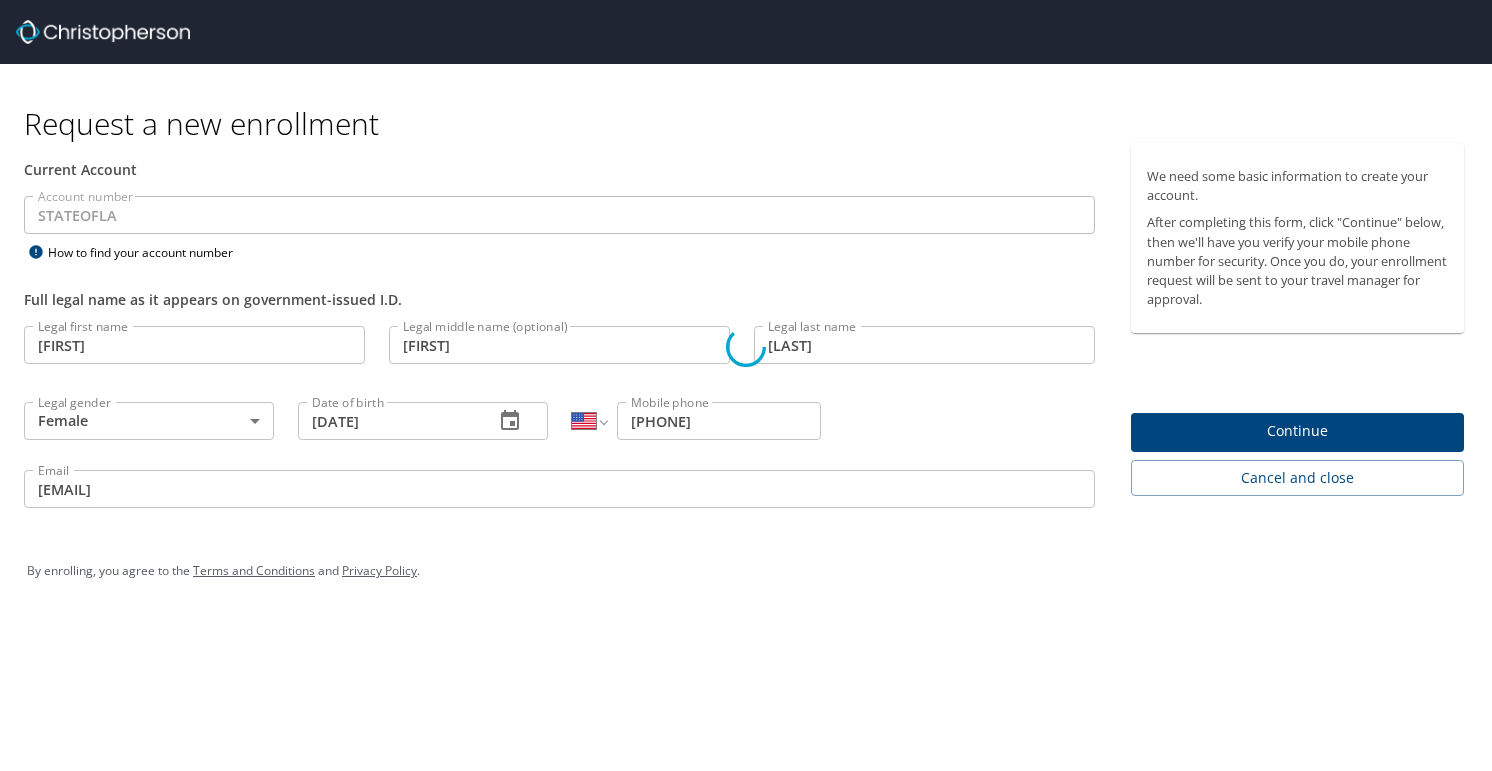select on "US" 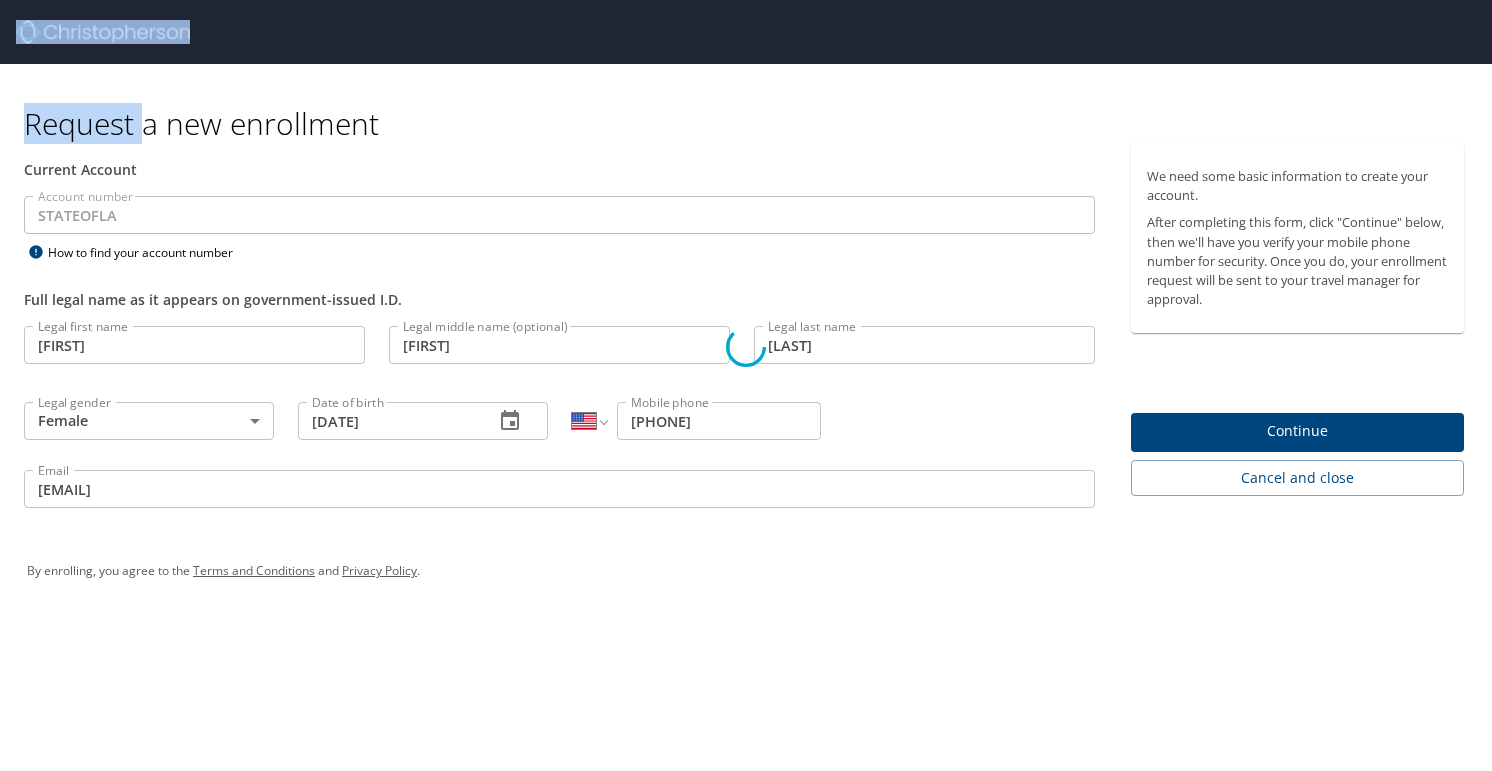 click at bounding box center (746, 347) 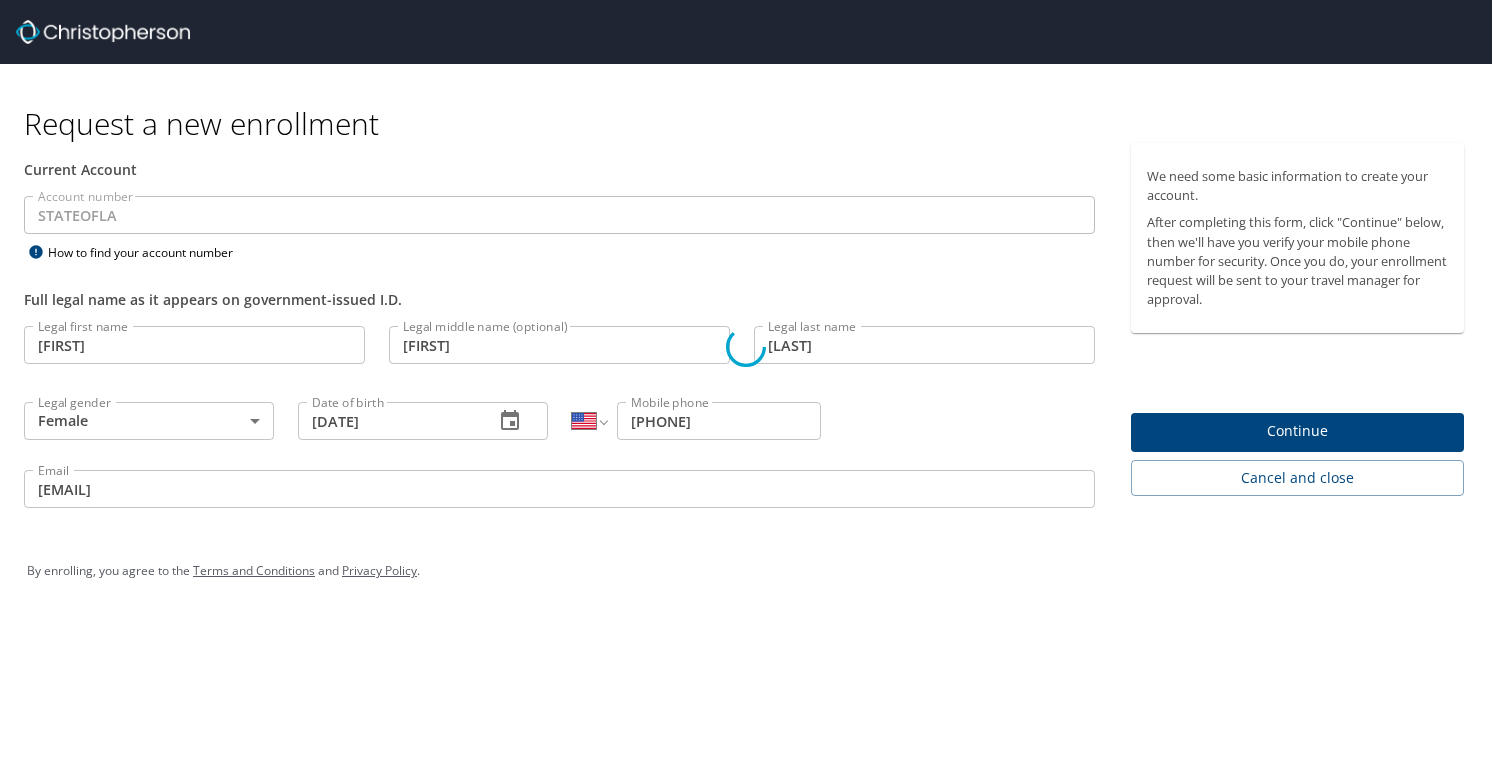 drag, startPoint x: 42, startPoint y: 250, endPoint x: 103, endPoint y: 255, distance: 61.204575 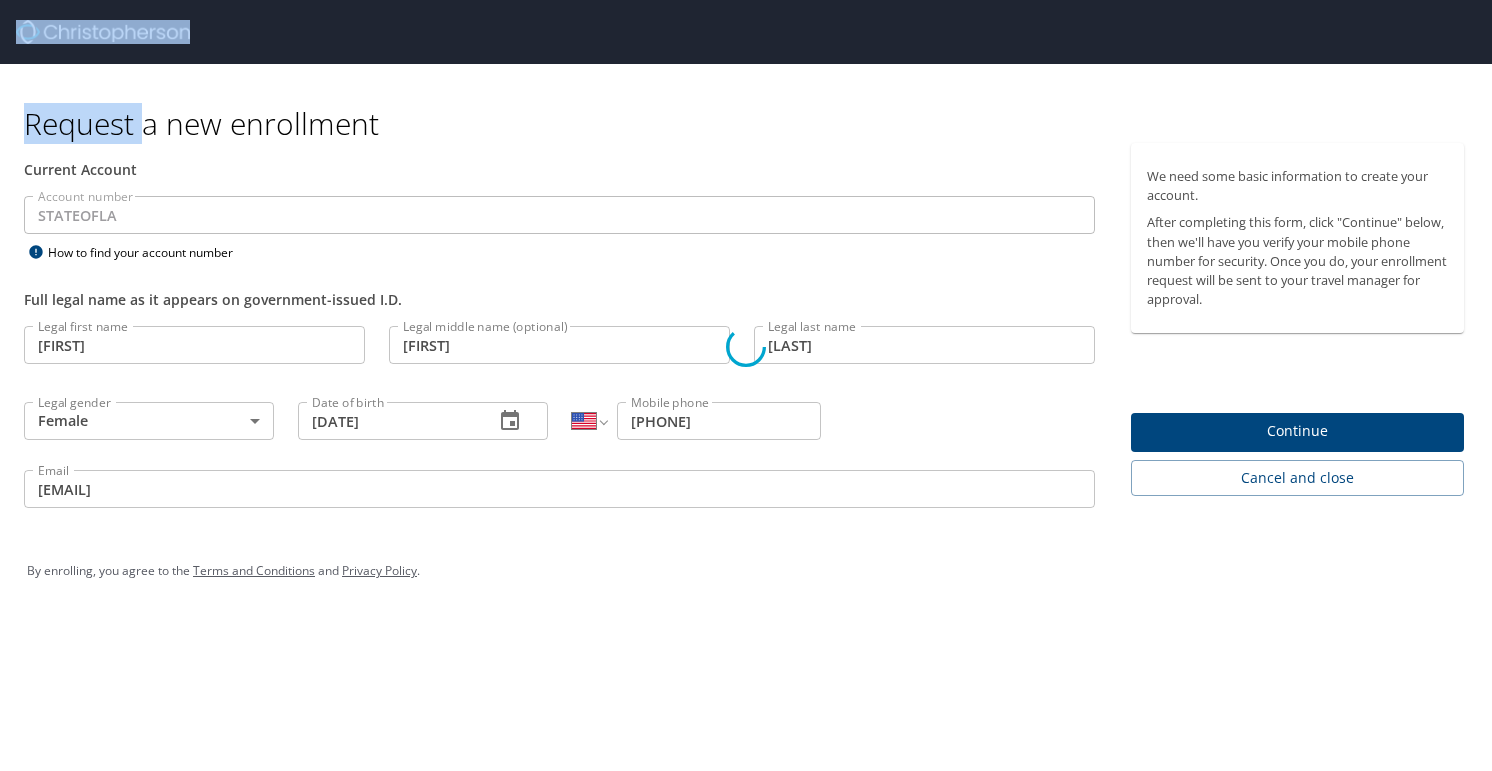 click at bounding box center [746, 347] 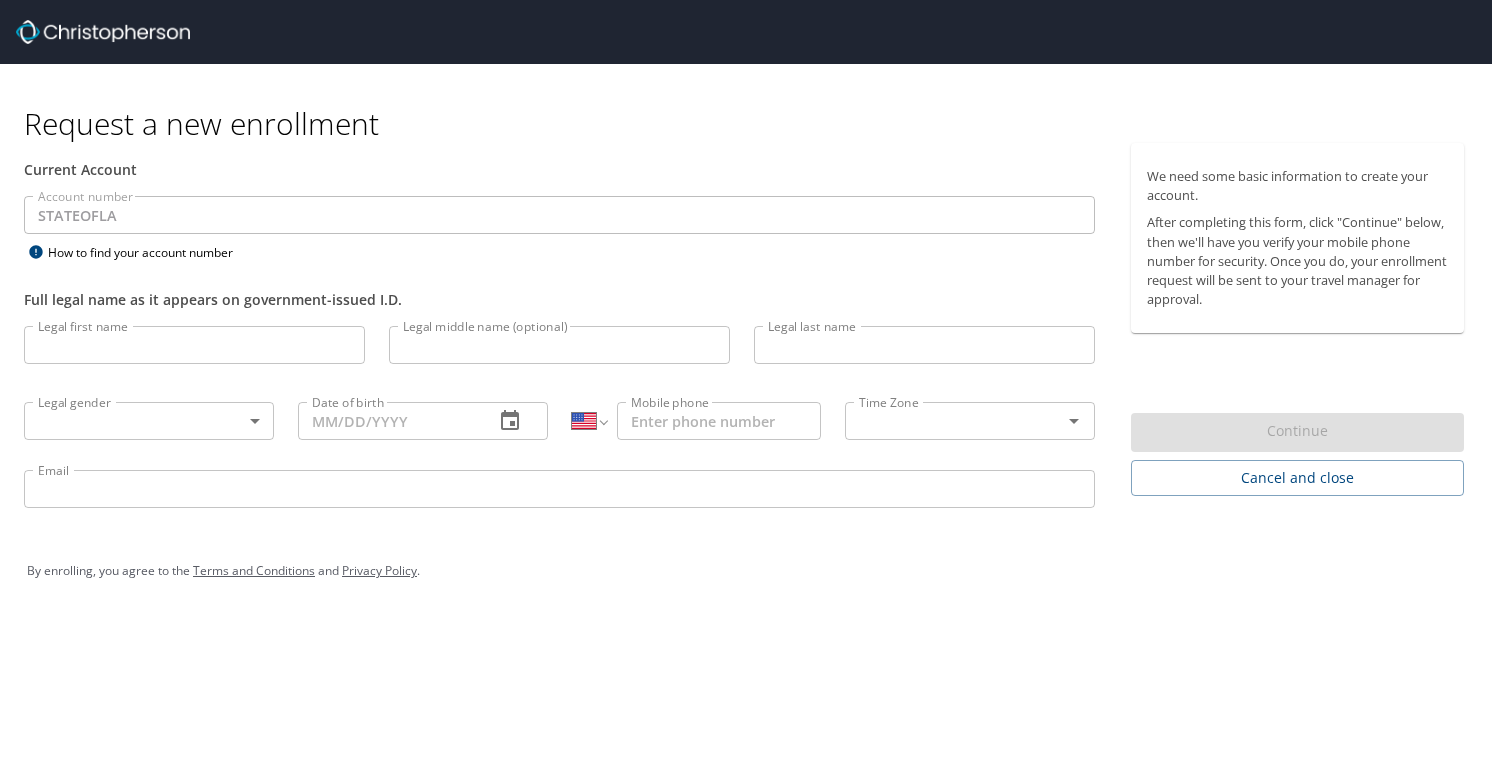 select on "US" 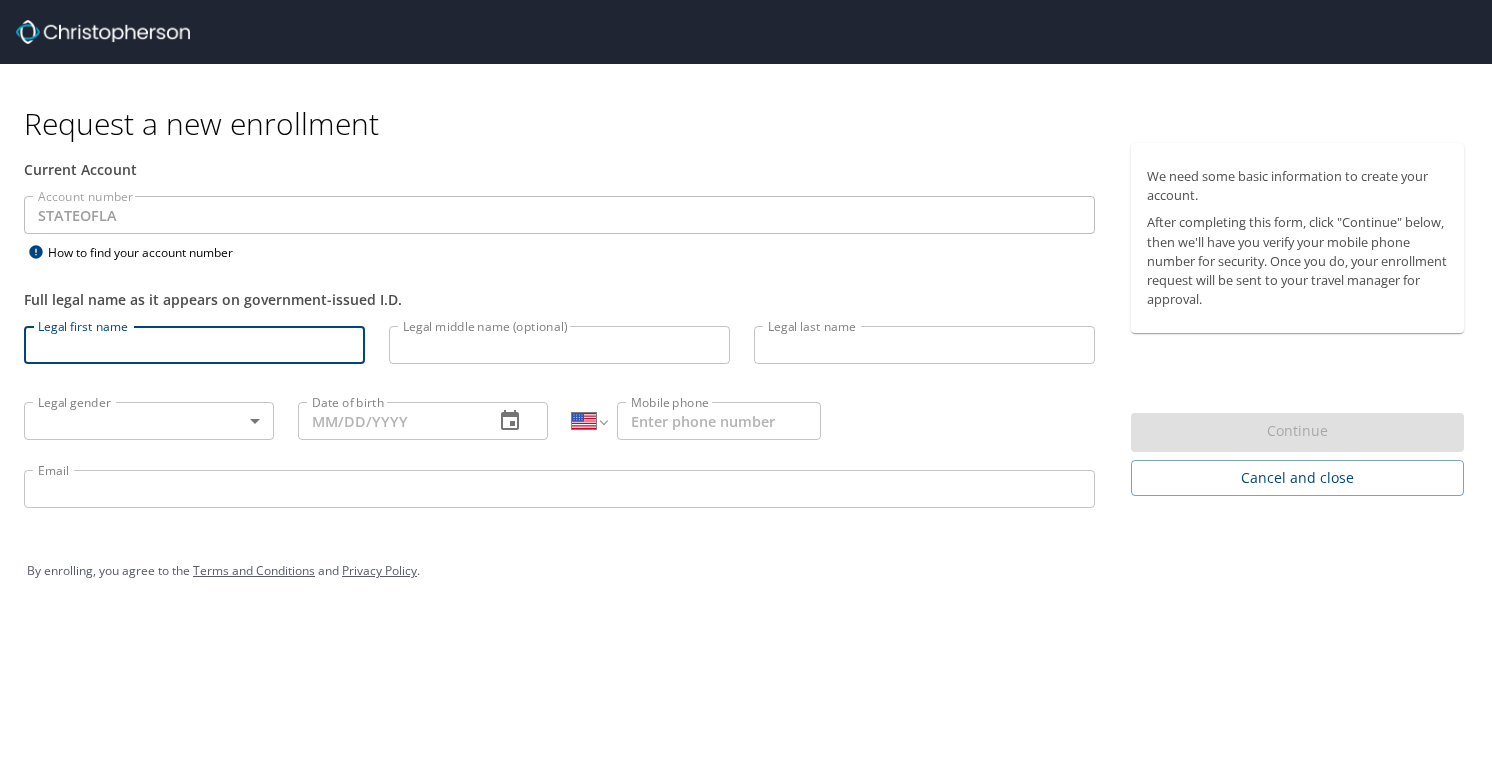 click on "Legal first name" at bounding box center (194, 345) 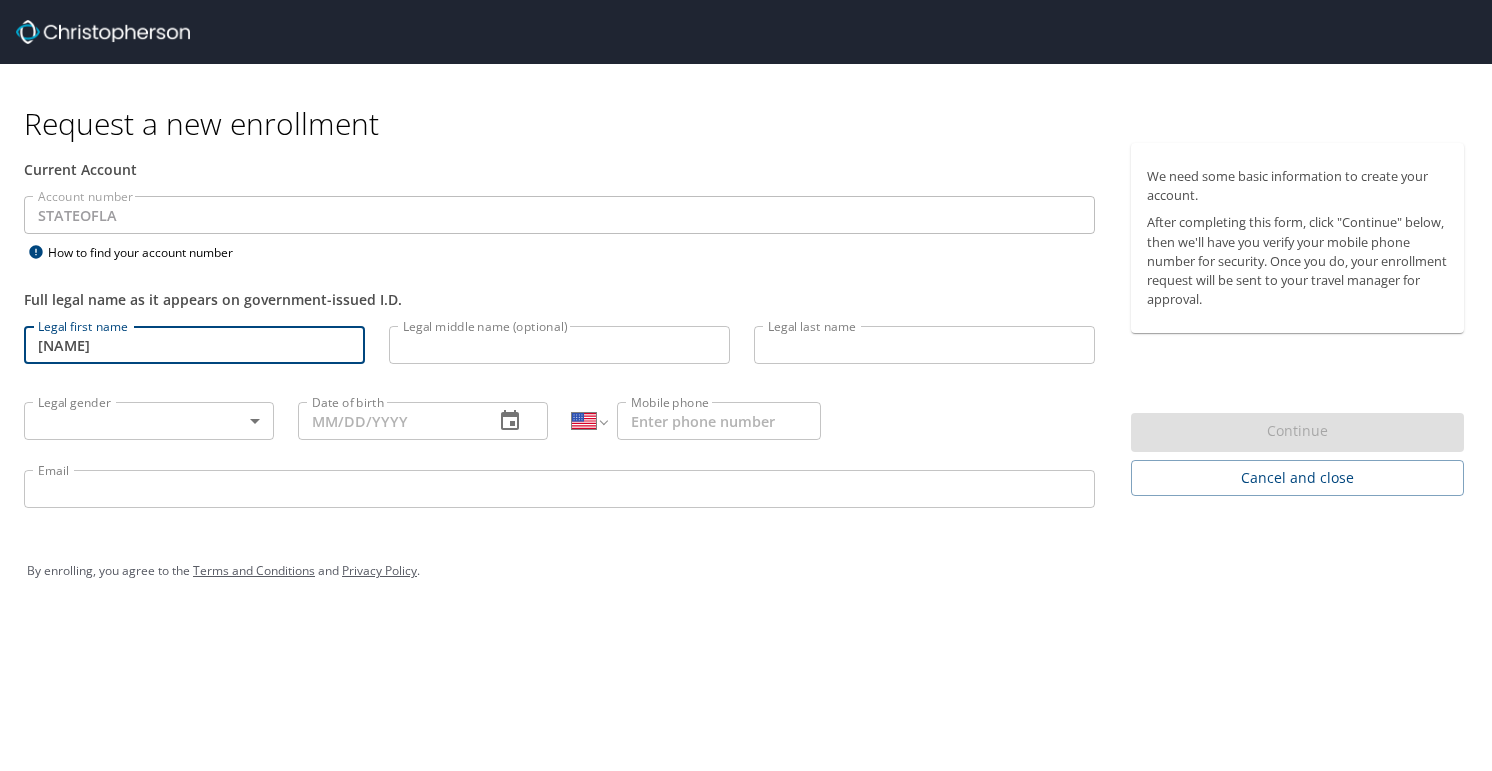 type on "Deon" 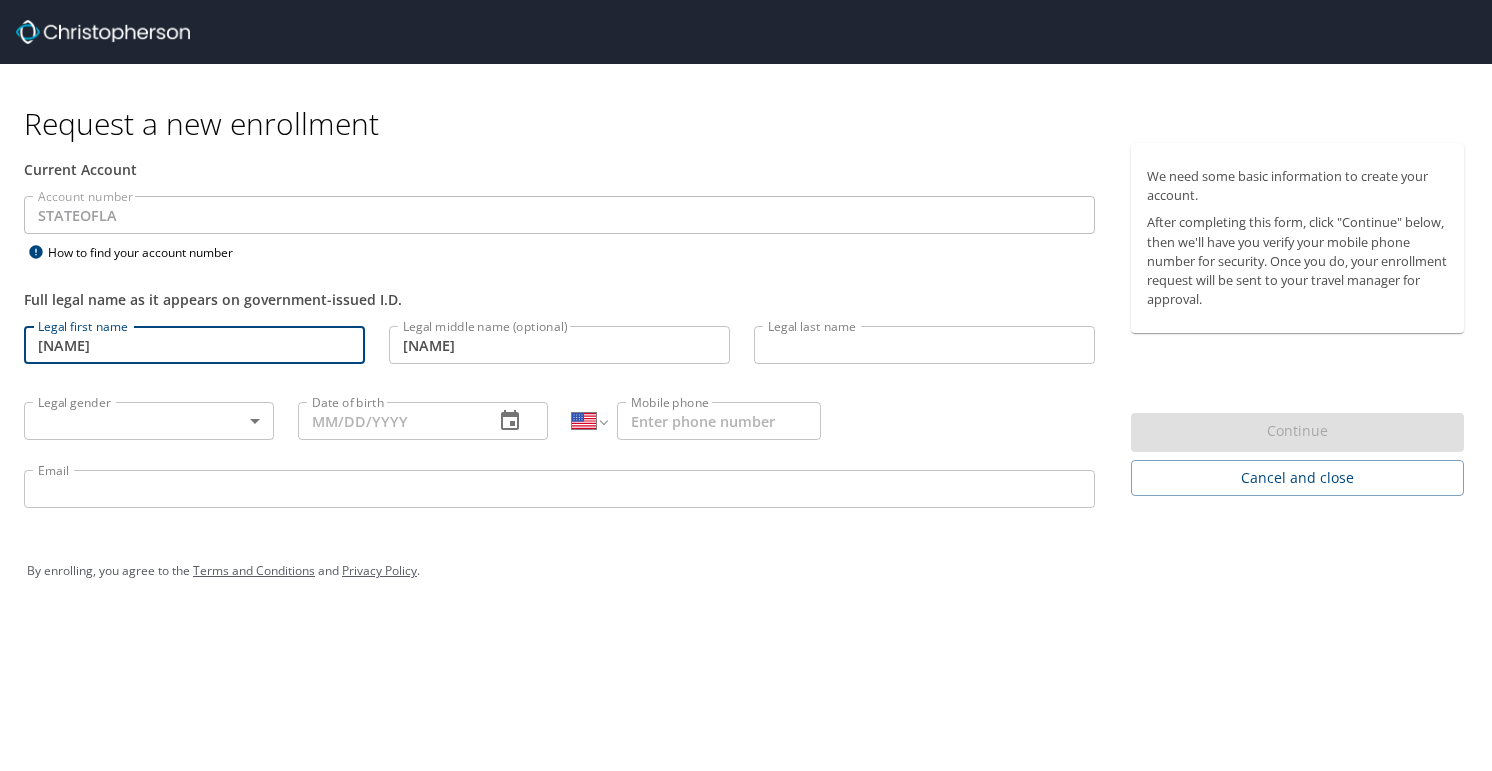 type on "Baham" 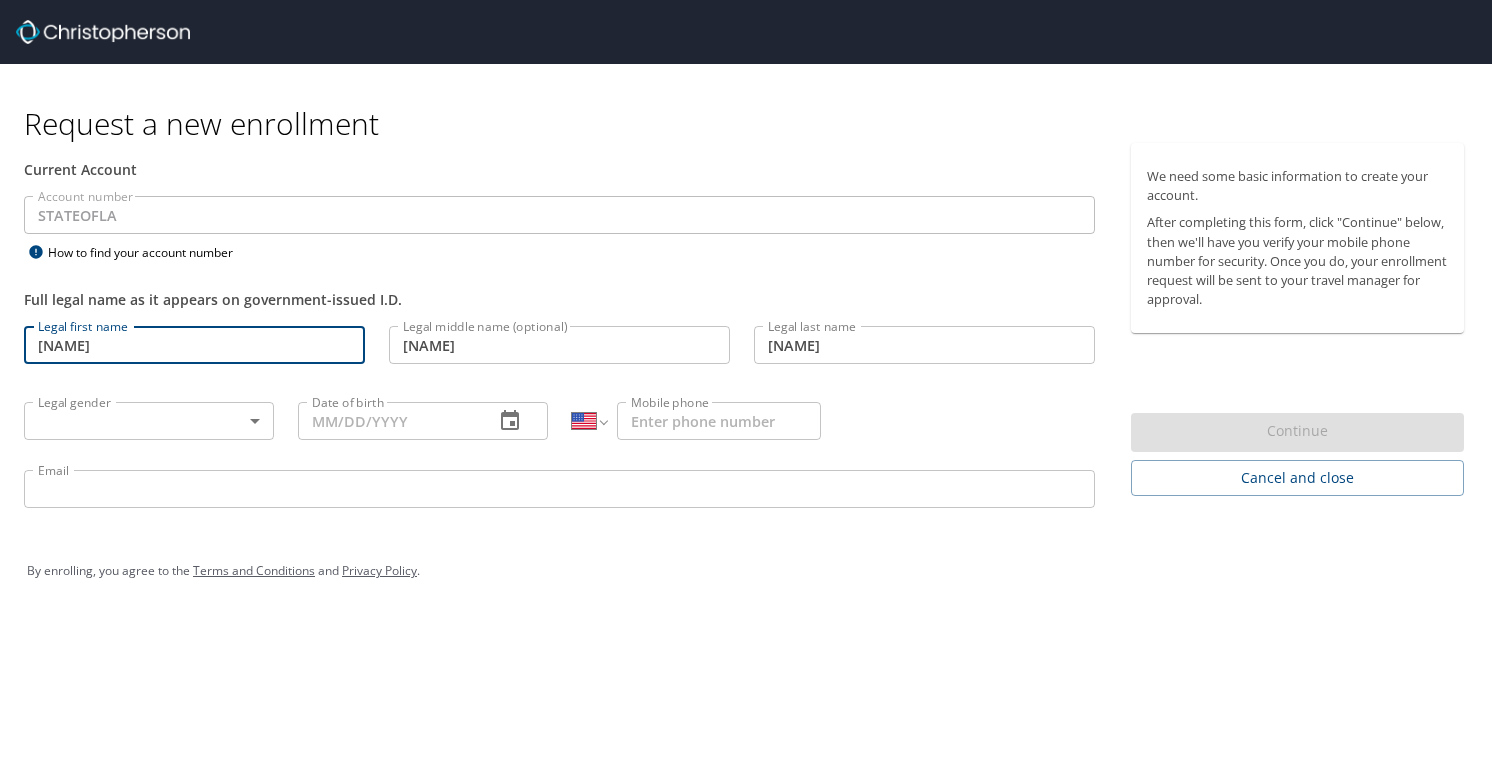 type on "Female" 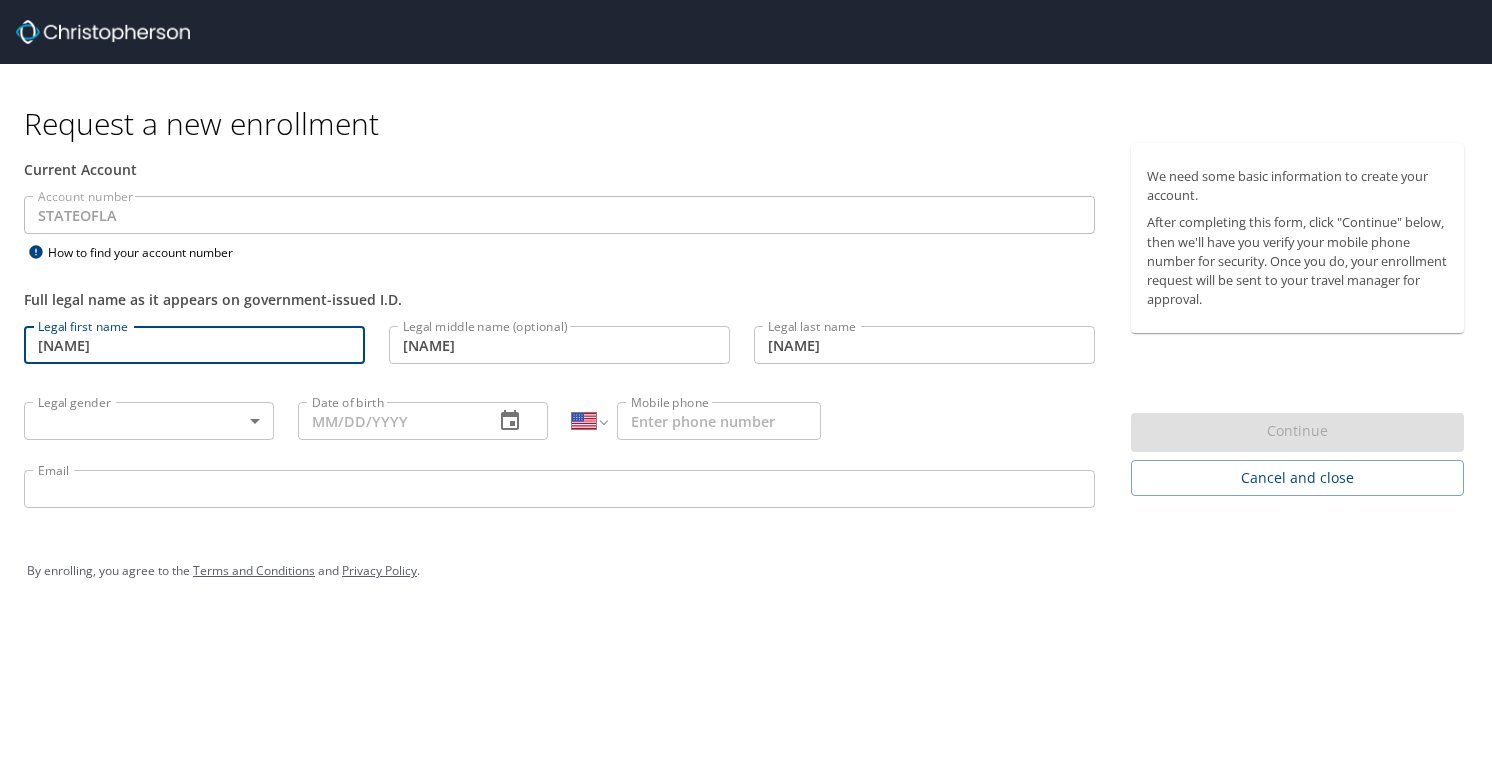 type on "05/03/1966" 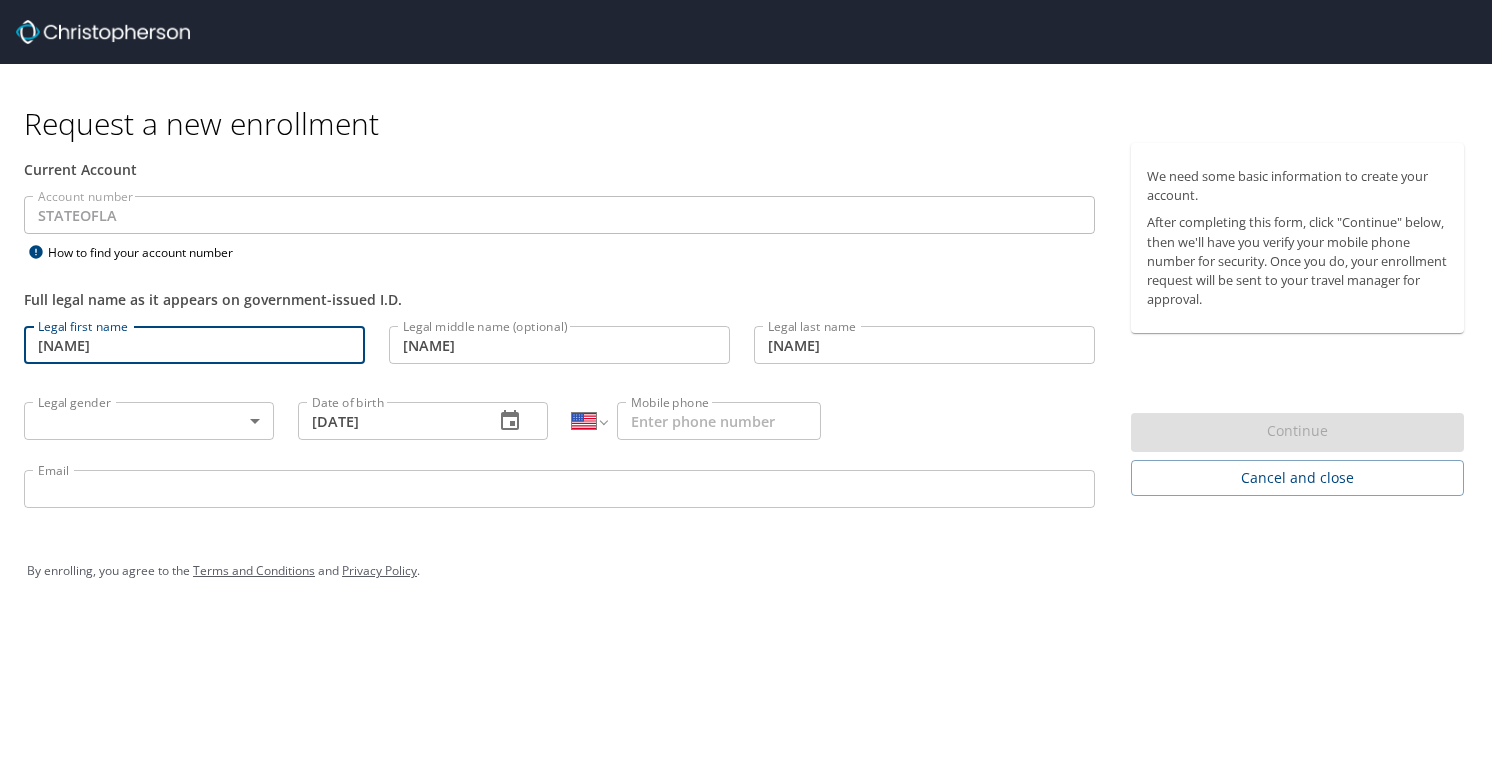 type on "1 (225) 936-7999" 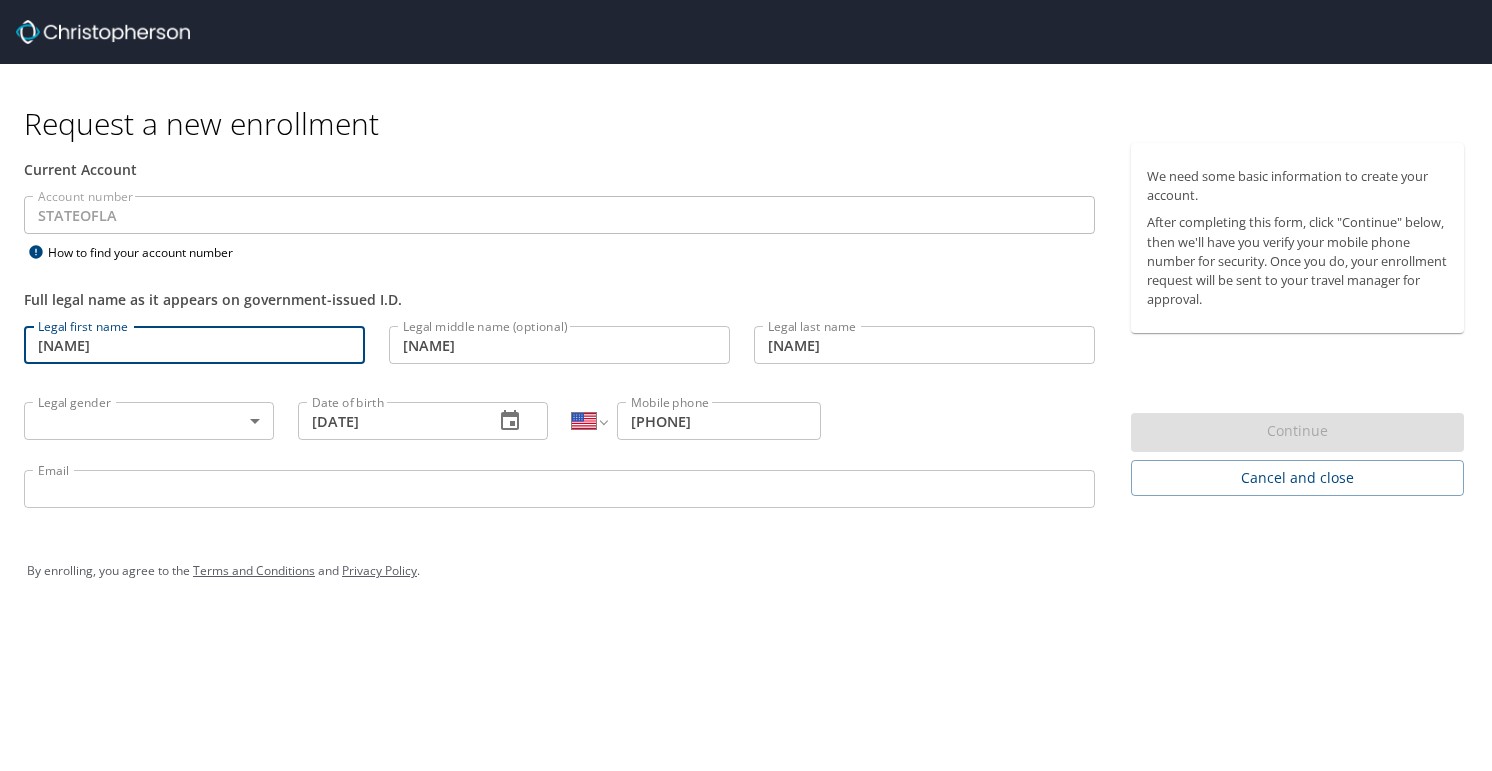 type on "mbaham@adminlaw.la.gov" 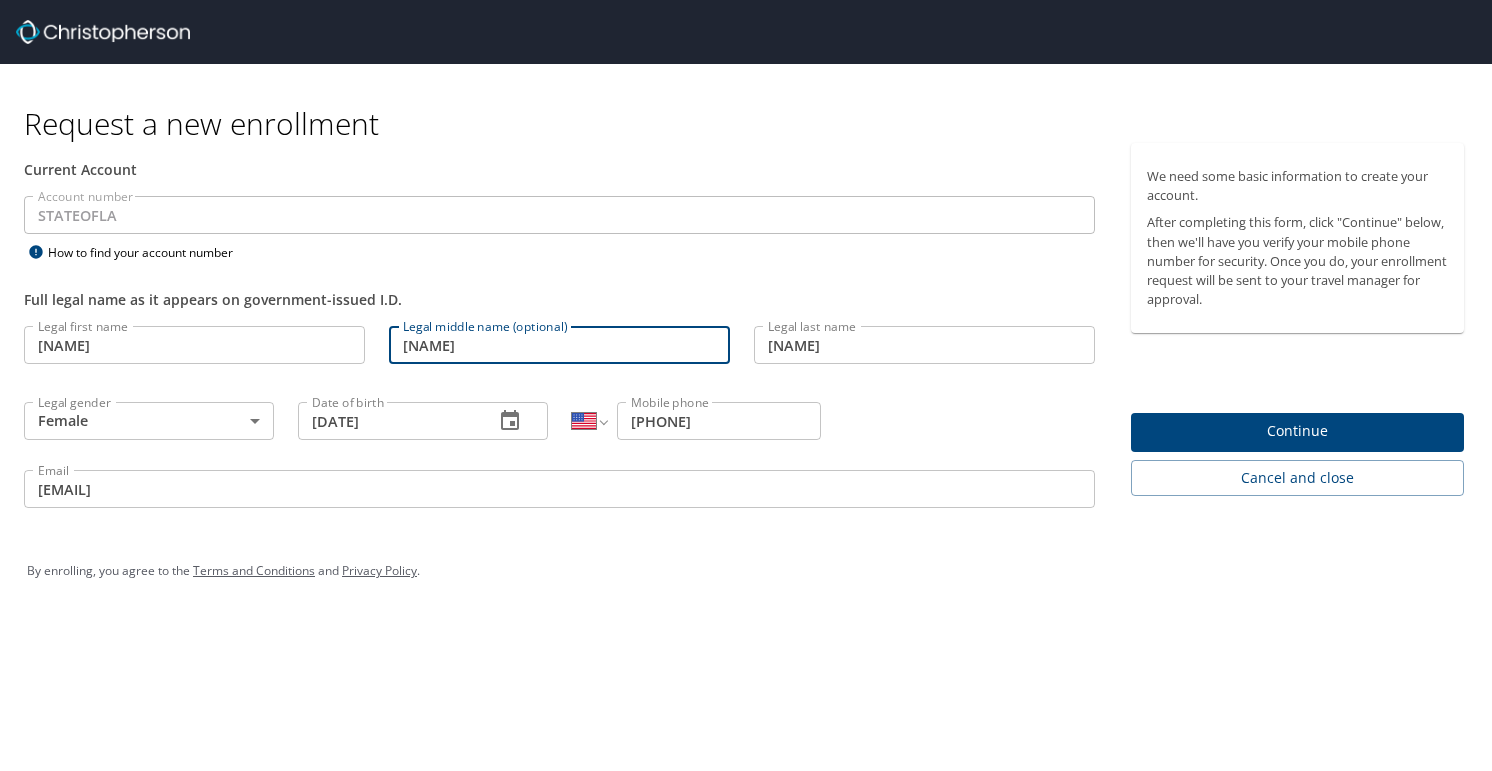 drag, startPoint x: 511, startPoint y: 346, endPoint x: 382, endPoint y: 345, distance: 129.00388 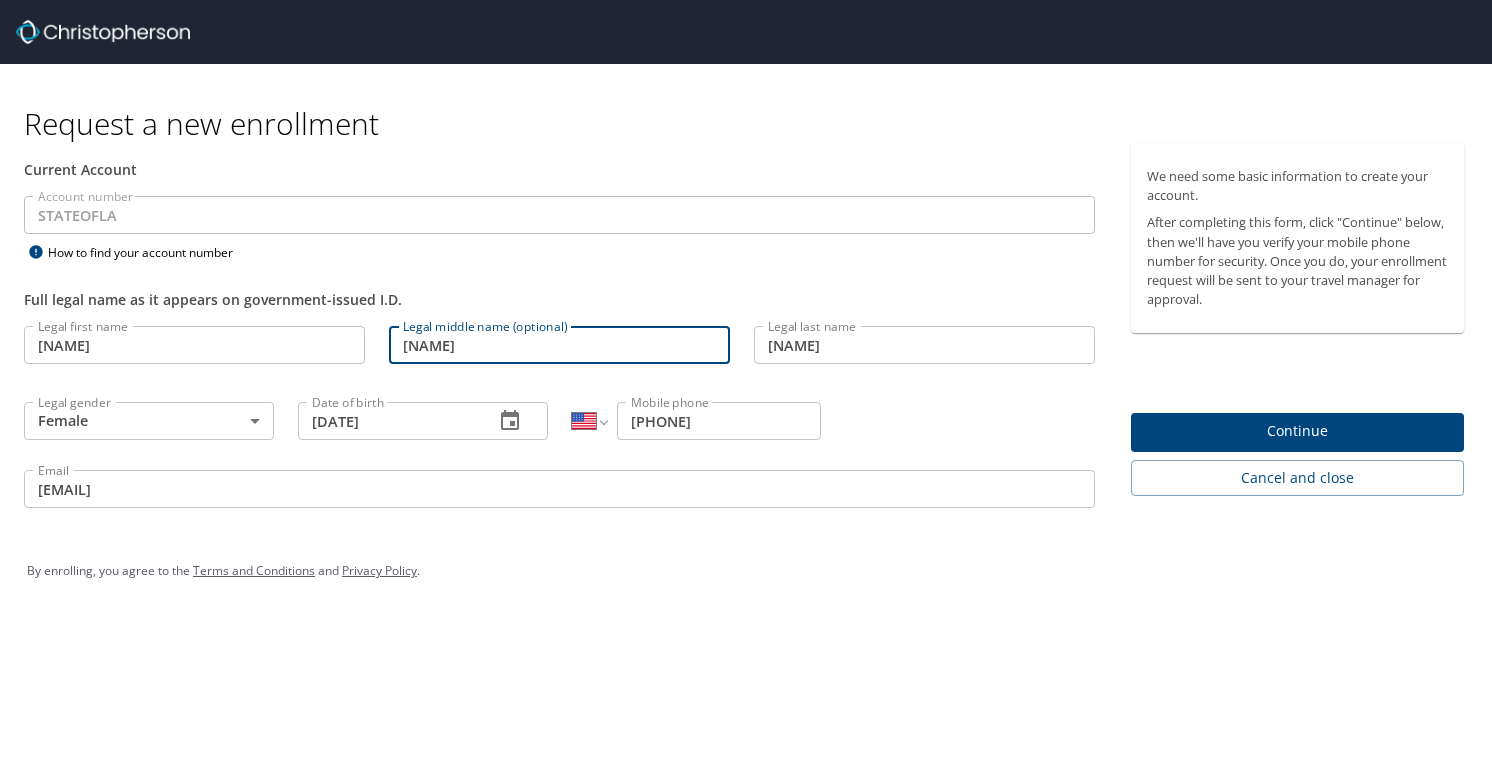 click on "Legal middle name (optional) Deon Legal middle name (optional)" at bounding box center [559, 348] 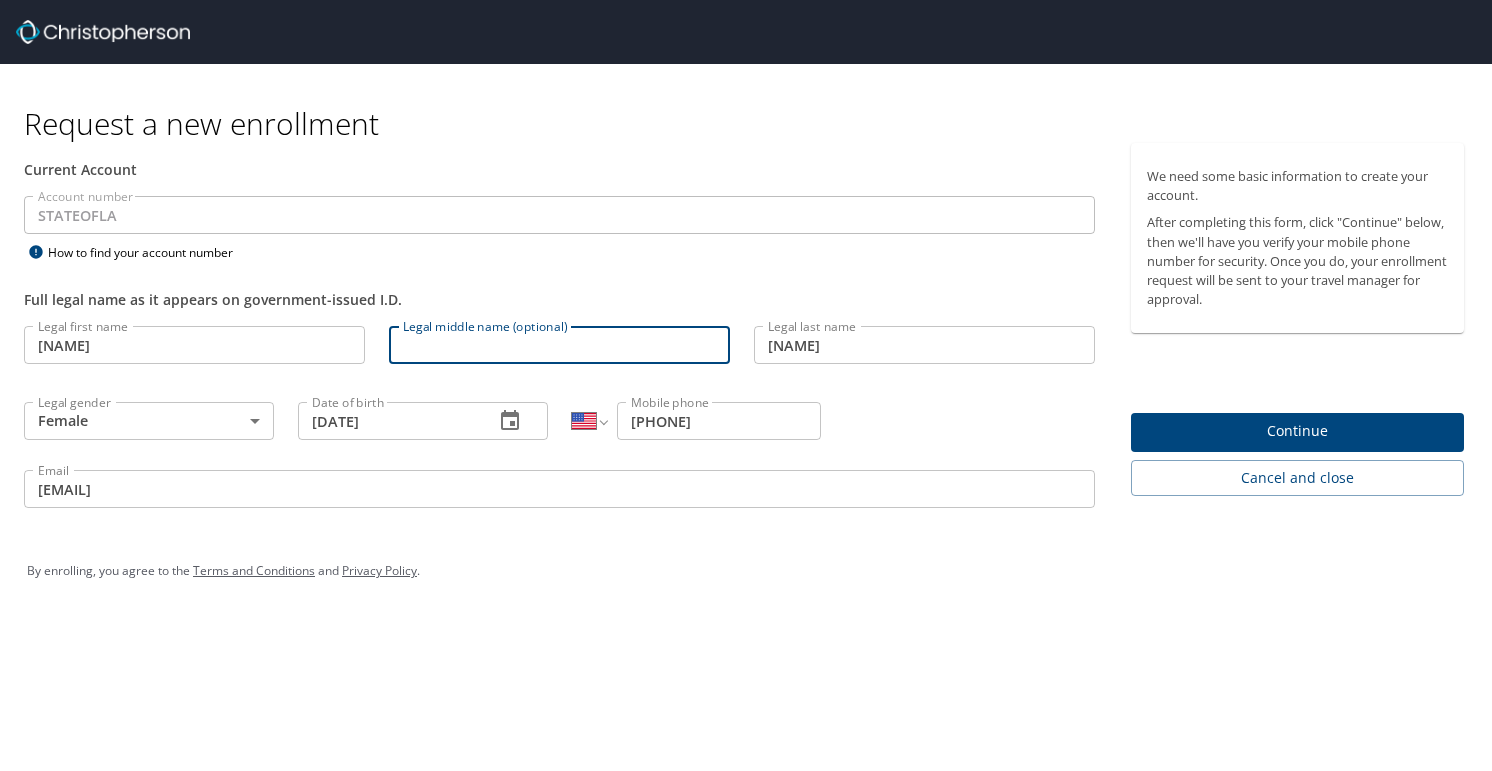 type 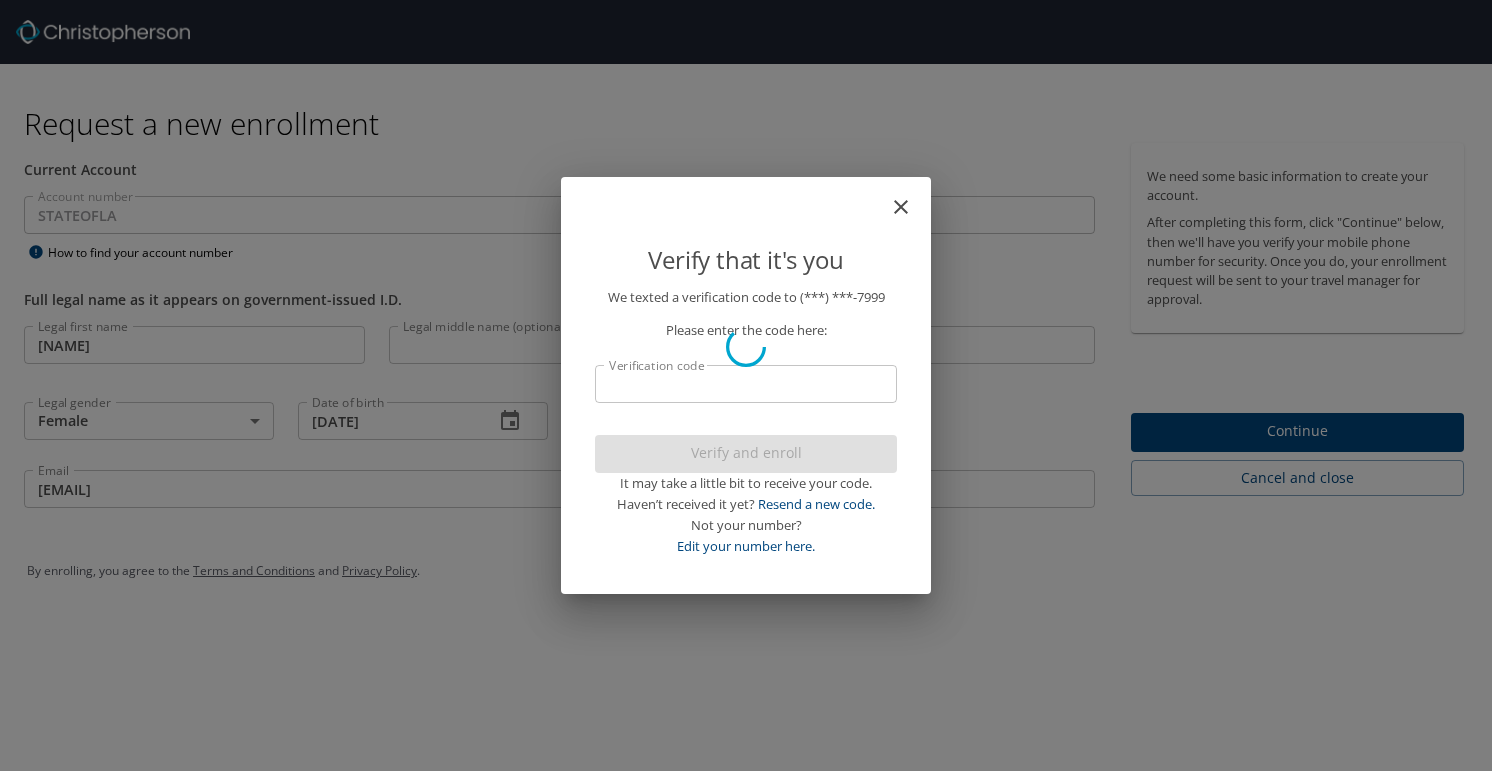 click at bounding box center (746, 347) 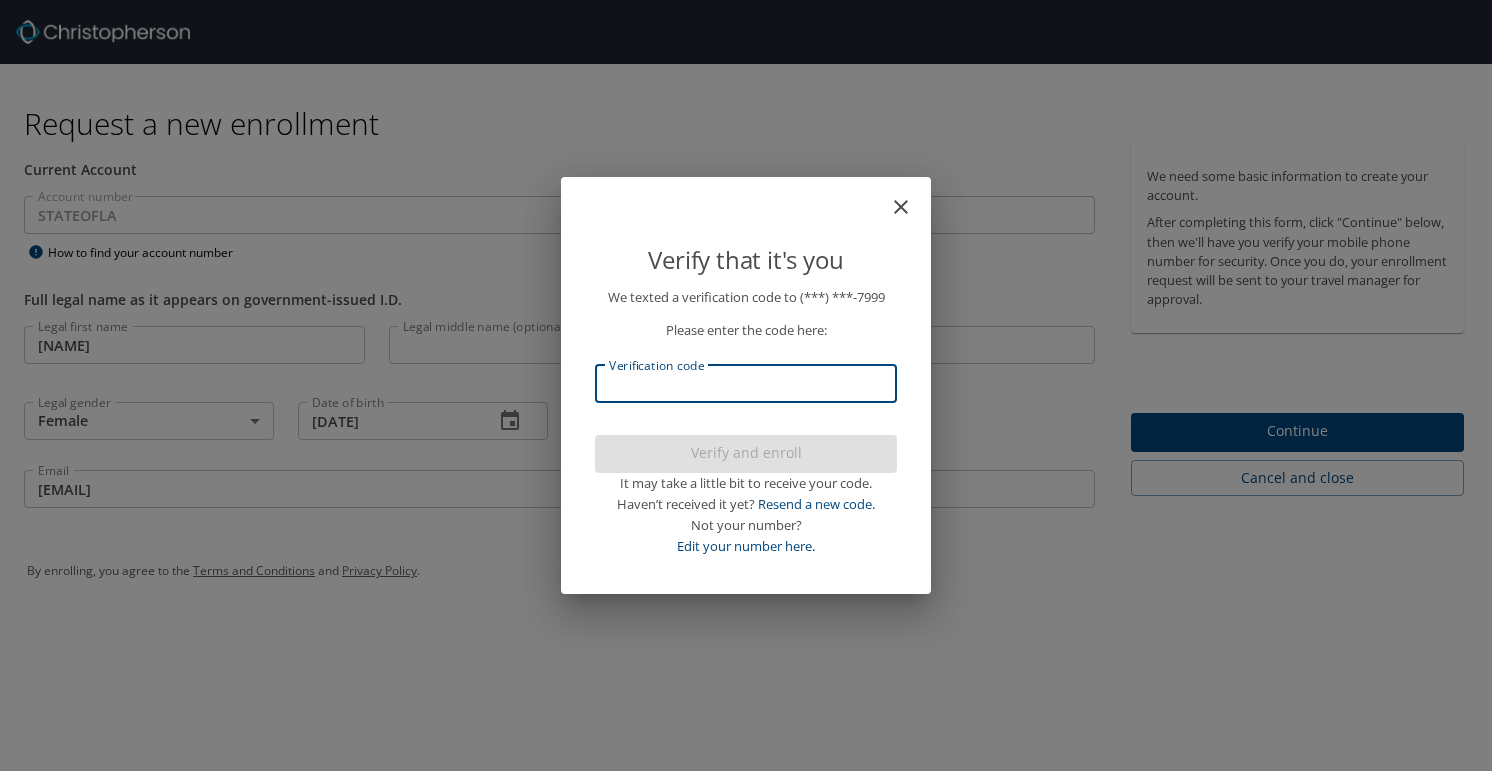 click on "Verification code" at bounding box center (746, 384) 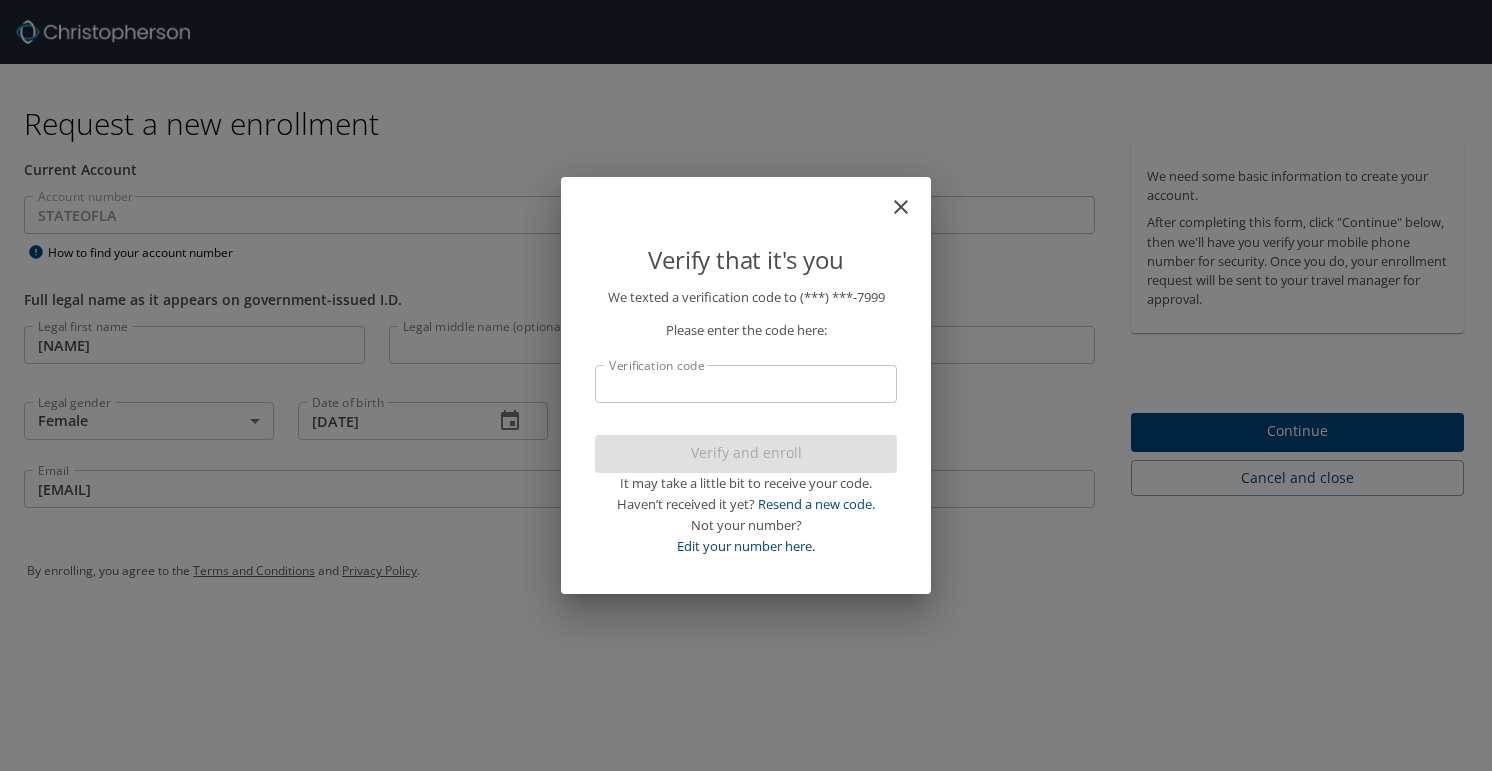 click on "We texted a verification code to (***) ***- 7999 Please enter the code here: Verification code Verification code Verify and enroll It may take a little bit to receive your code. Haven’t received it yet?   Resend a new code. Not your number? Edit your number here." at bounding box center (746, 421) 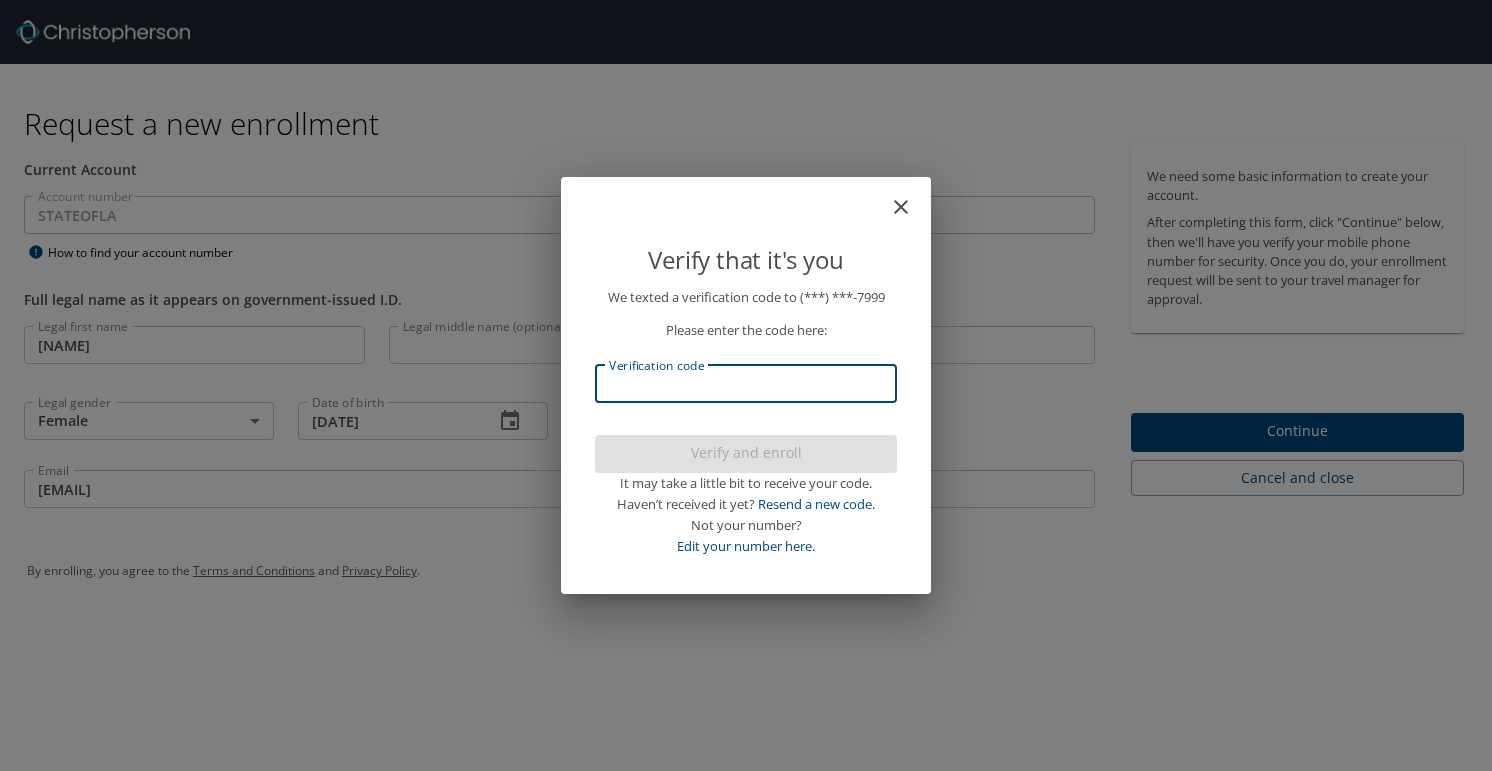 click on "Verification code" at bounding box center (746, 384) 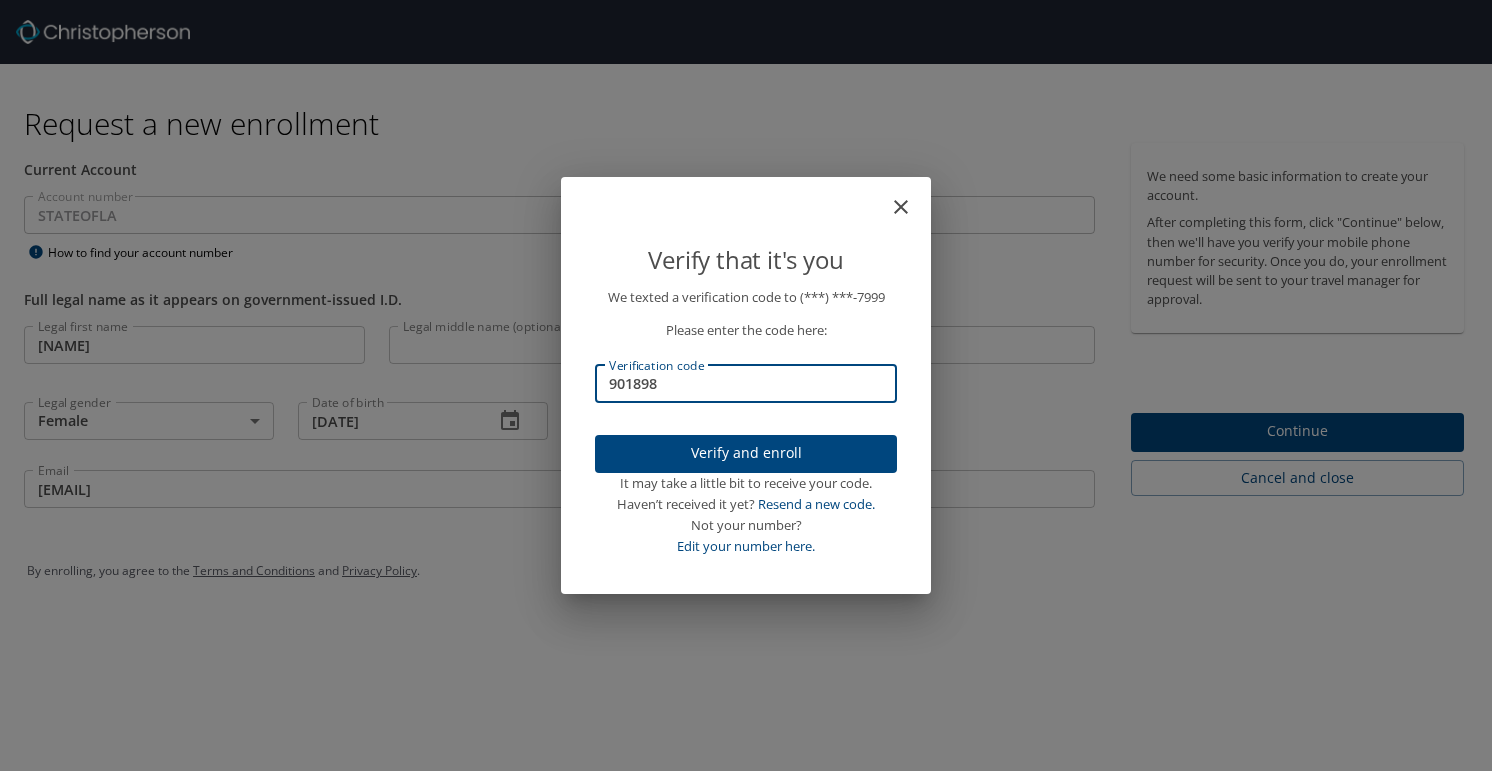 type on "901898" 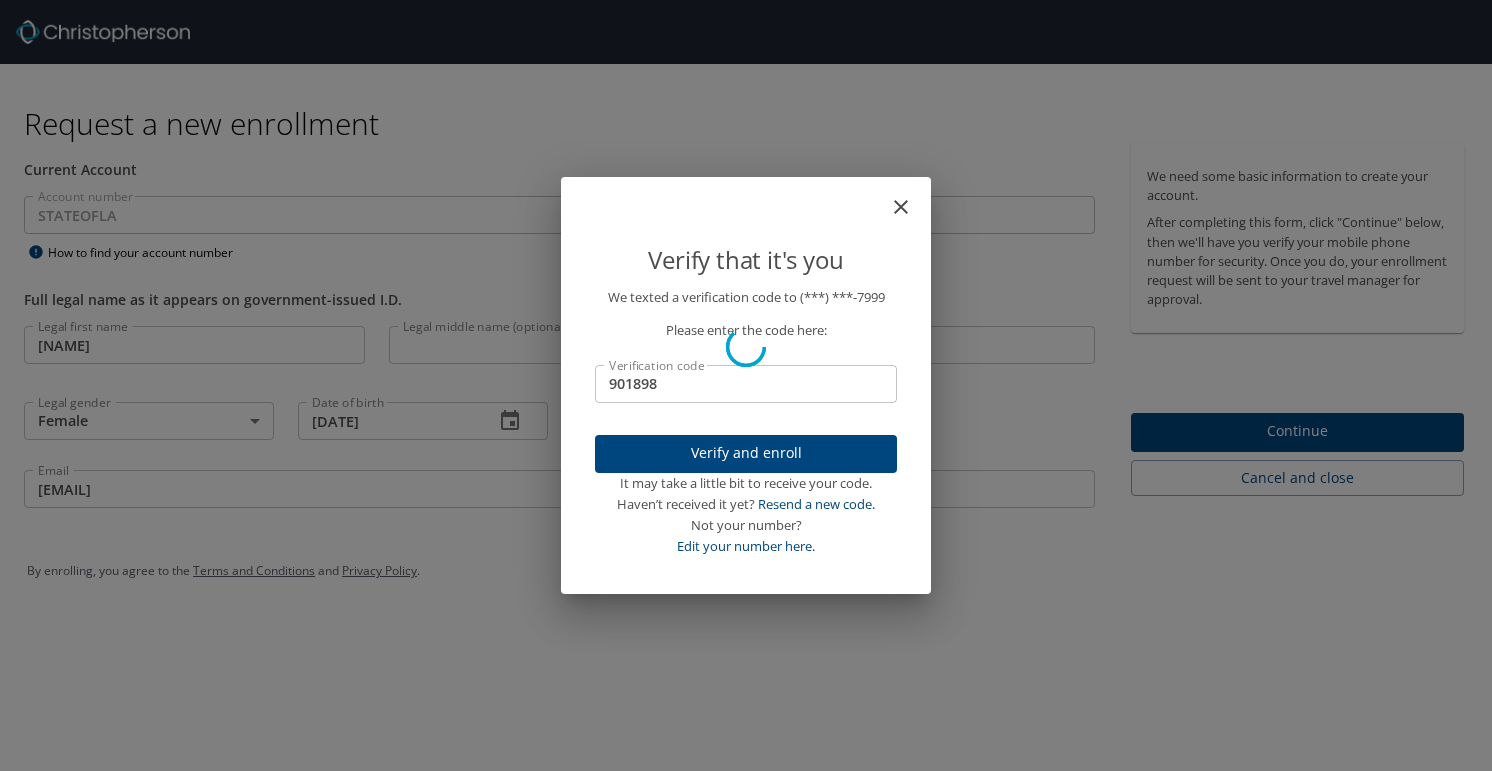 type 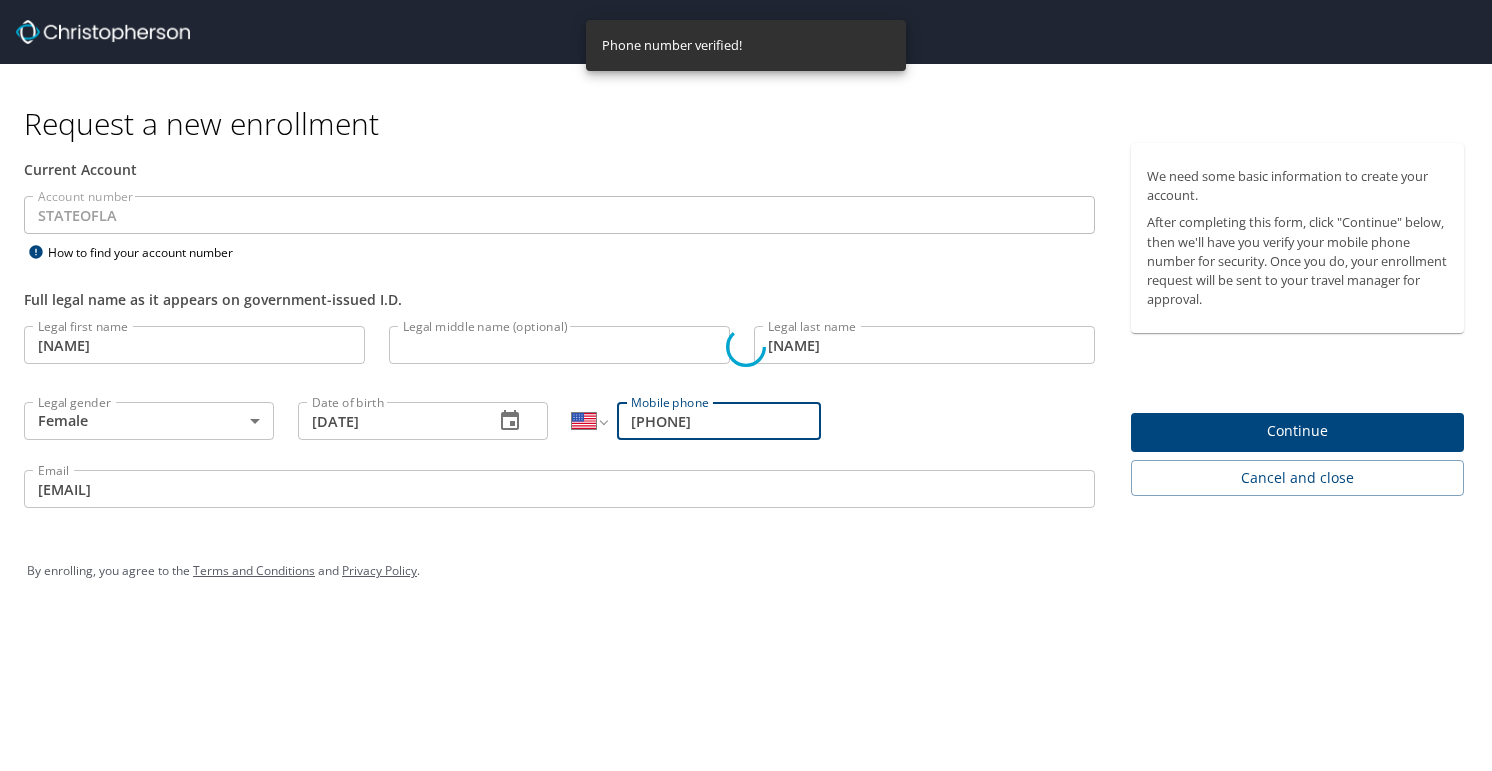 click on "Verify that it's you We texted a verification code to (***) ***- 7999 Please enter the code here: Verification code Verification code Verify and enroll It may take a little bit to receive your code. Haven’t received it yet?   Resend a new code. Not your number? Edit your number here." at bounding box center [746, 385] 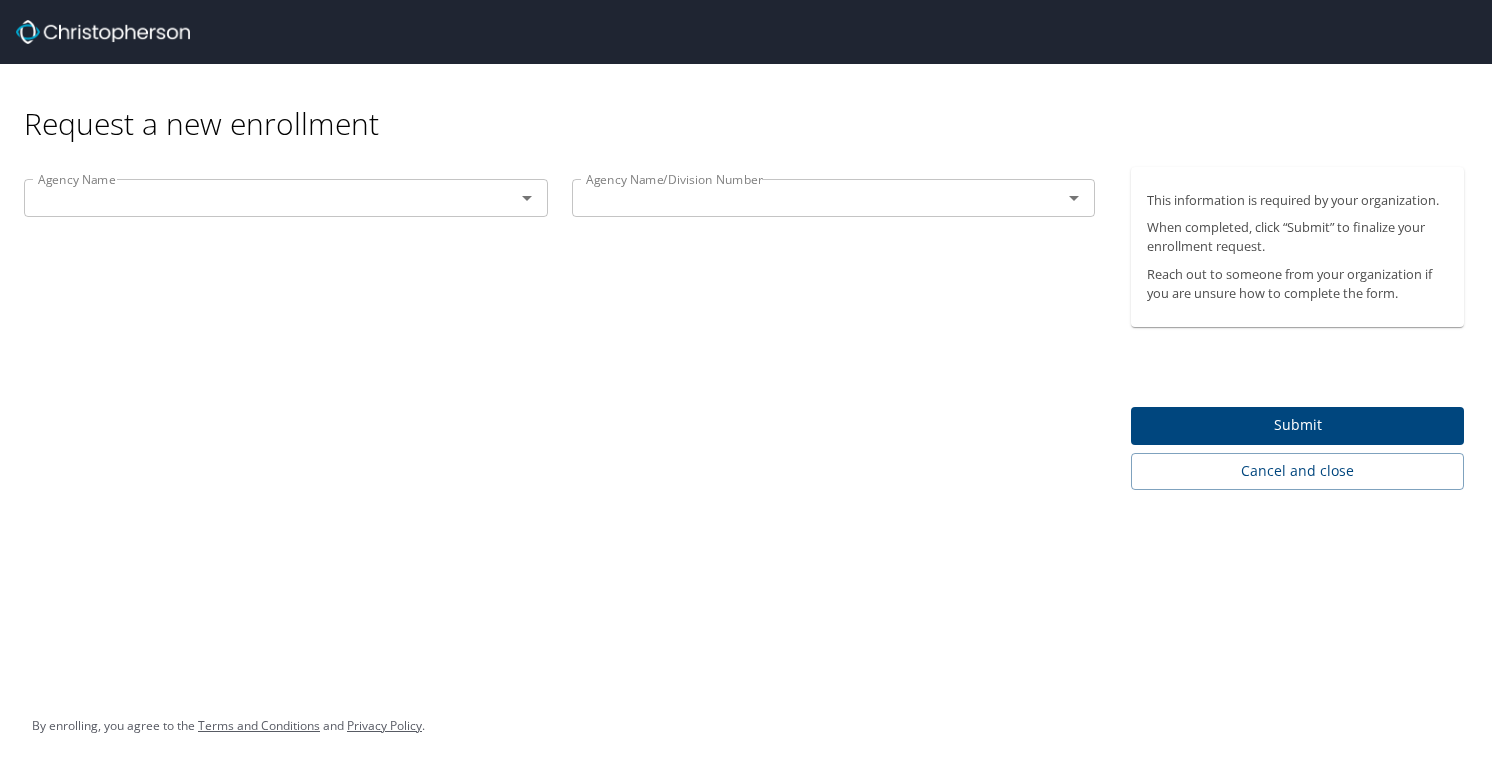 click 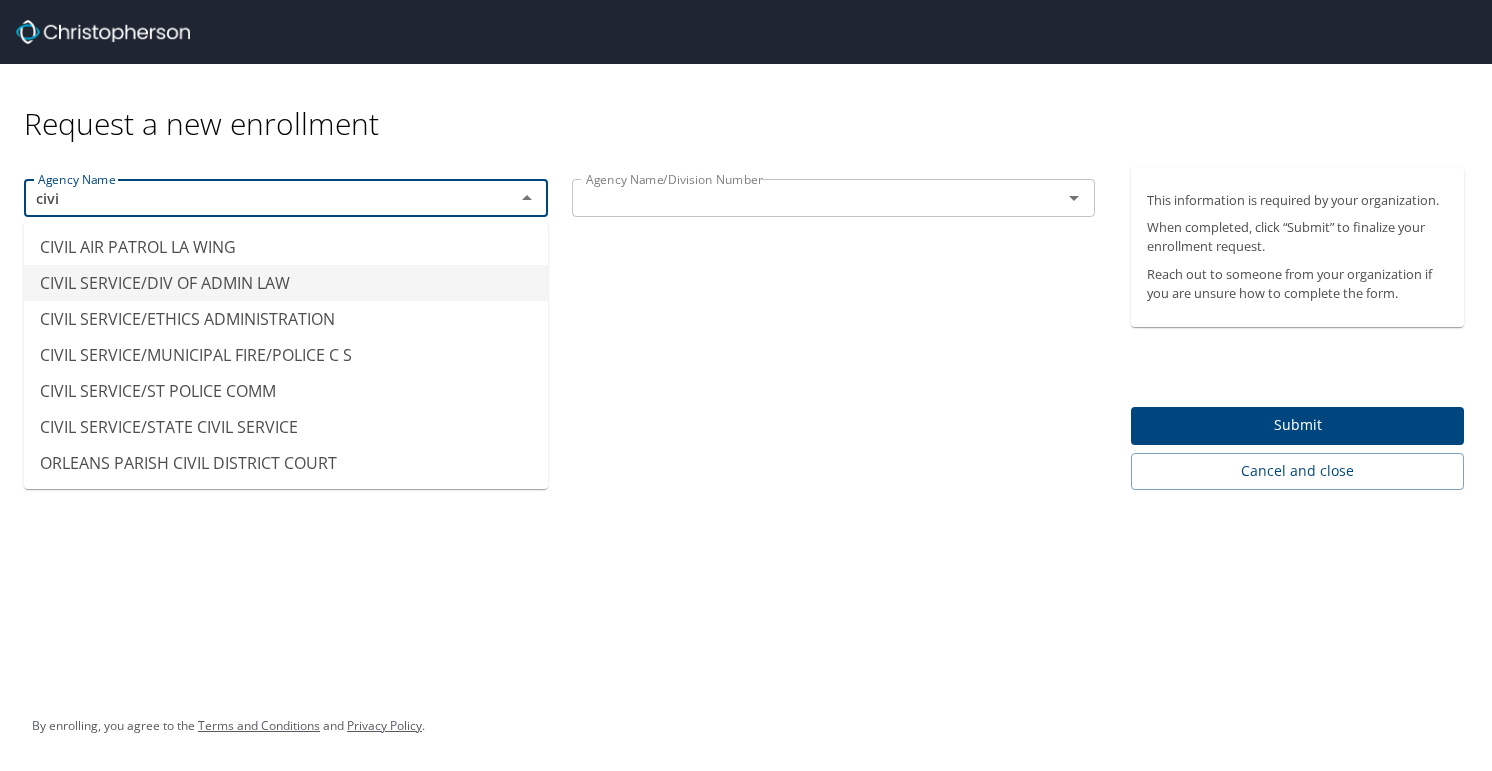 click on "CIVIL SERVICE/DIV OF ADMIN LAW" at bounding box center (286, 283) 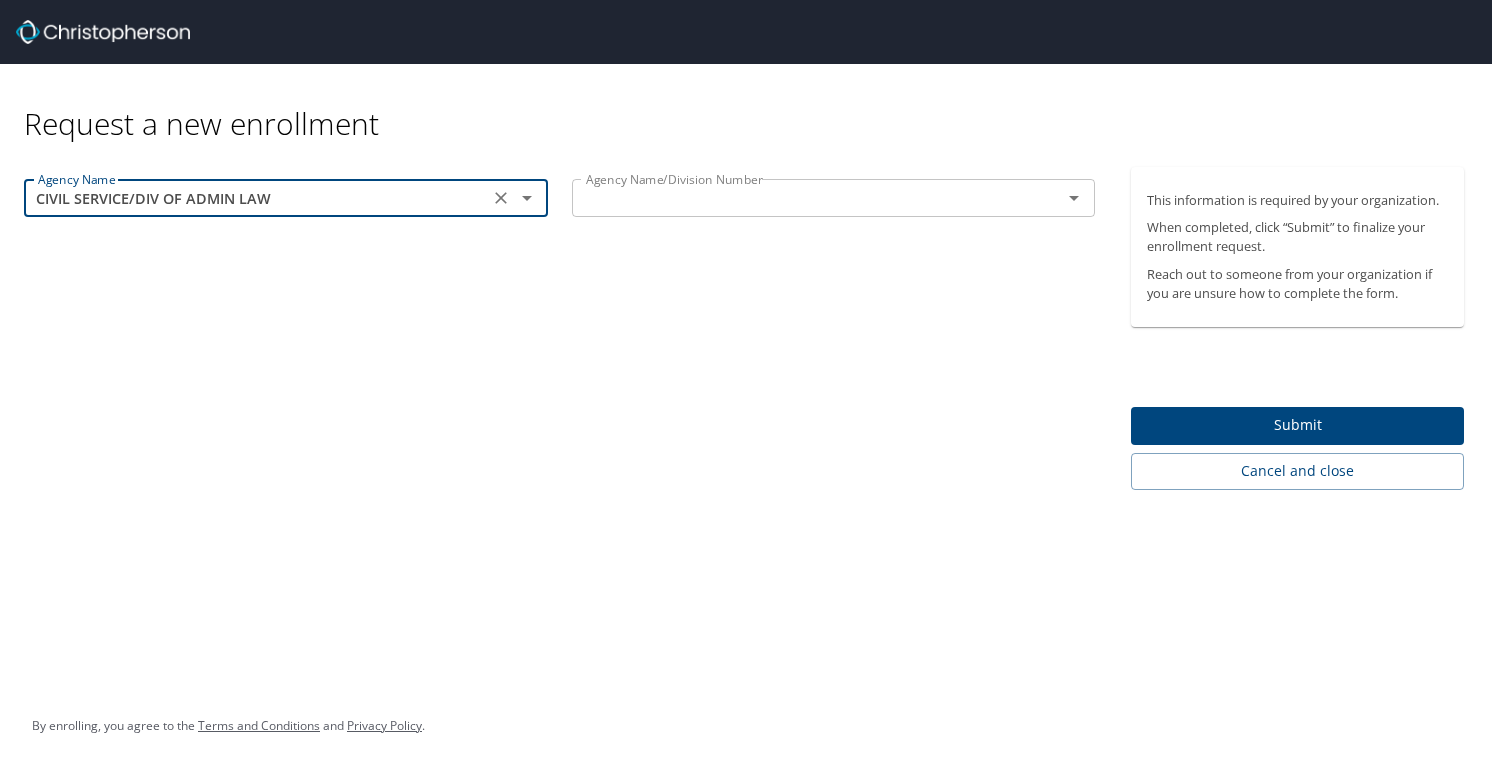 type on "CIVIL SERVICE/DIV OF ADMIN LAW" 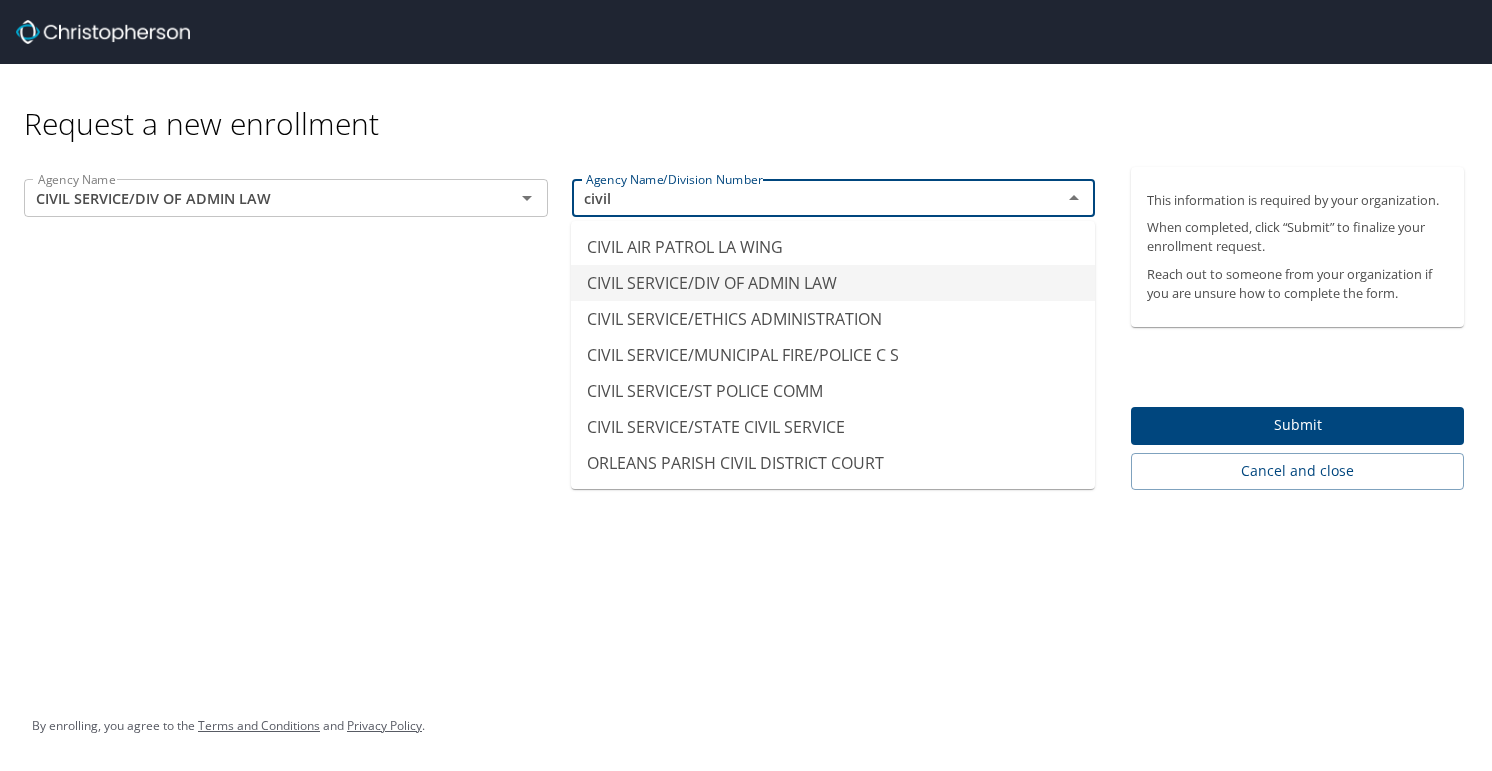 click on "CIVIL SERVICE/DIV OF ADMIN LAW" at bounding box center (833, 283) 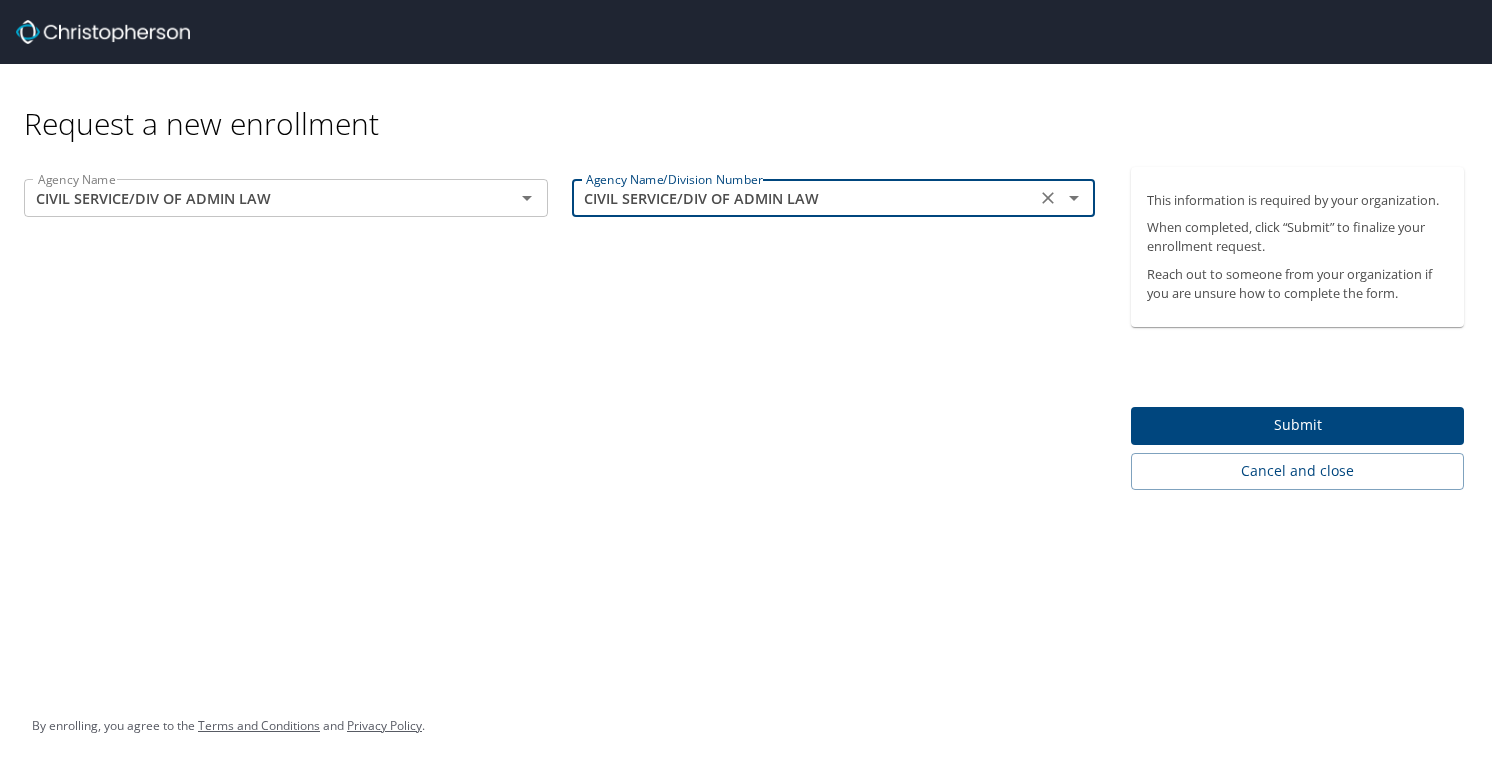 type on "CIVIL SERVICE/DIV OF ADMIN LAW" 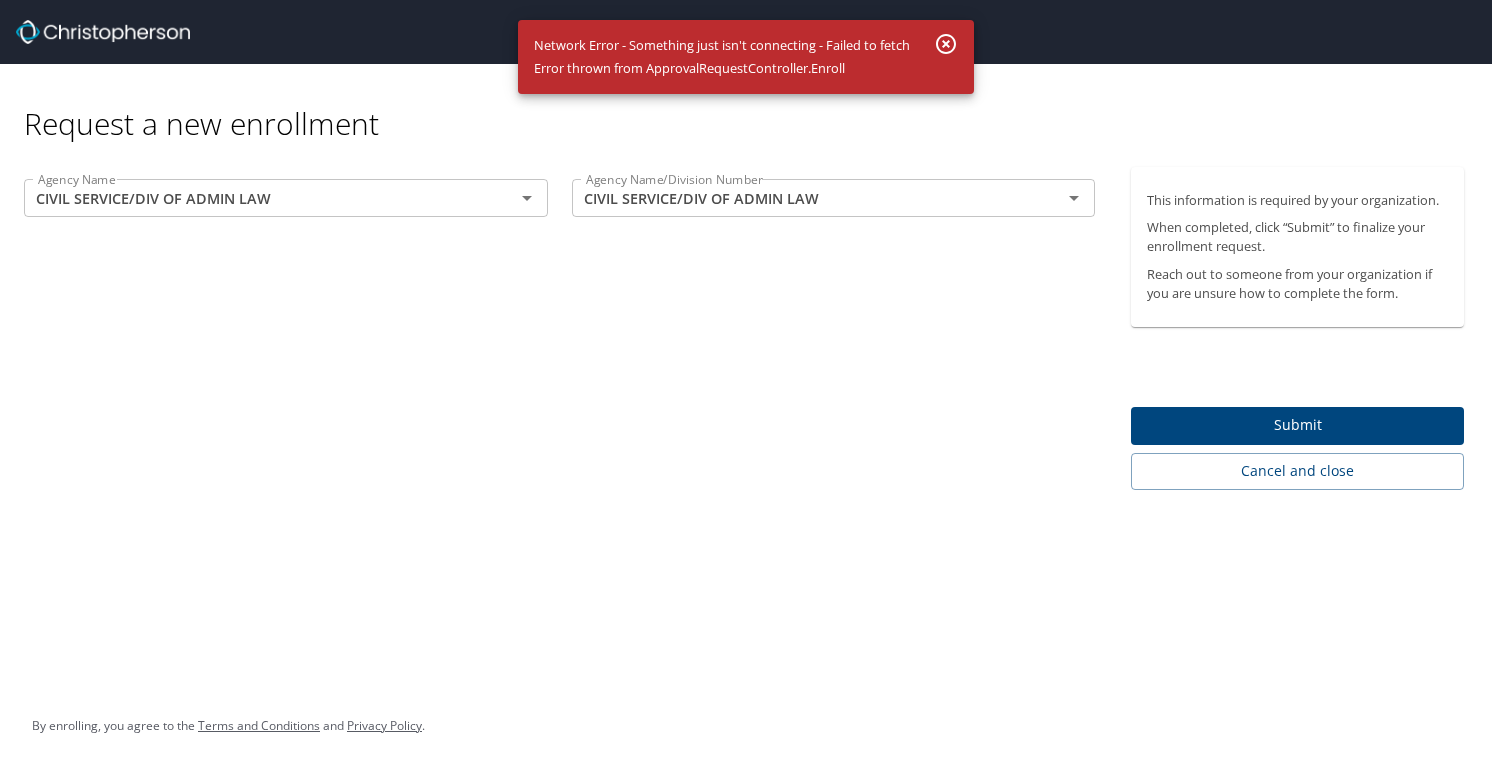 click 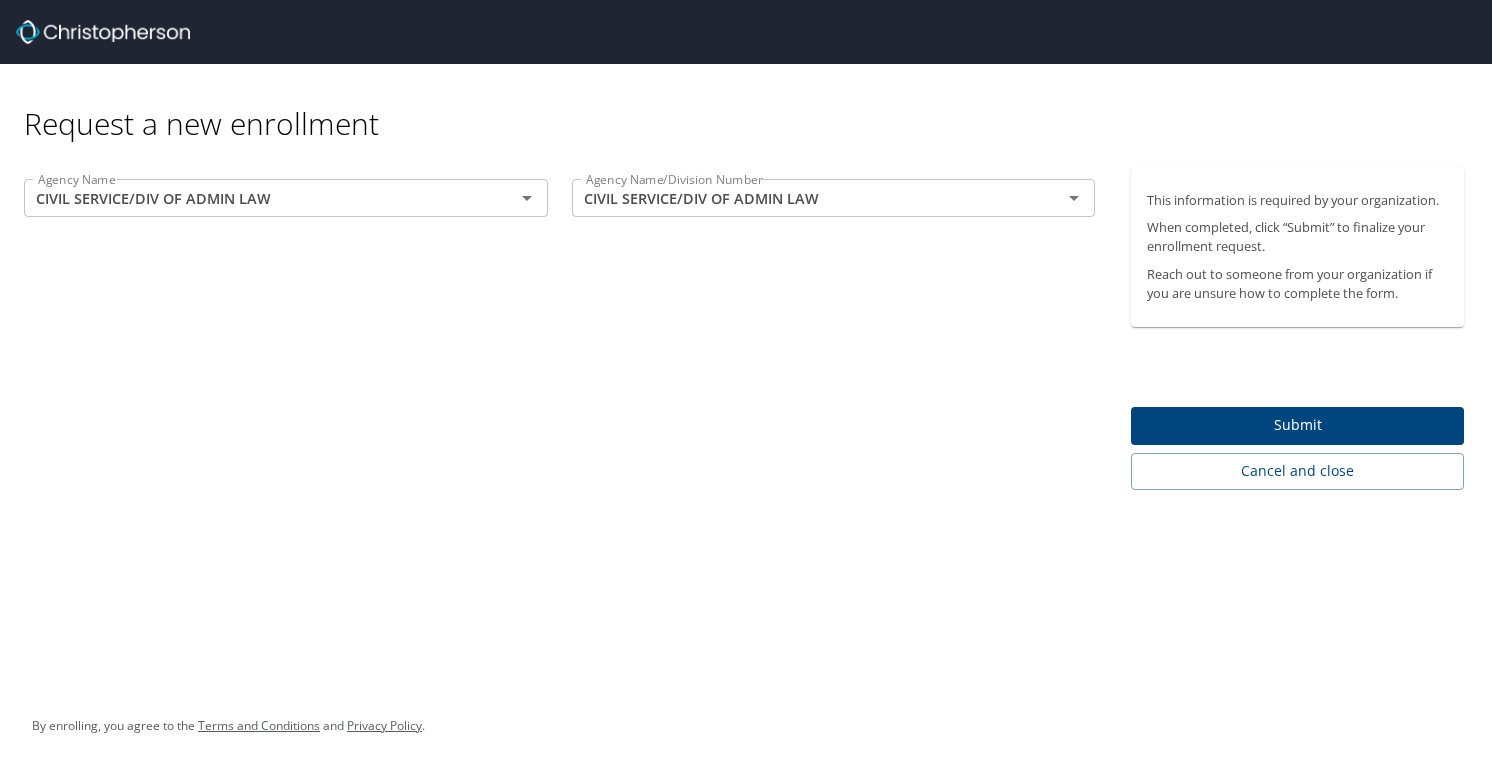 click on "Submit" at bounding box center (1297, 425) 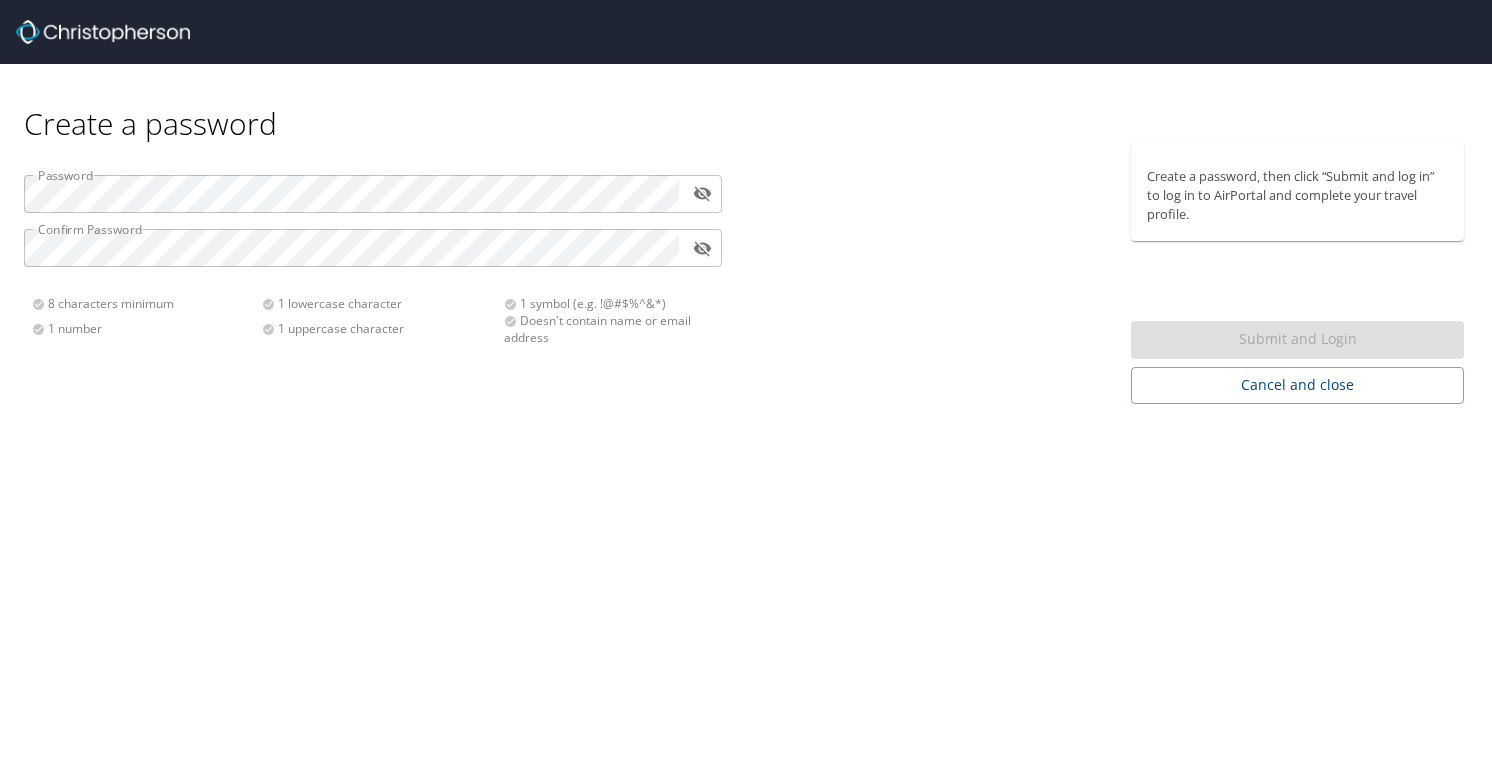 scroll, scrollTop: 0, scrollLeft: 0, axis: both 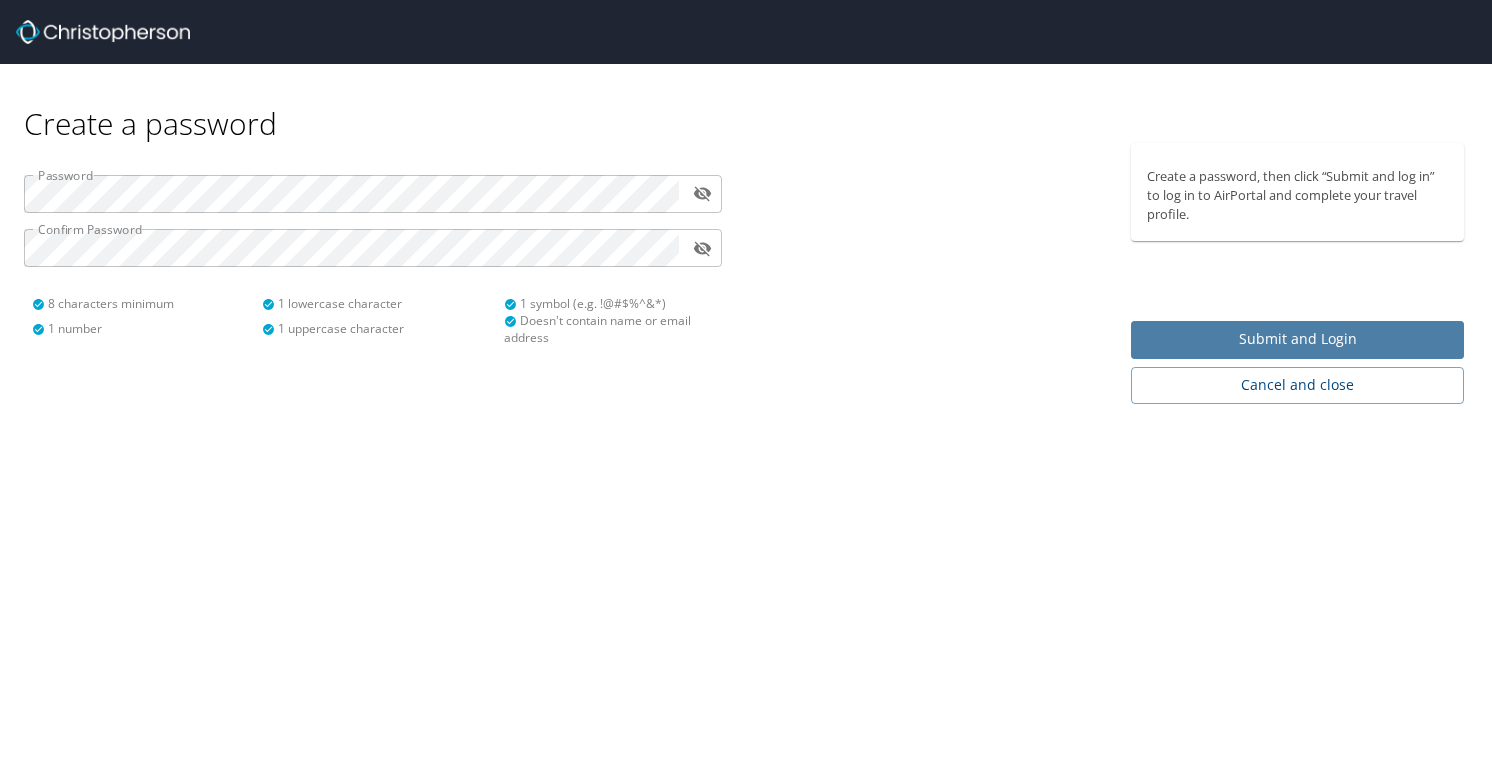 click on "Submit and Login" at bounding box center [1297, 339] 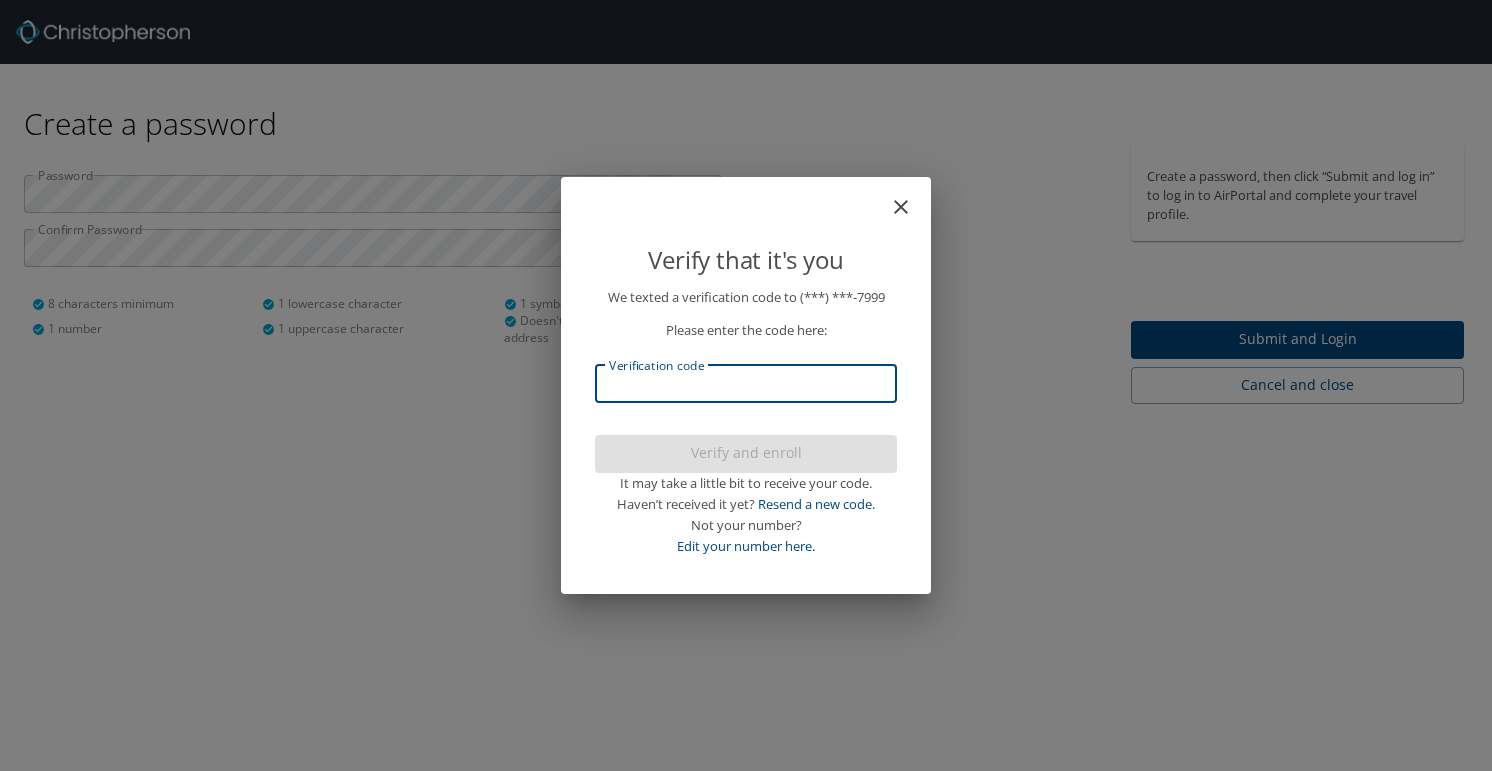 click on "Verification code" at bounding box center [746, 384] 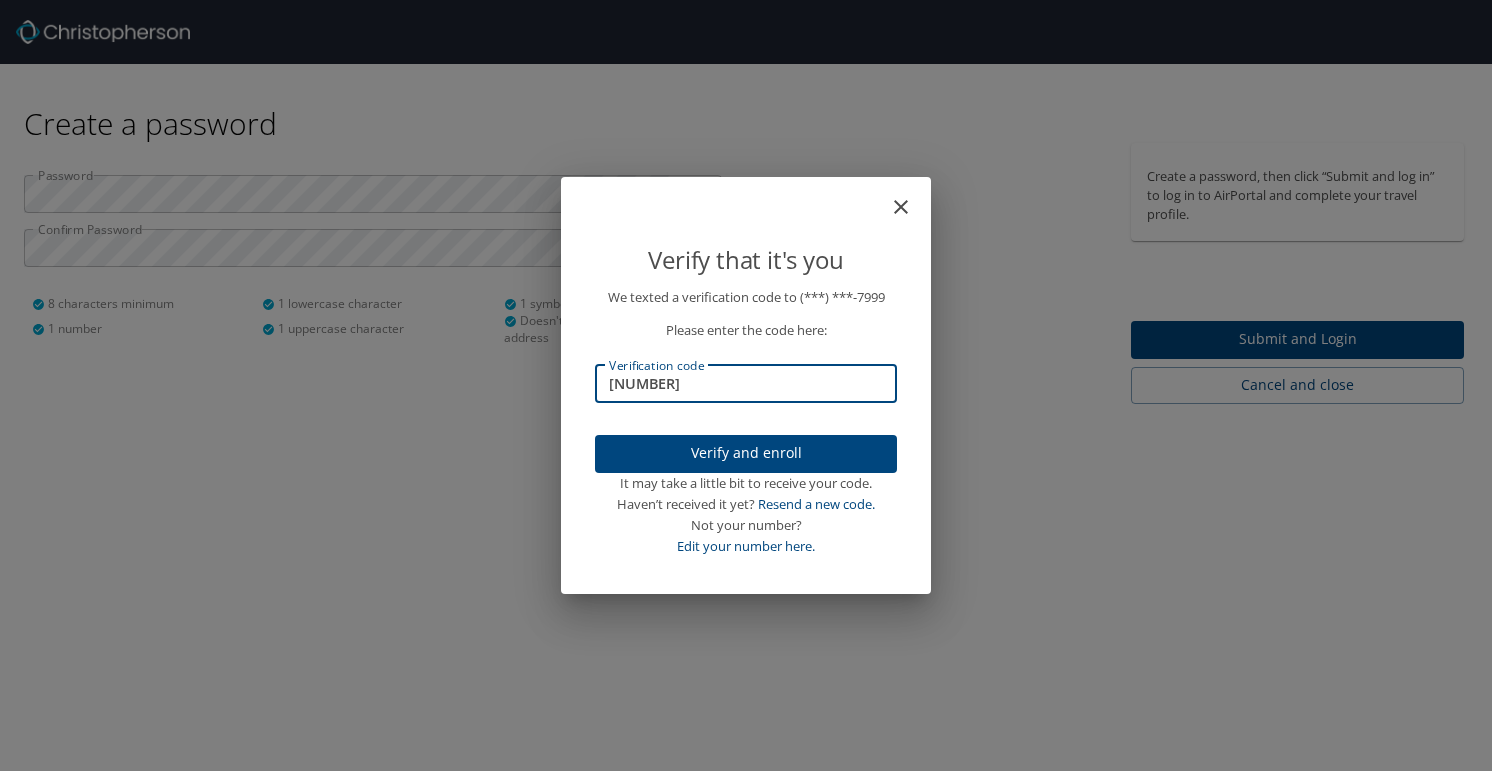 type on "745644" 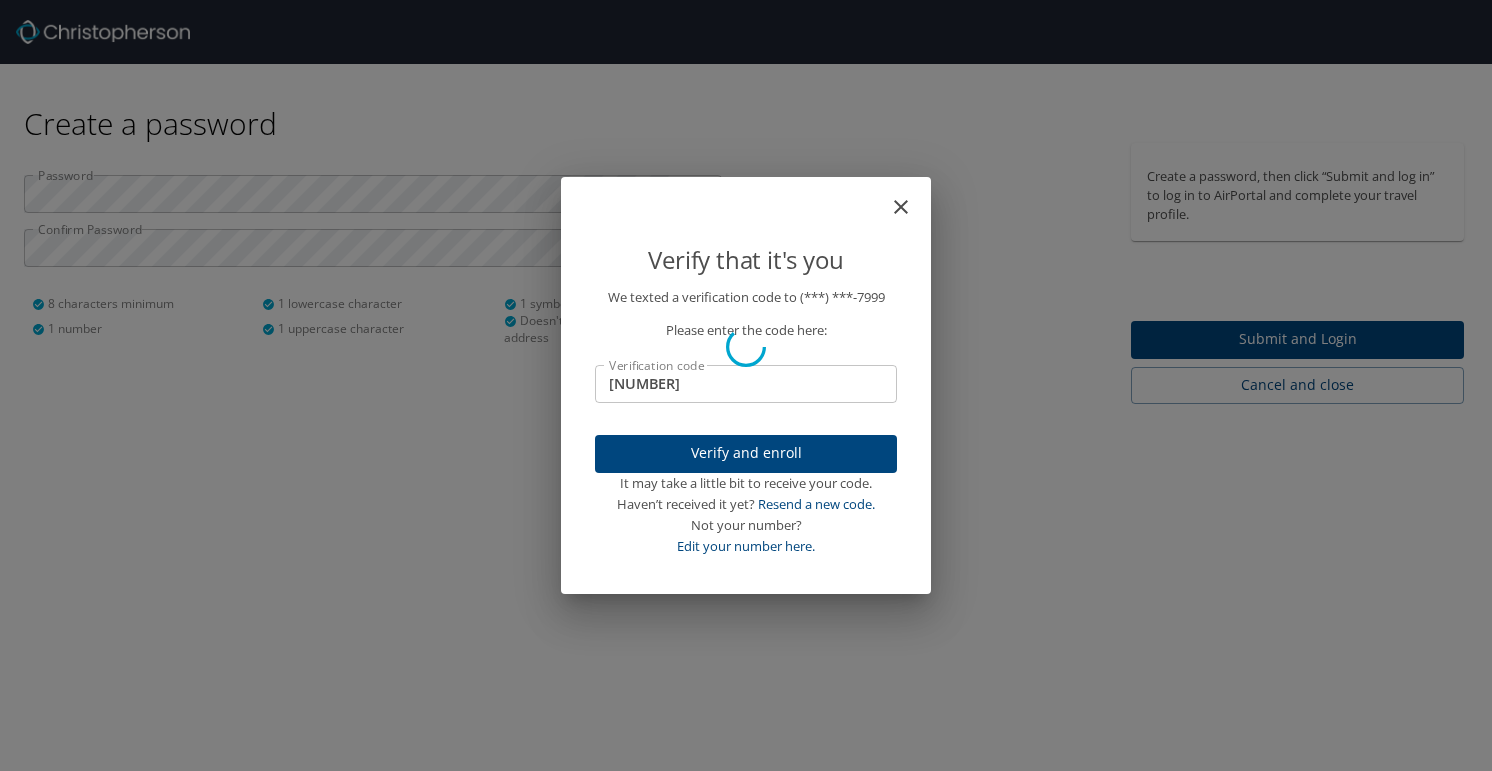 type 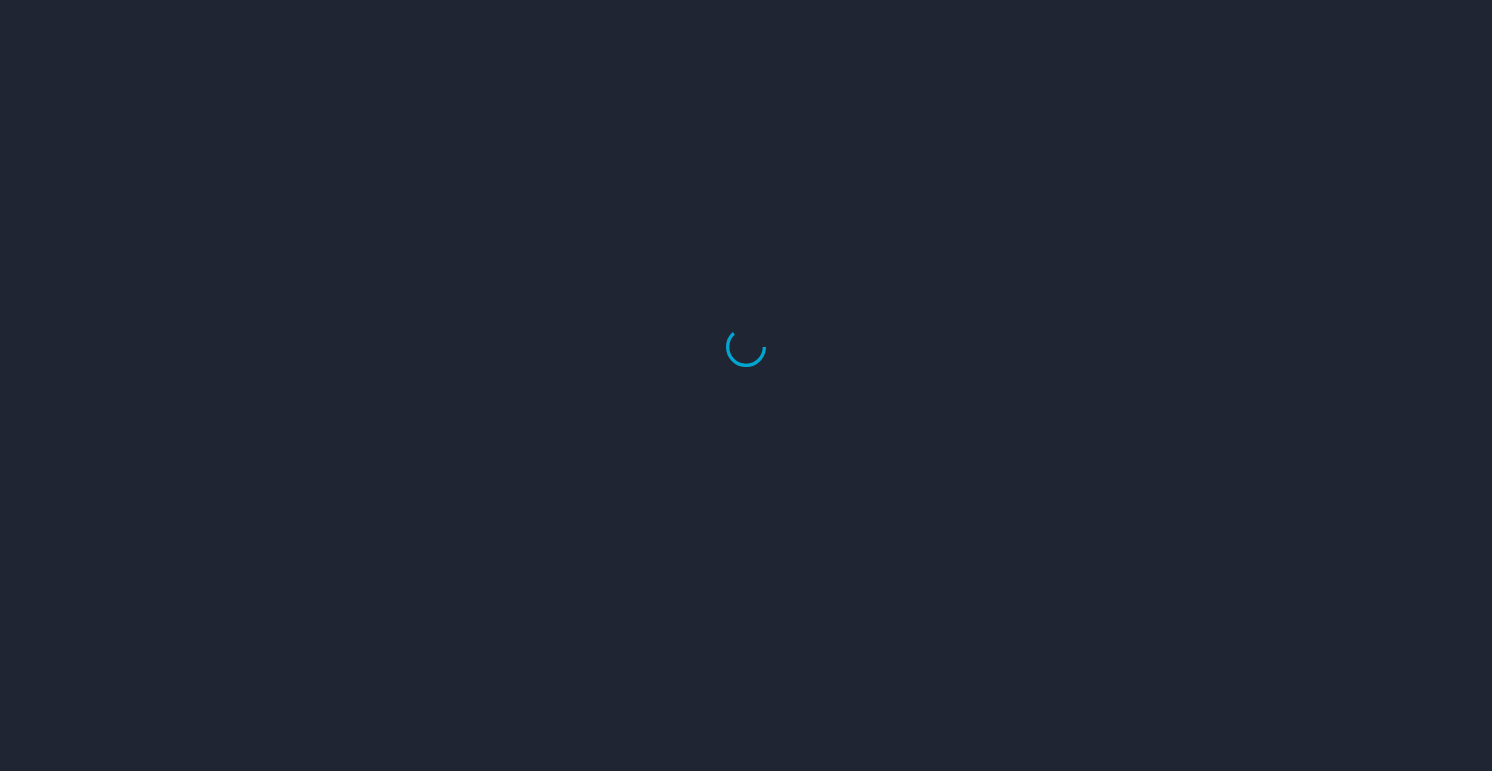 select on "US" 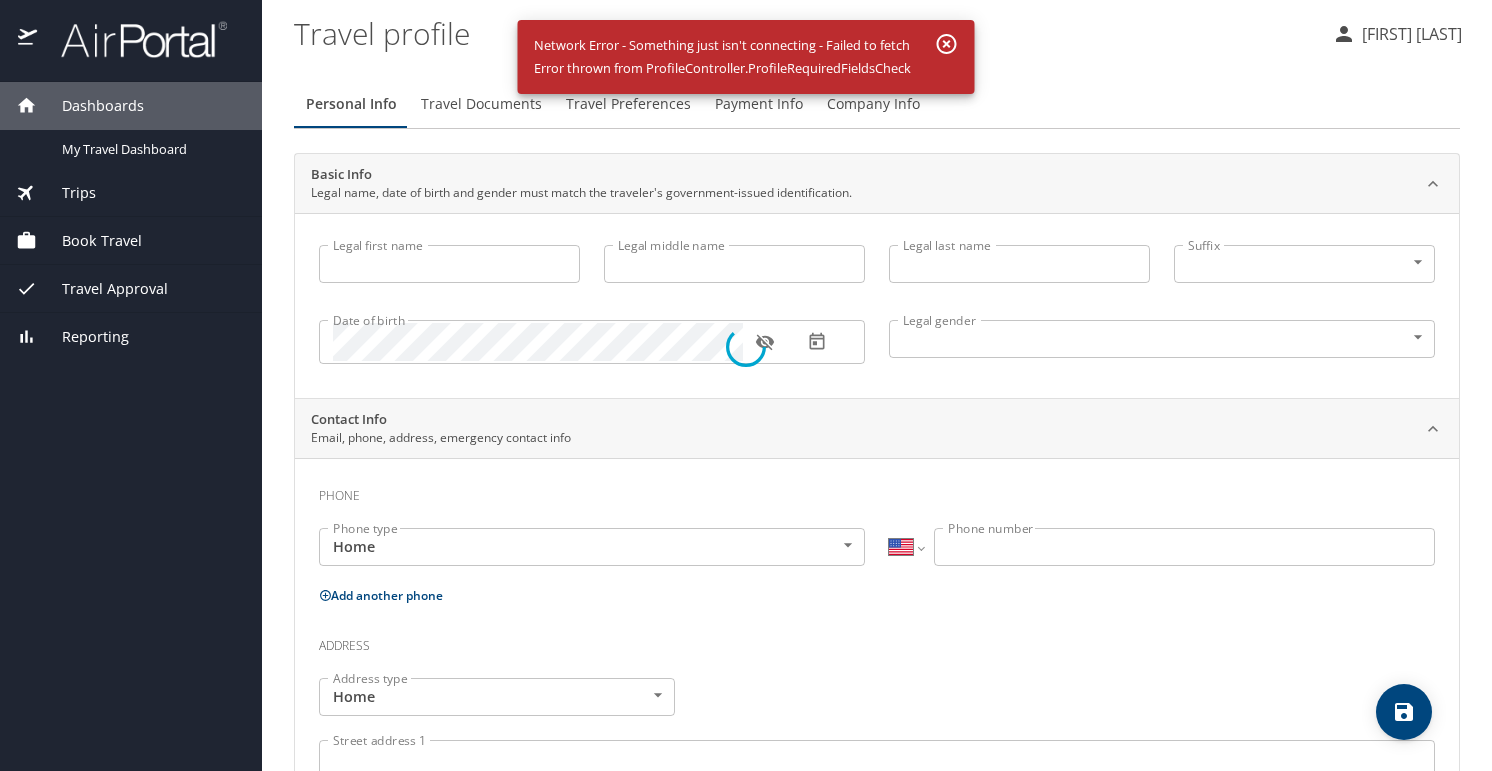 click at bounding box center [746, 347] 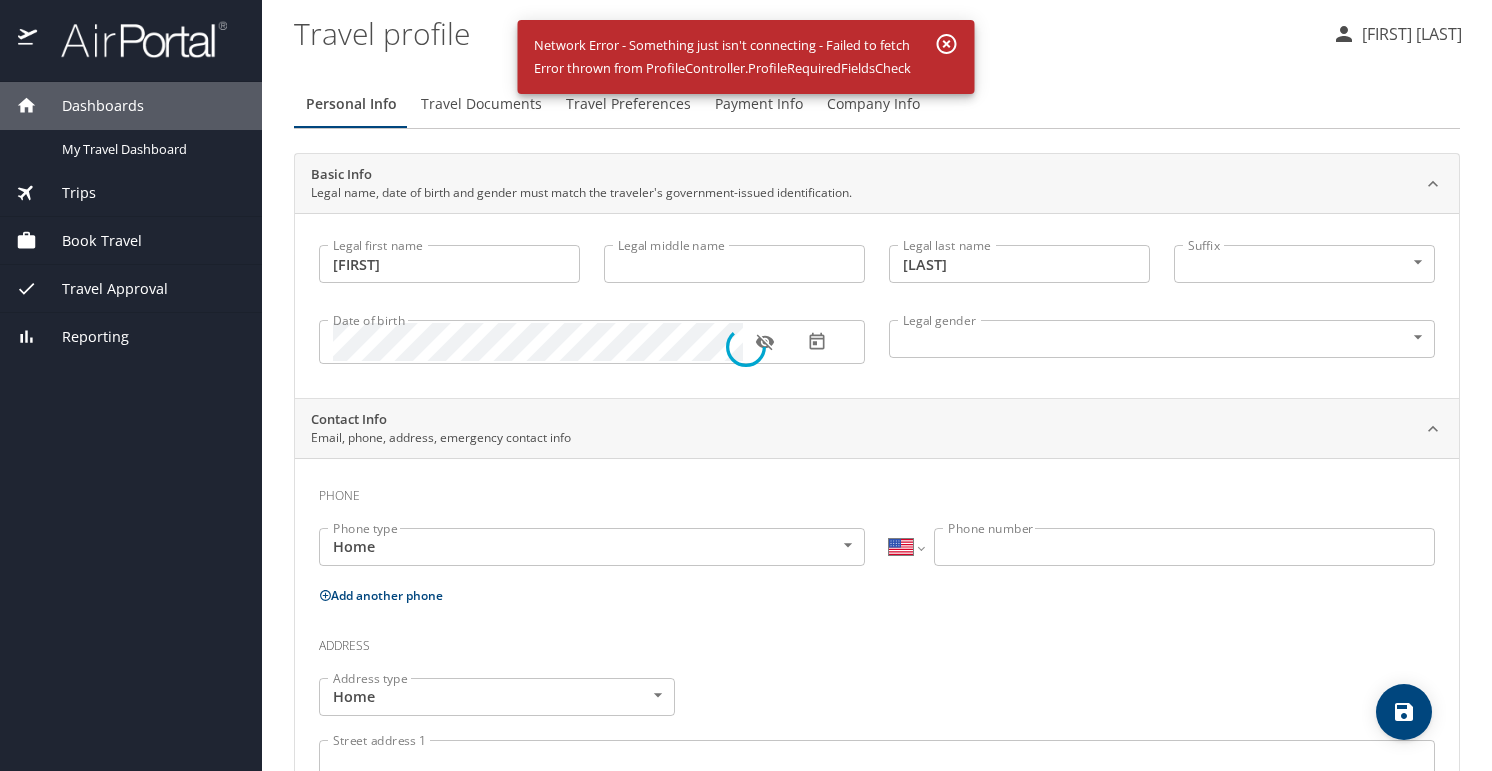 select on "US" 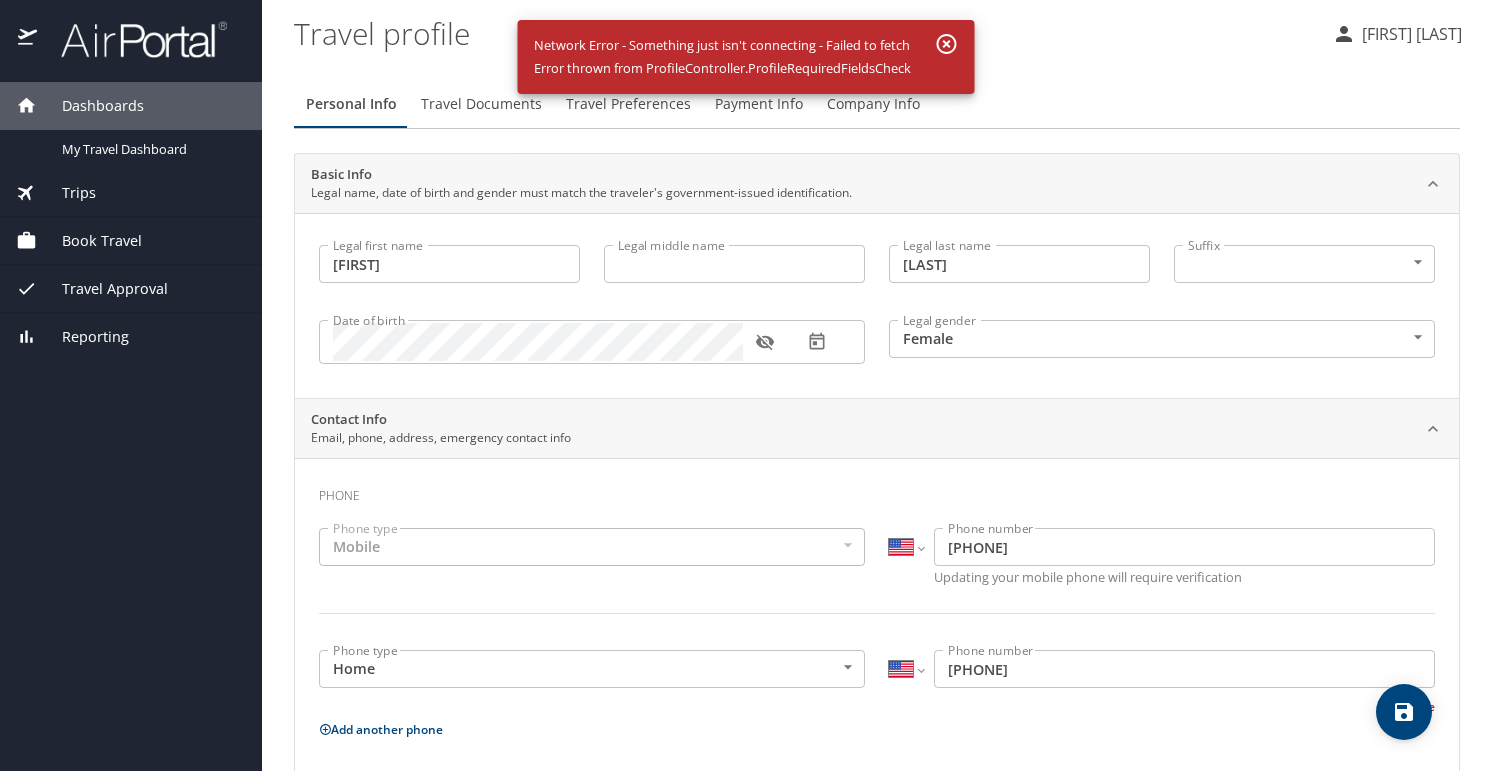 click on "Legal middle name" at bounding box center (734, 264) 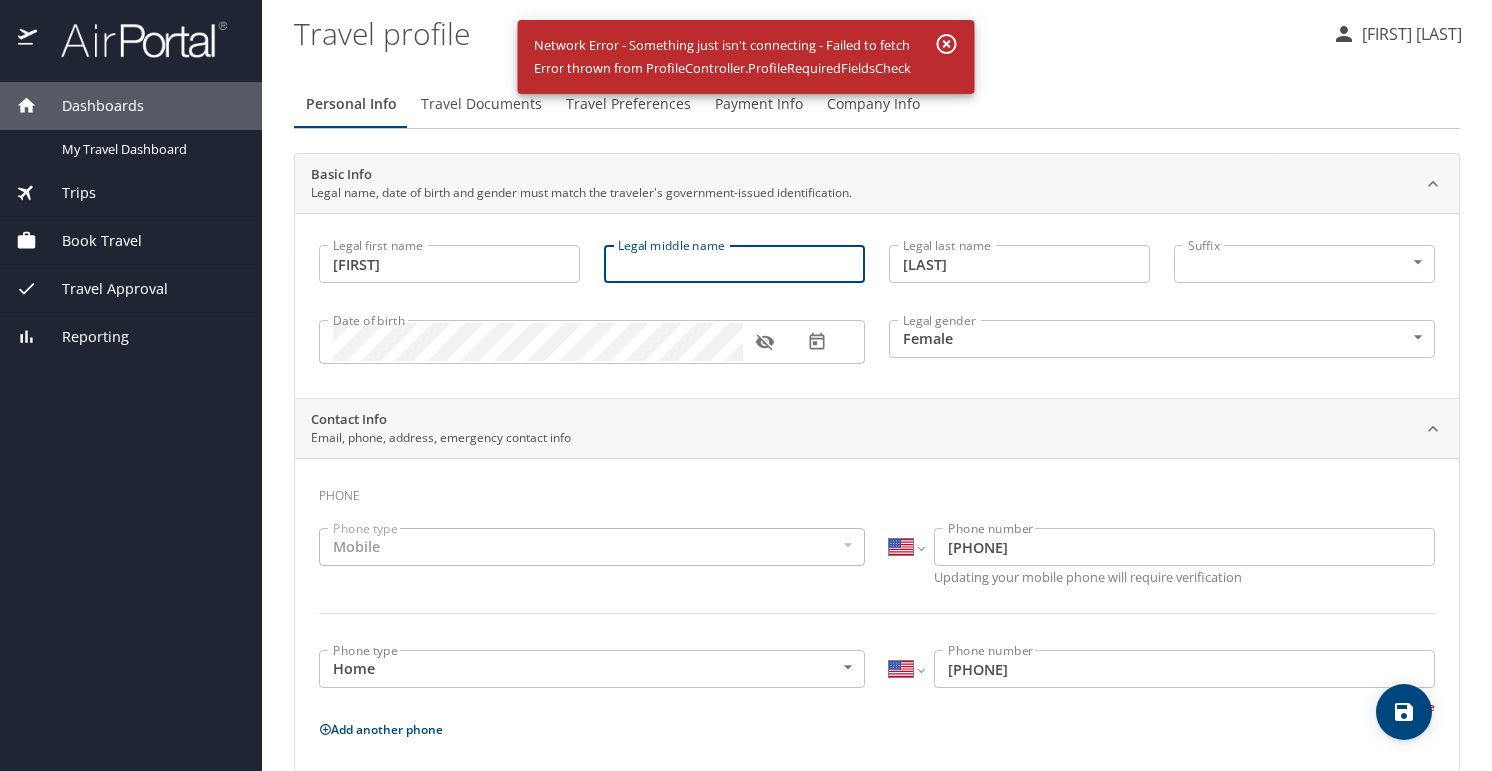 type on "d" 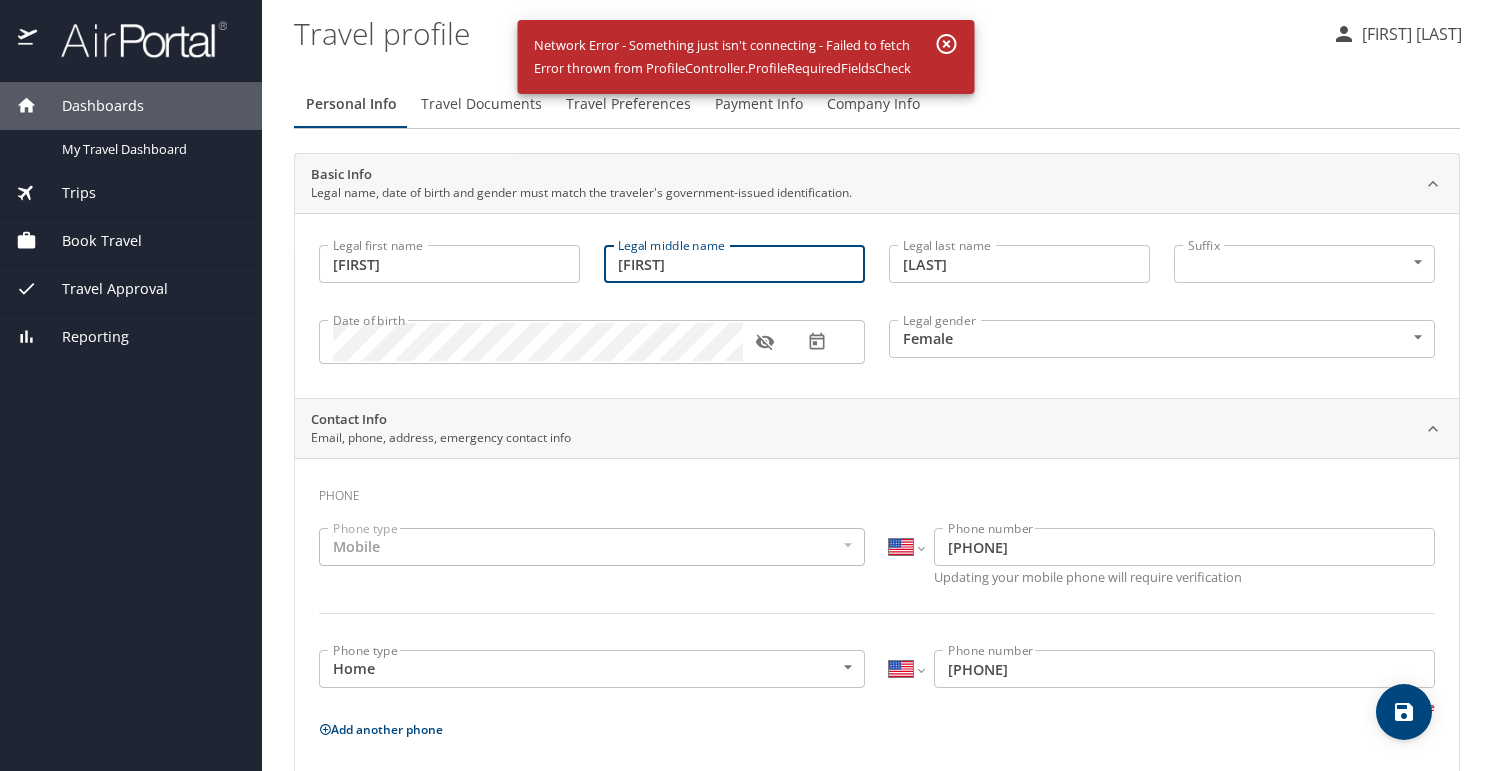 type on "[NAME]" 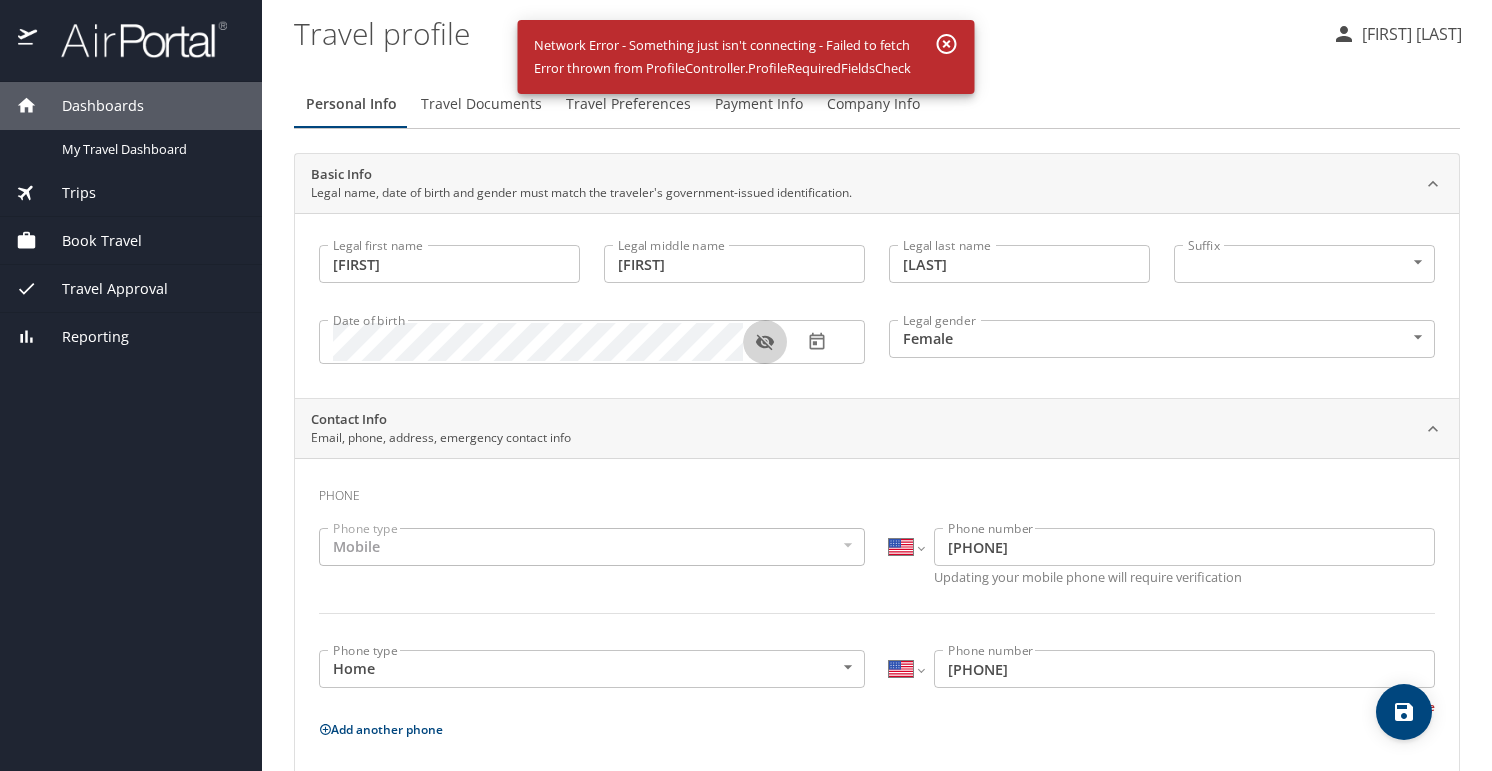 click 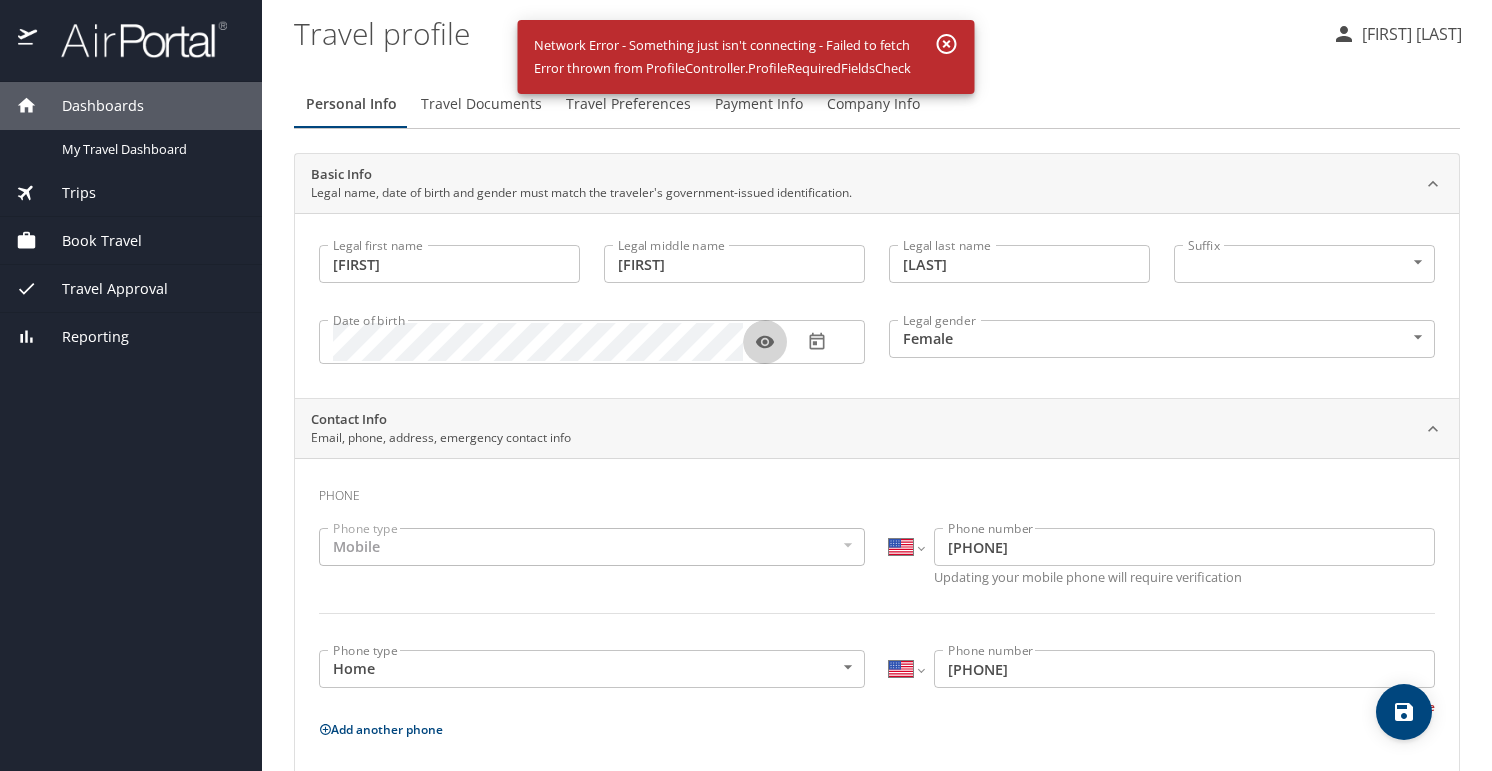 click 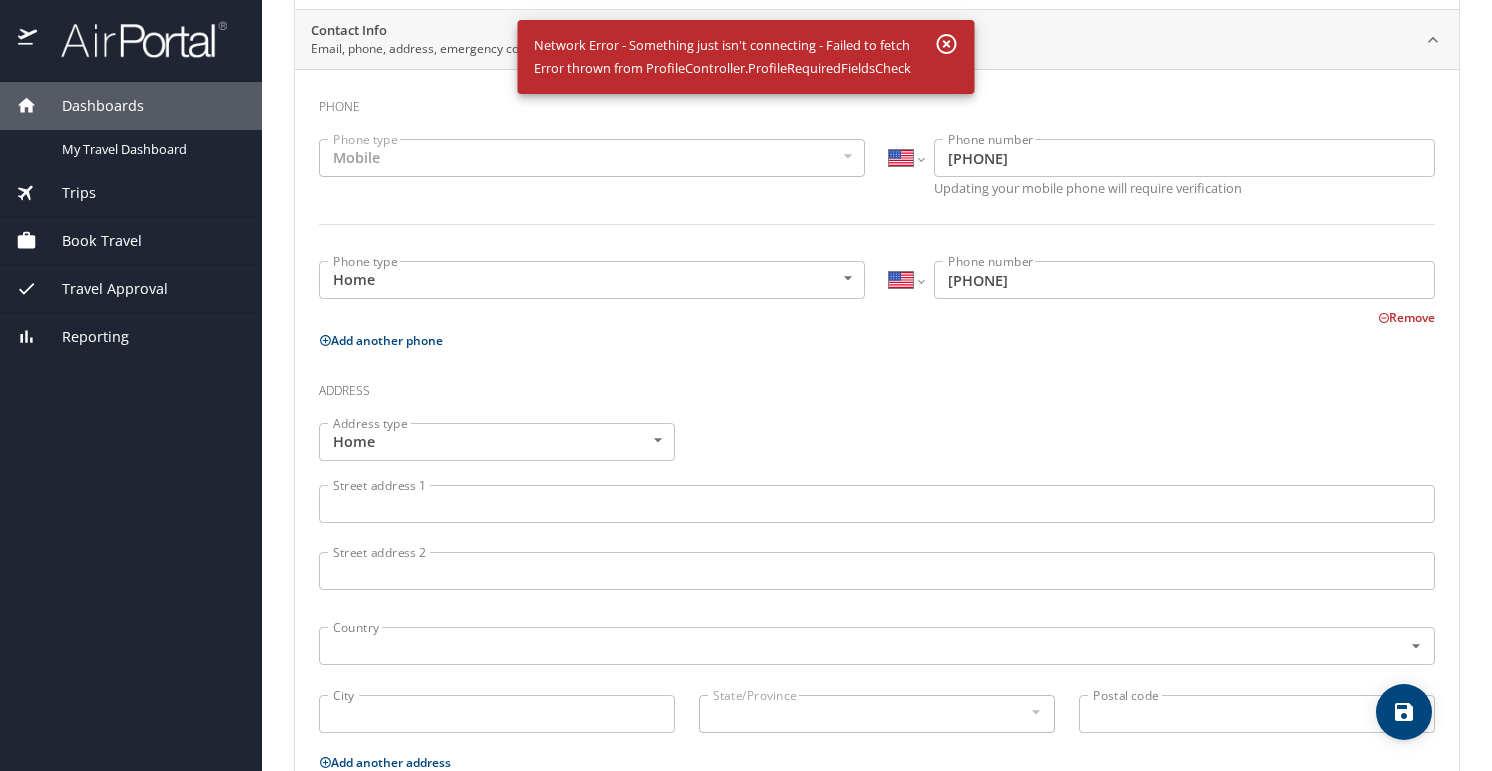scroll, scrollTop: 400, scrollLeft: 0, axis: vertical 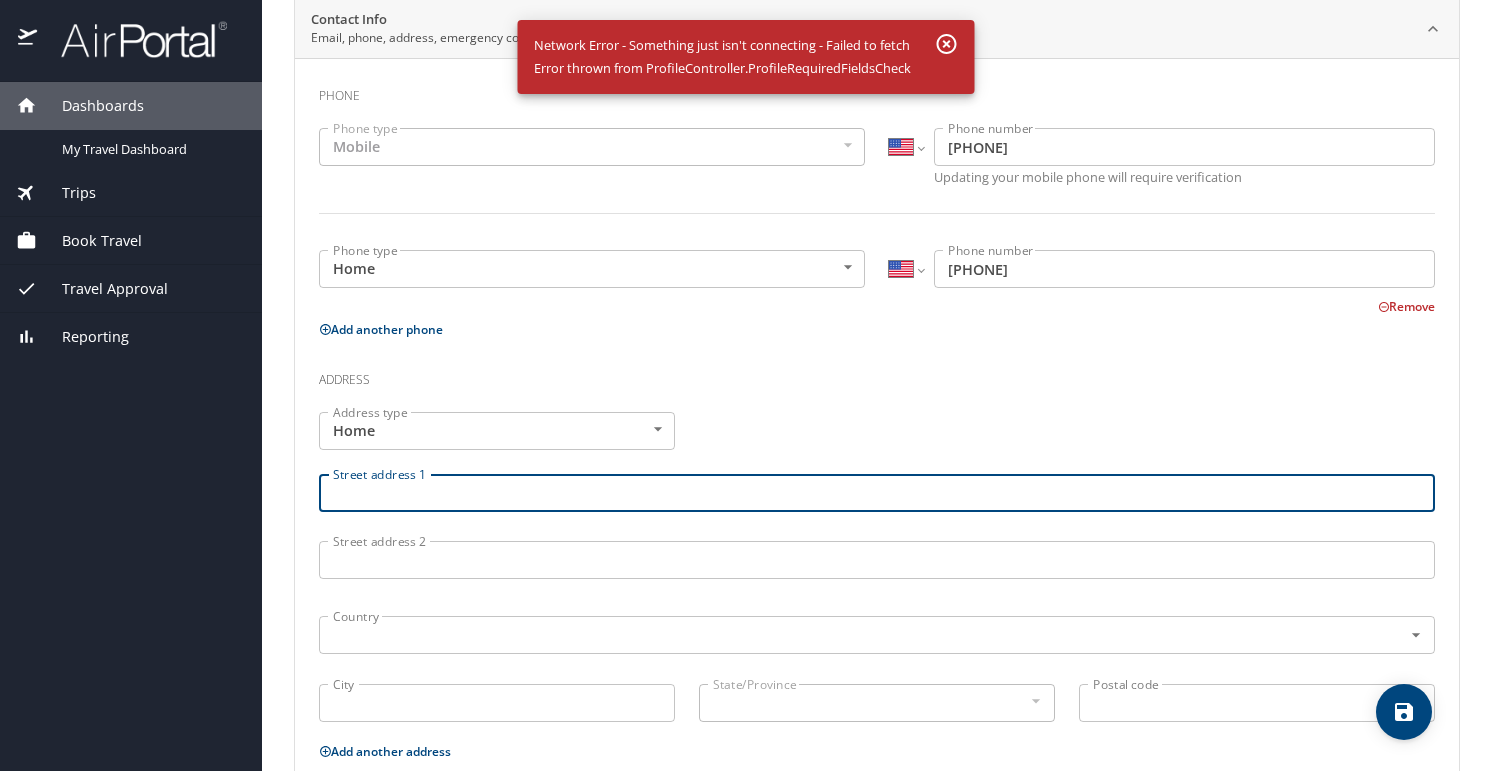 click on "Street address 1" at bounding box center [877, 493] 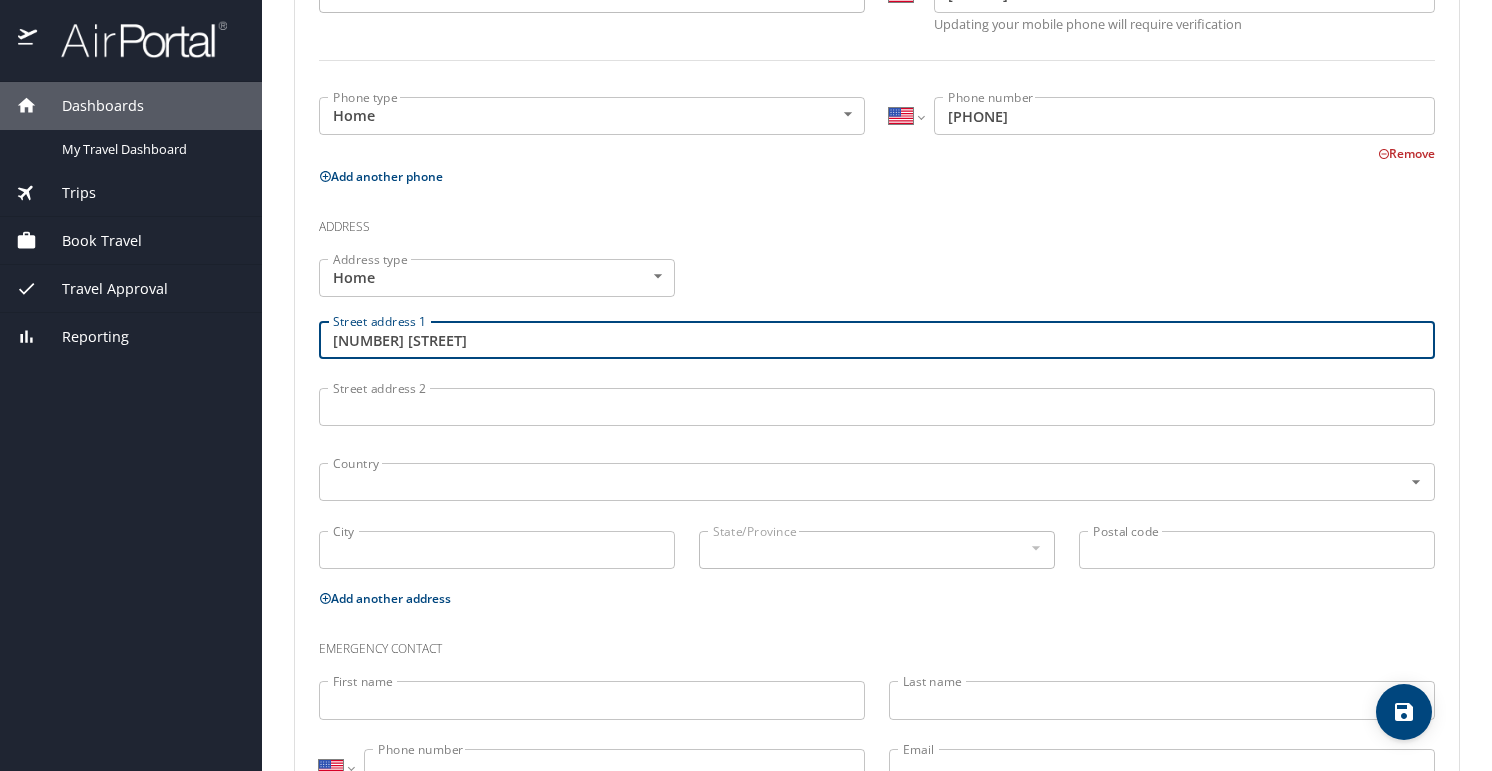 scroll, scrollTop: 560, scrollLeft: 0, axis: vertical 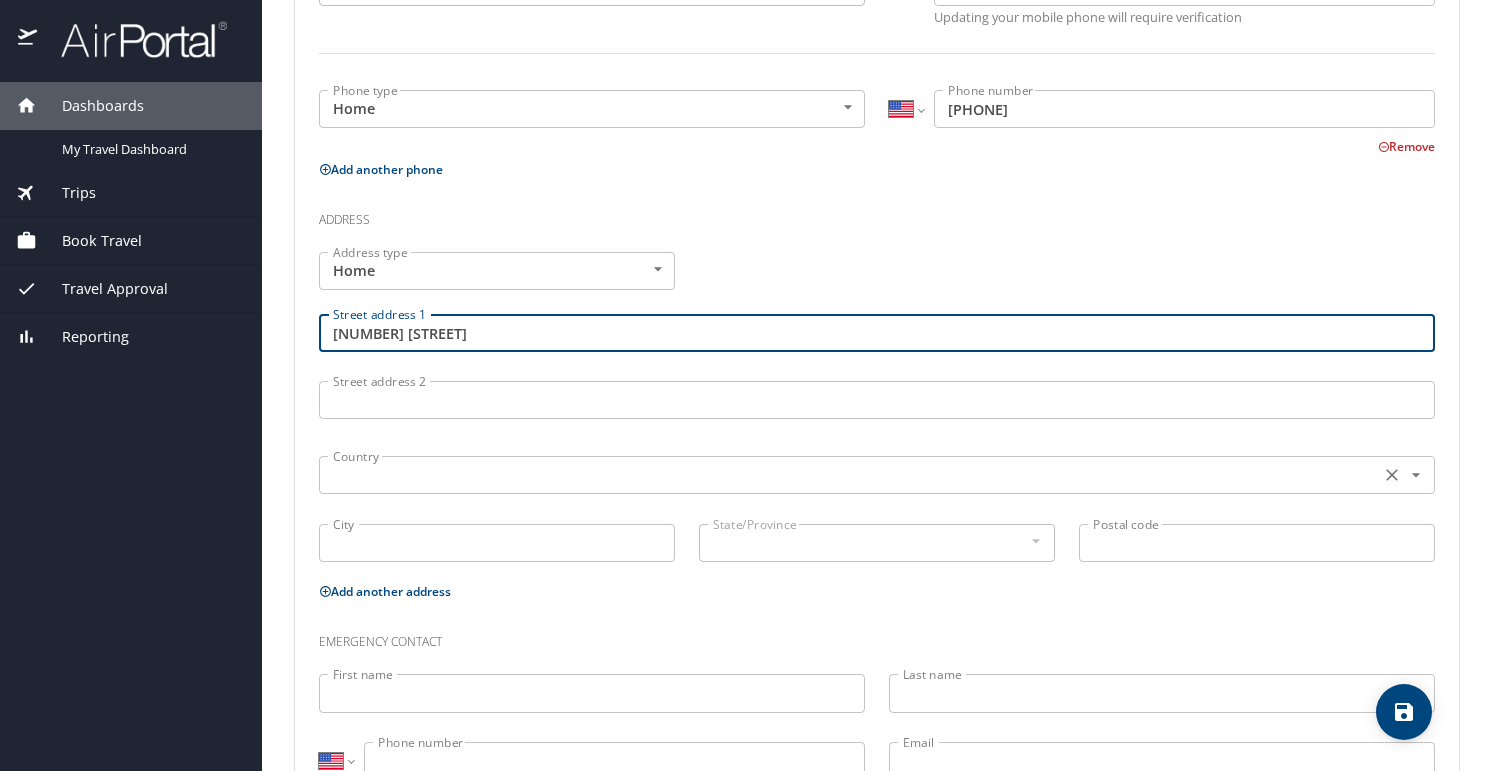 type on "6141 Shallow Brook Lane" 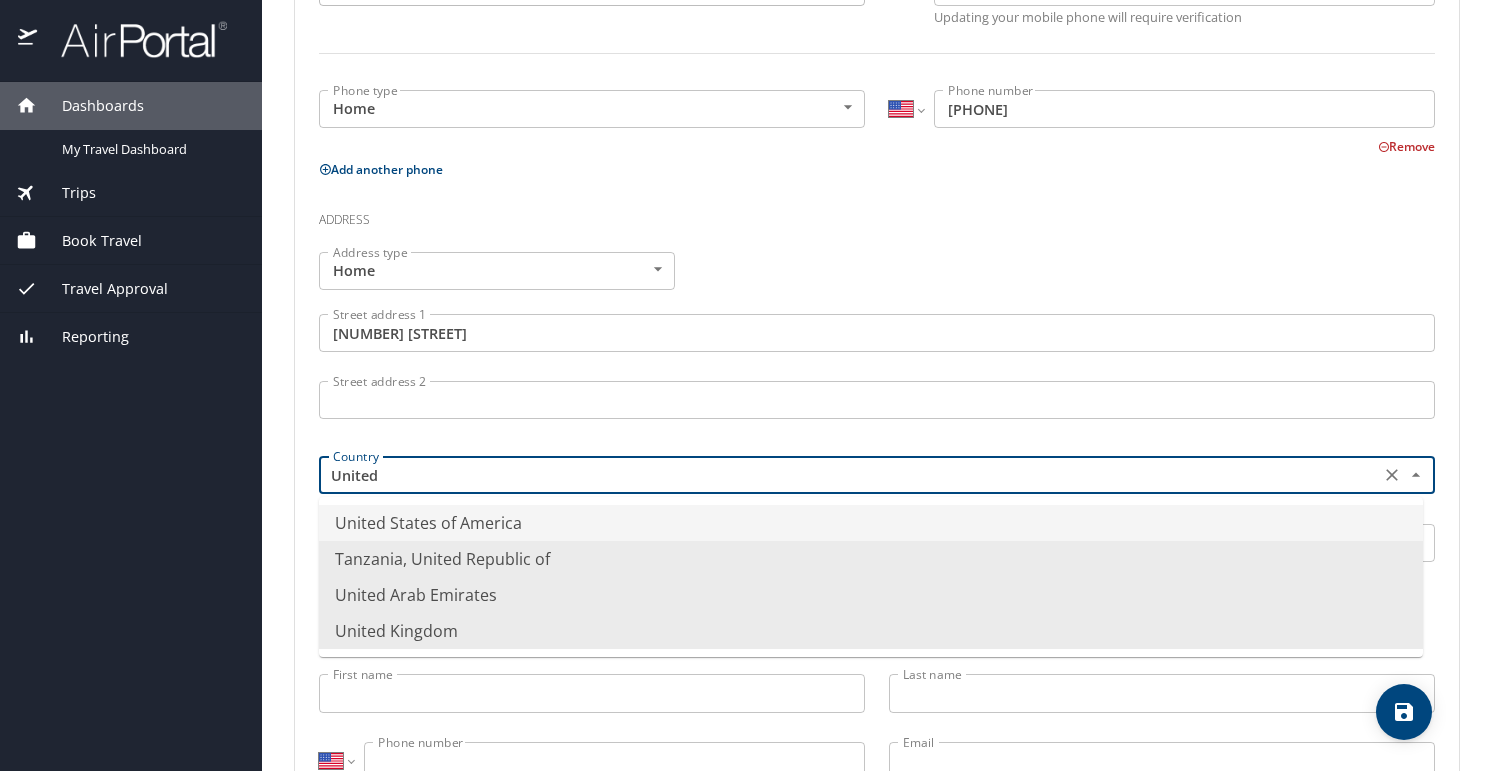 click on "United States of America" at bounding box center (871, 523) 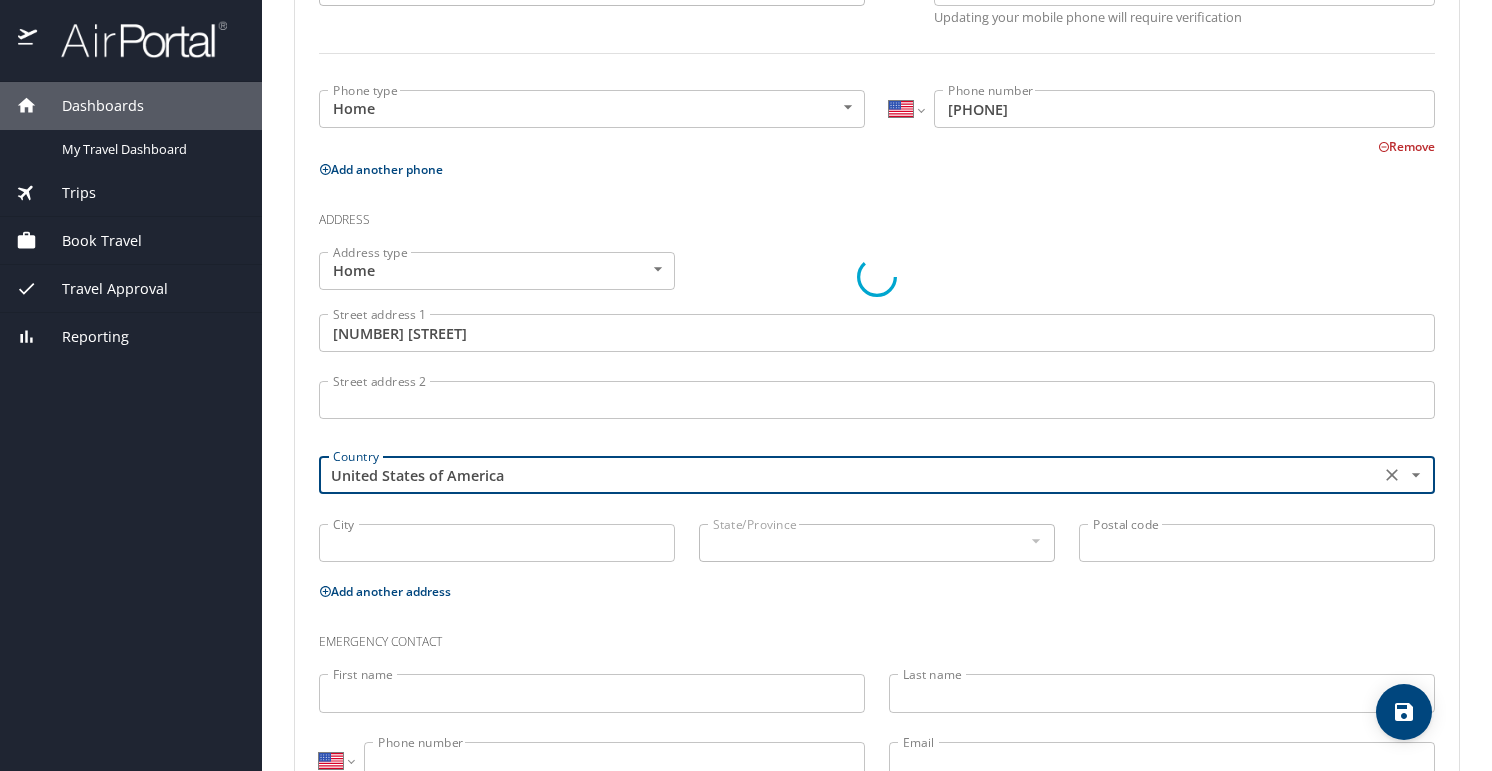 type on "United States of America" 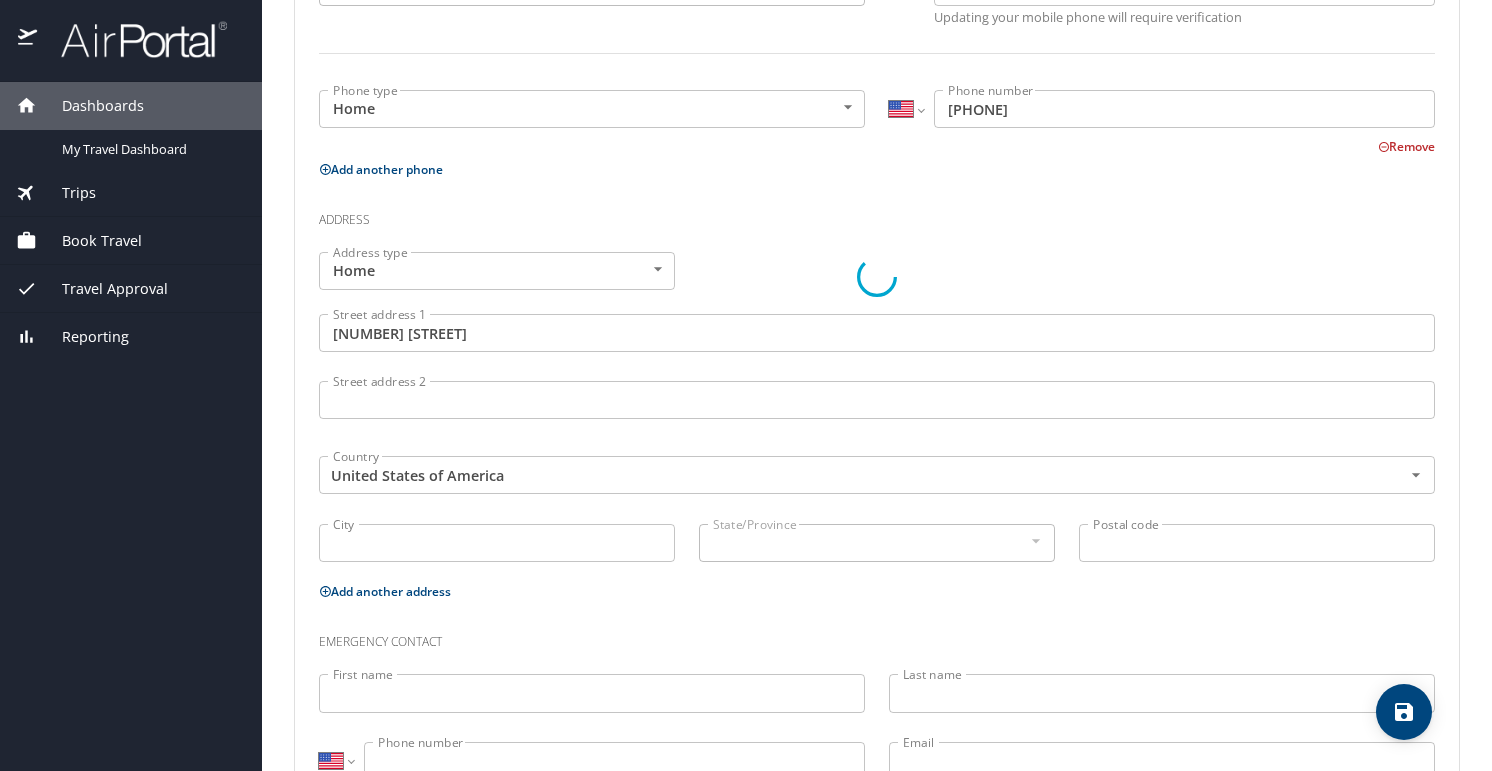 click at bounding box center (877, 277) 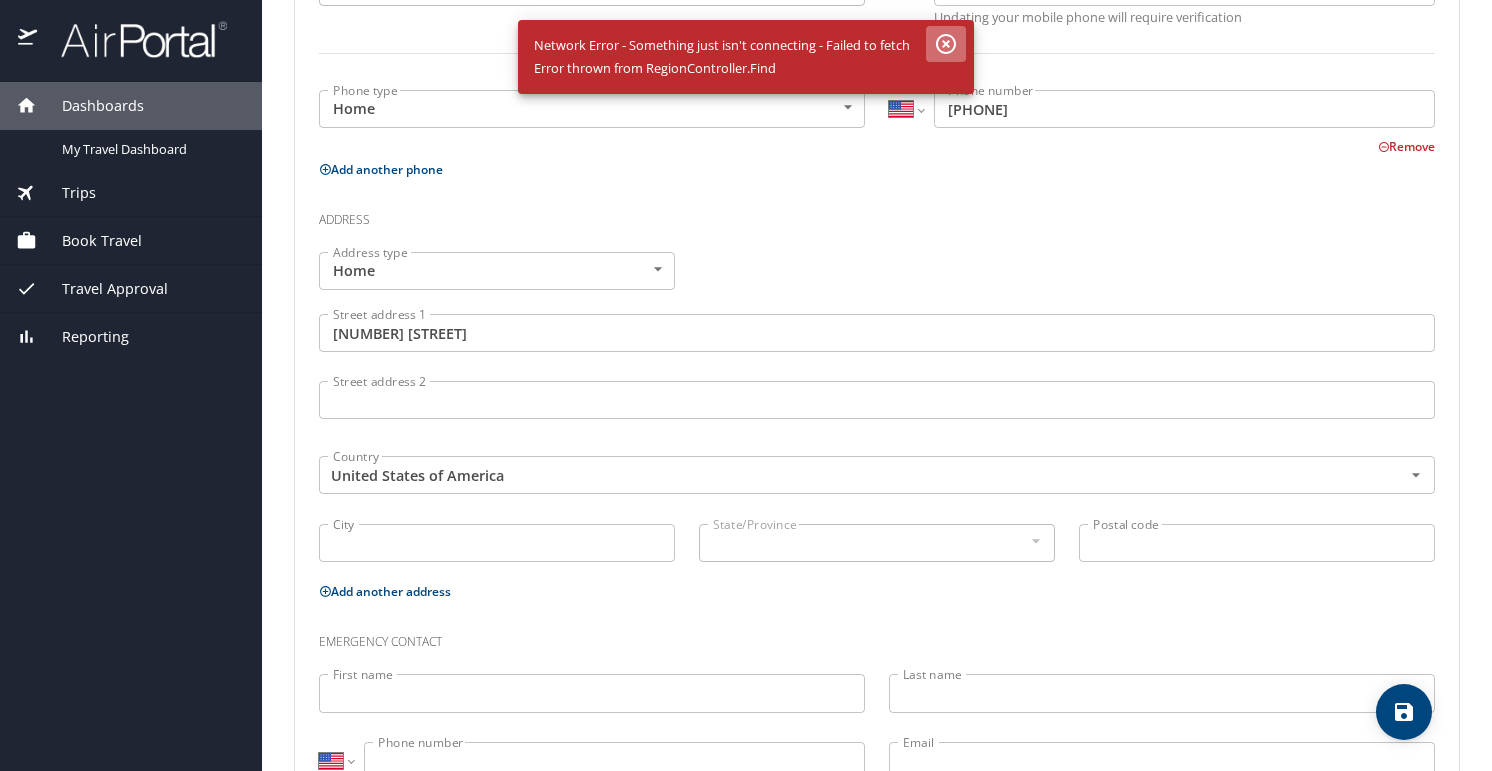 click 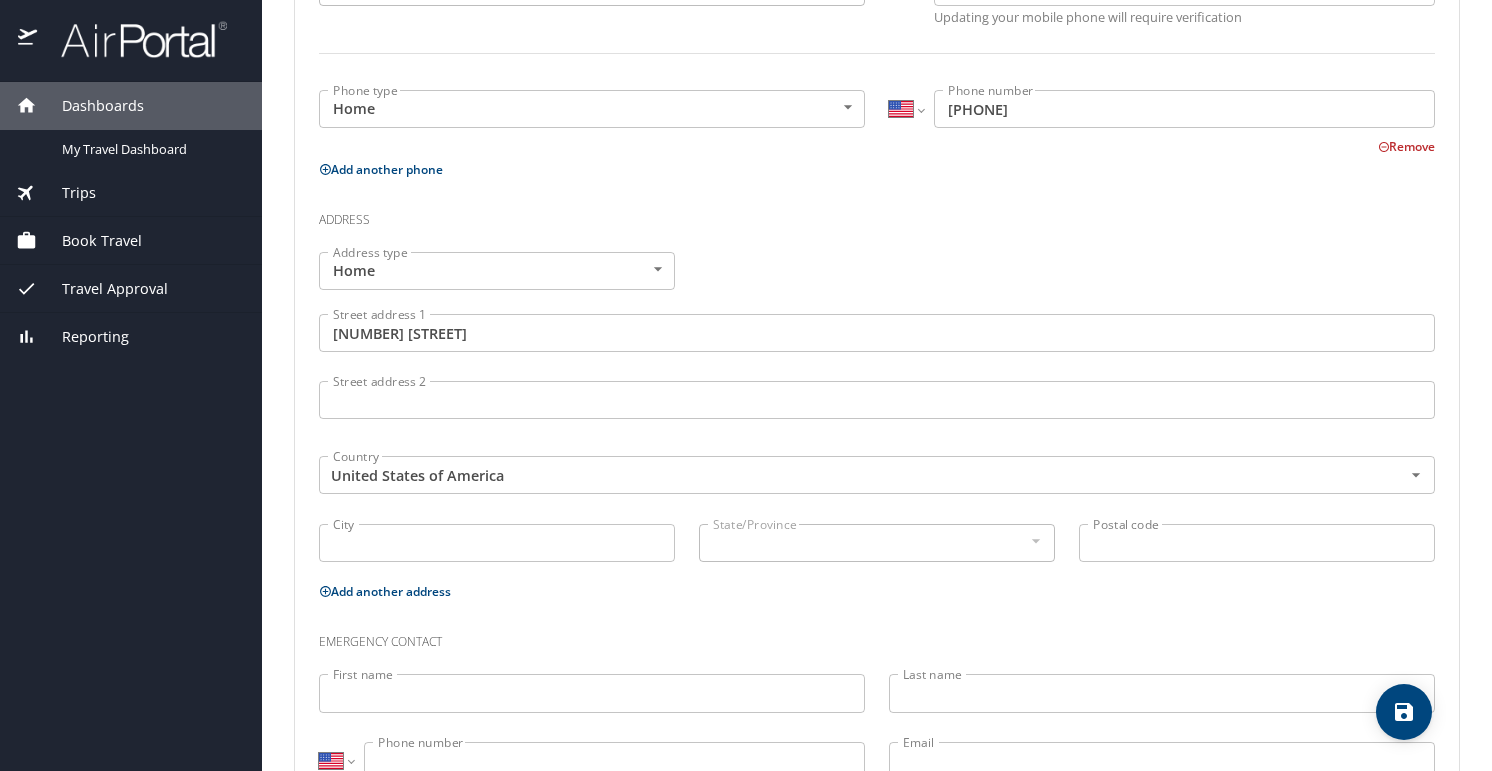 click on "City" at bounding box center (497, 543) 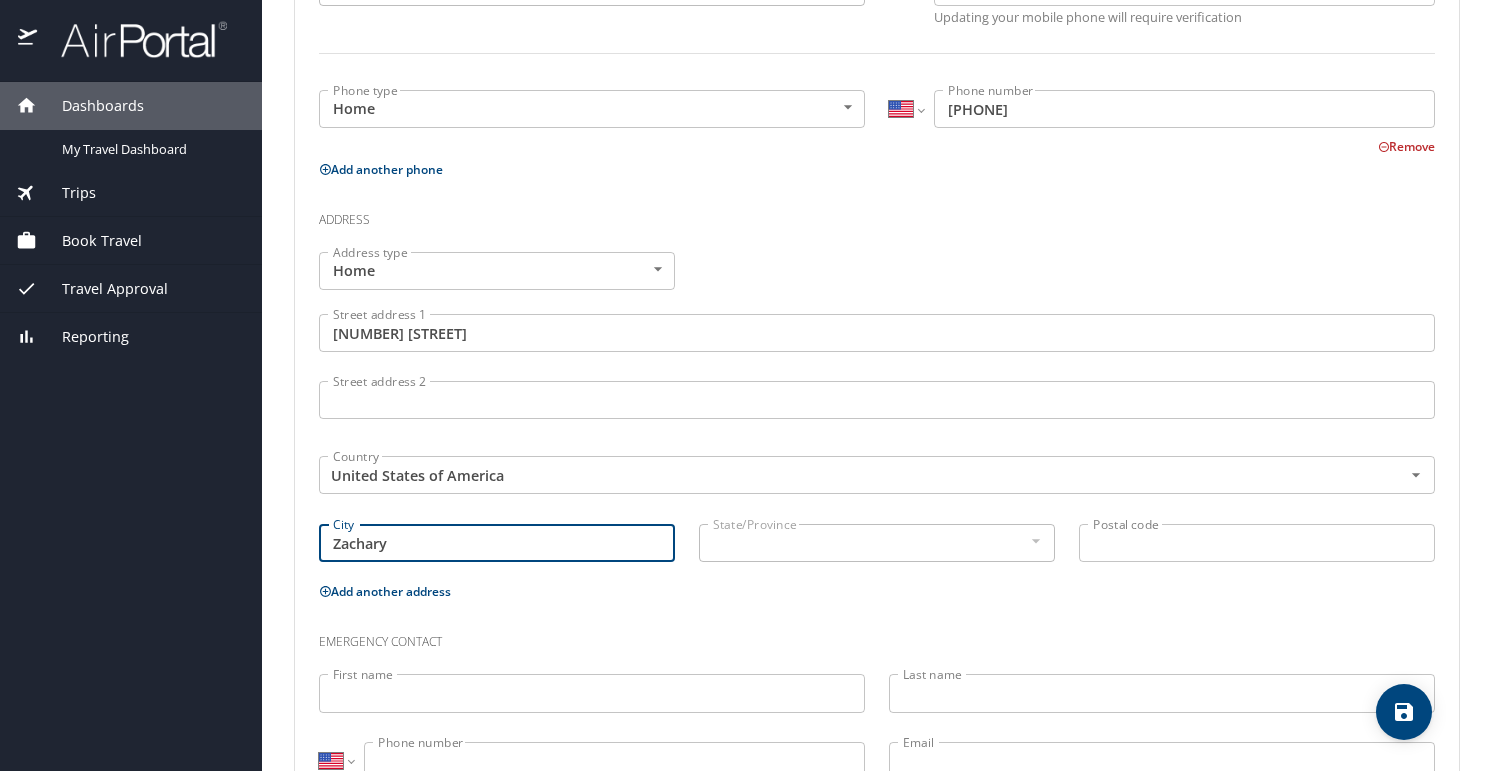 type on "Zachary" 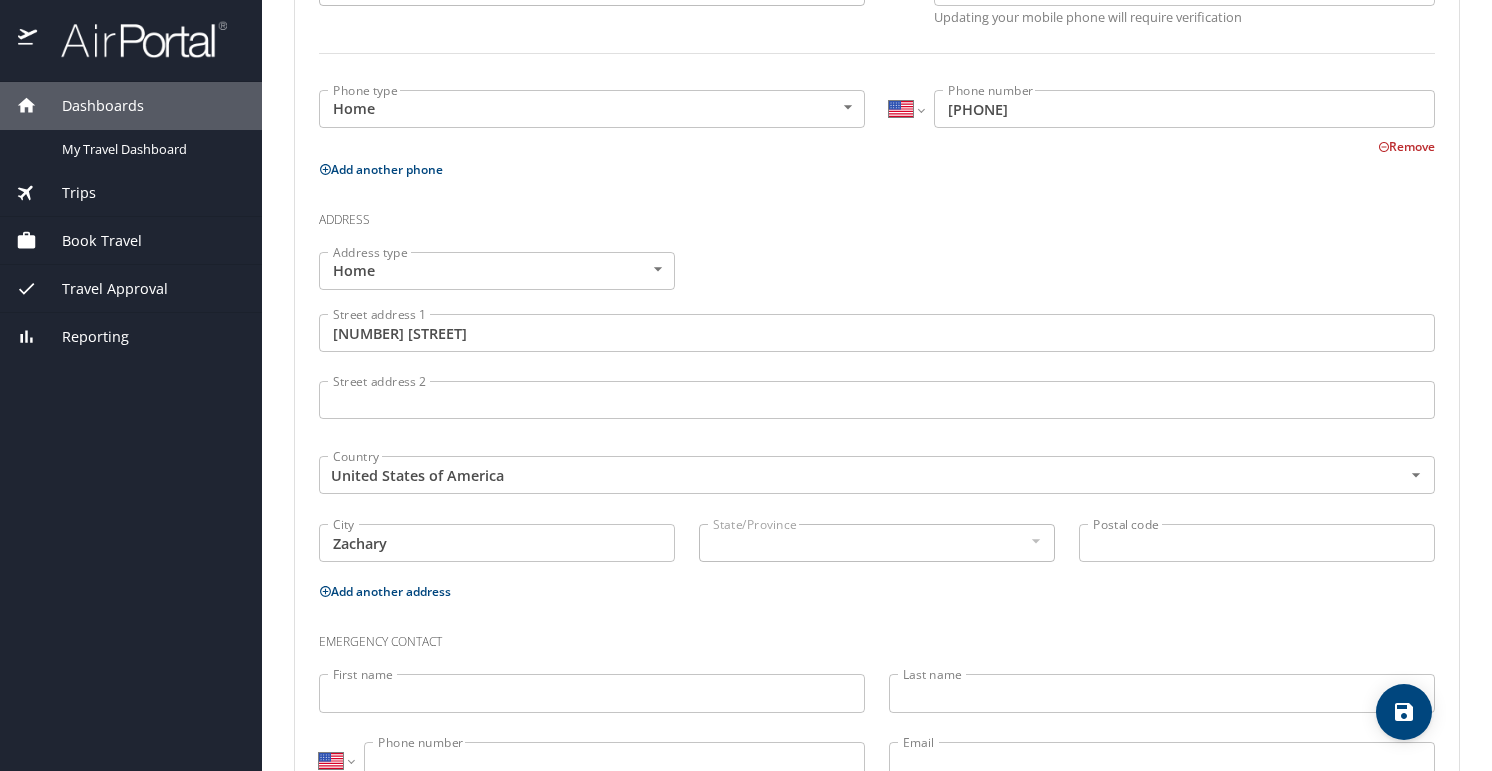 click at bounding box center [1035, 541] 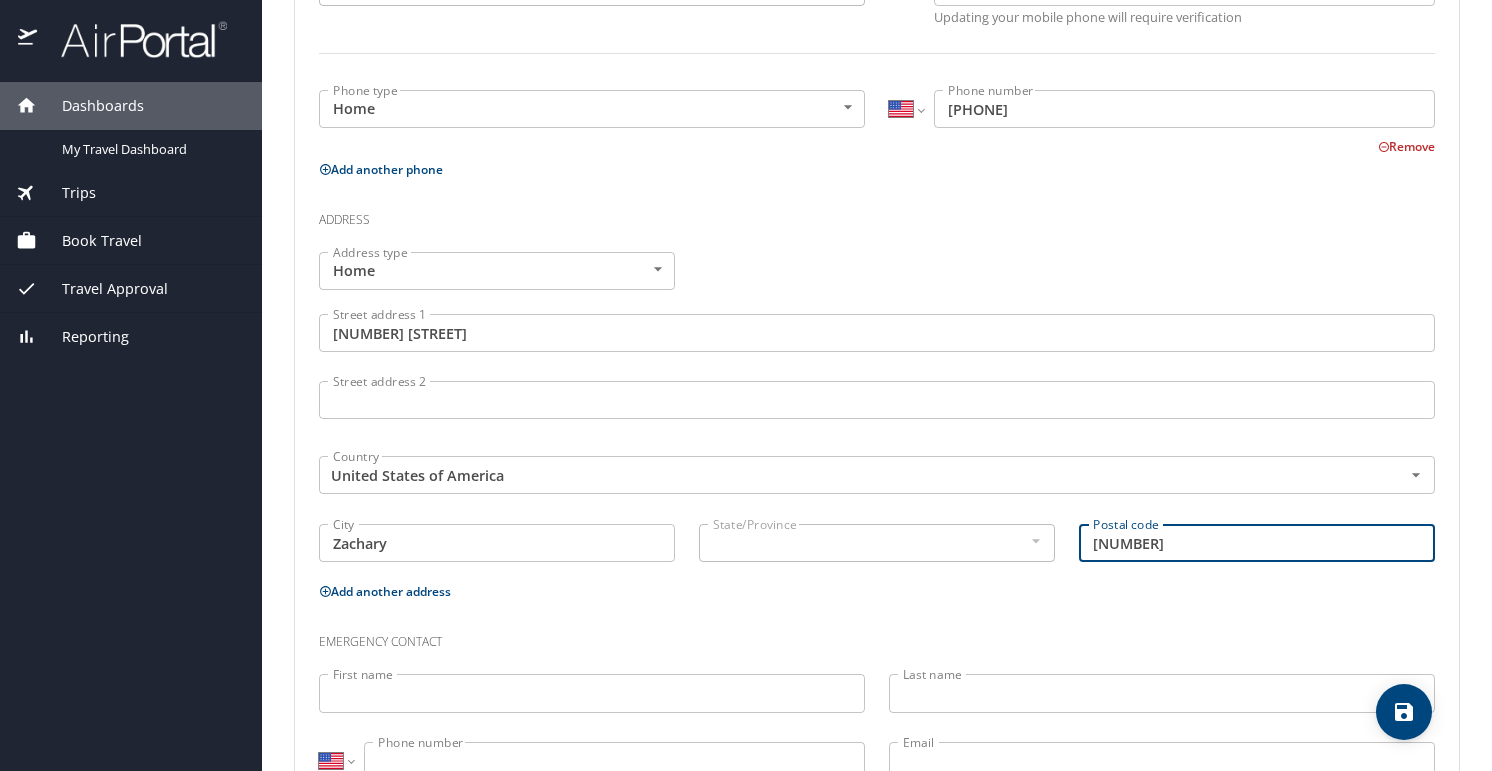 click at bounding box center [1035, 541] 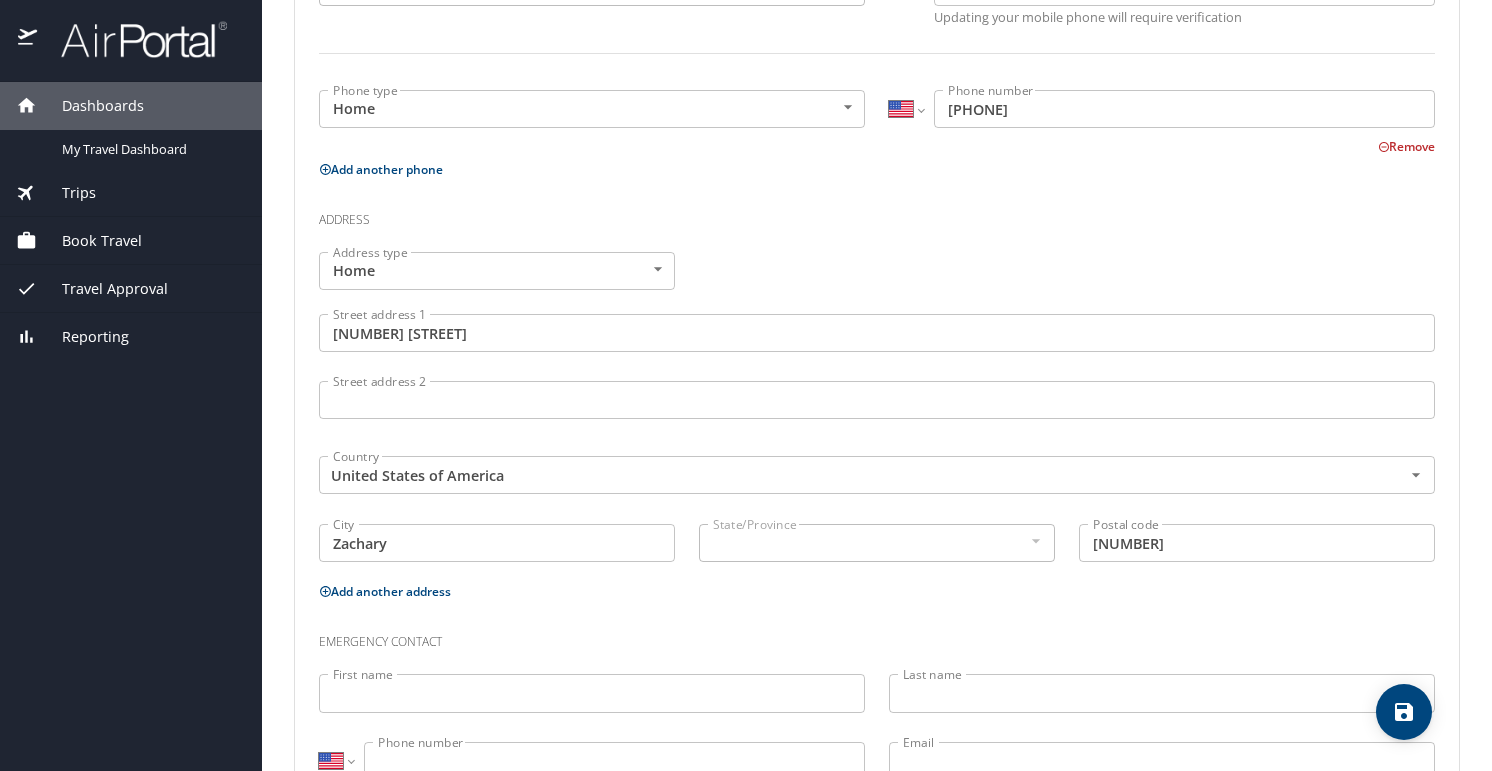 click on "Country United States of America Country" at bounding box center (877, 474) 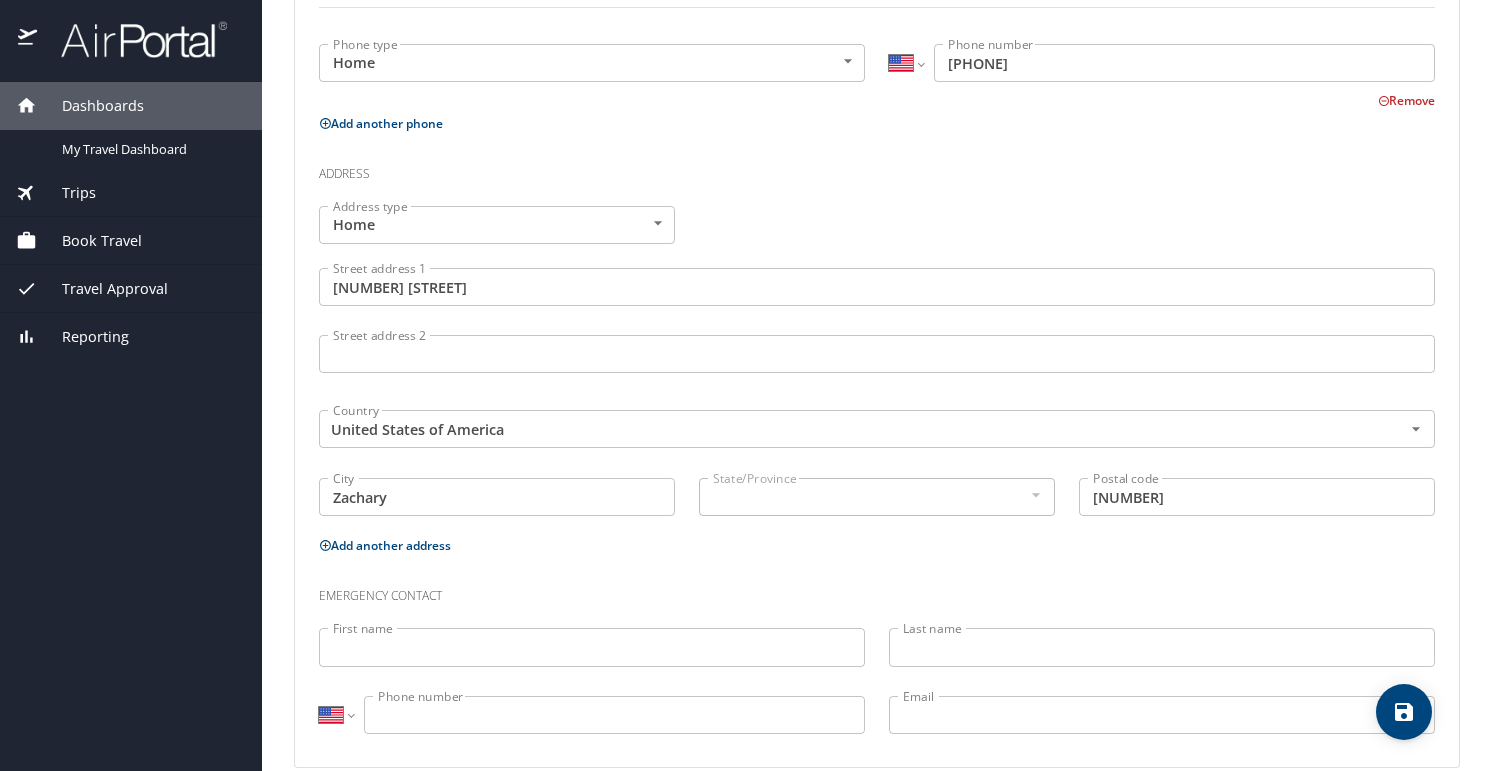 scroll, scrollTop: 632, scrollLeft: 0, axis: vertical 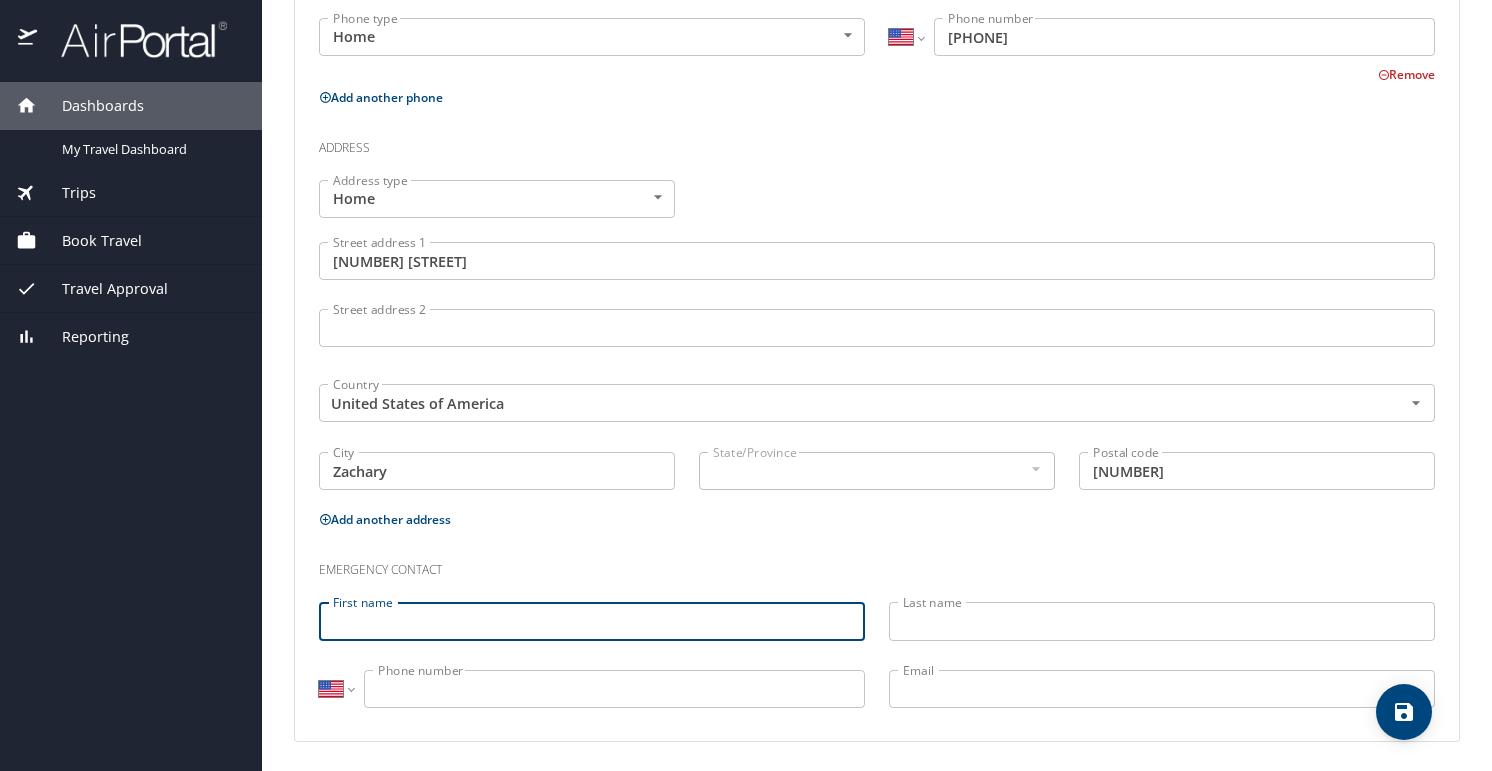 click on "First name" at bounding box center (592, 621) 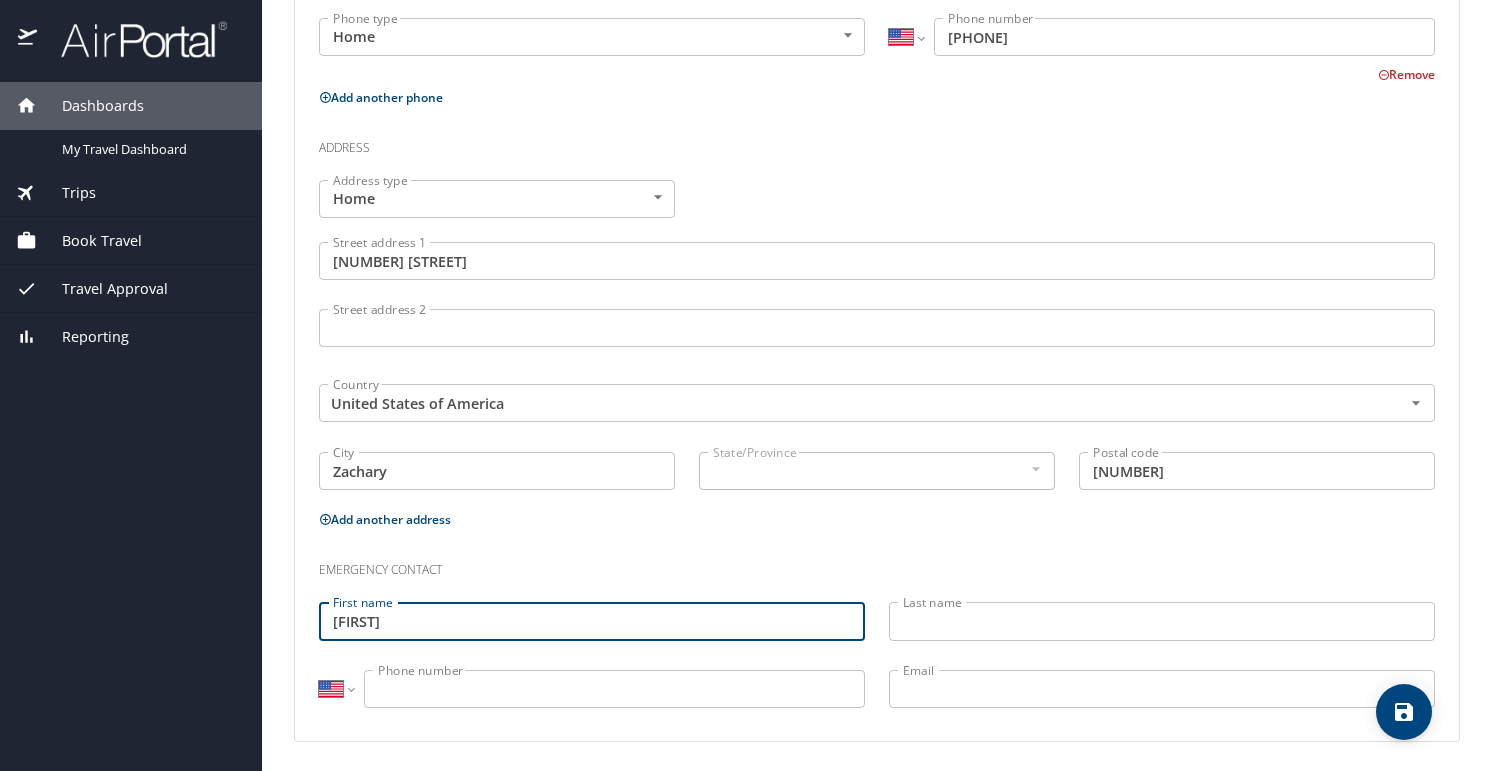 type on "Winnifer" 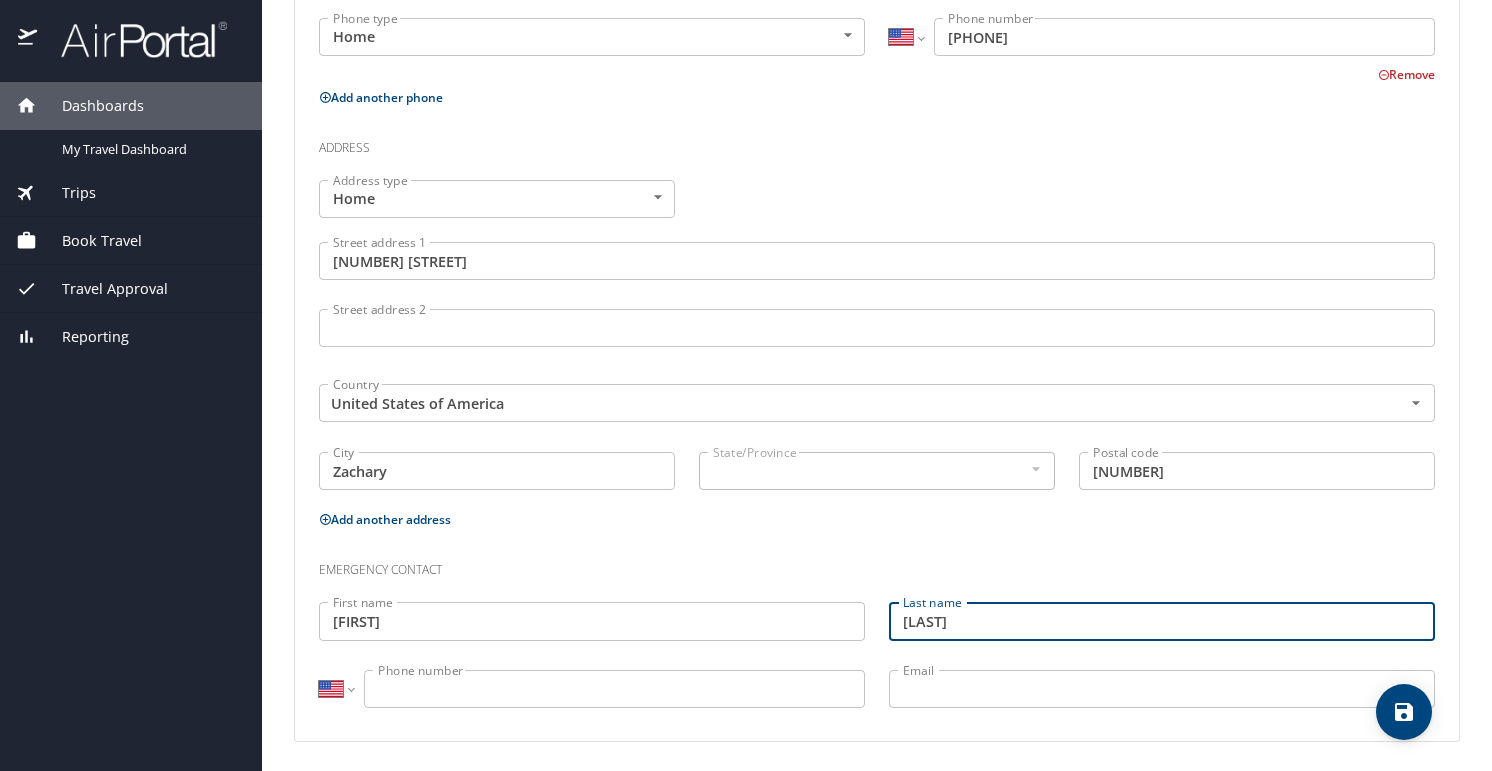 type on "Collins" 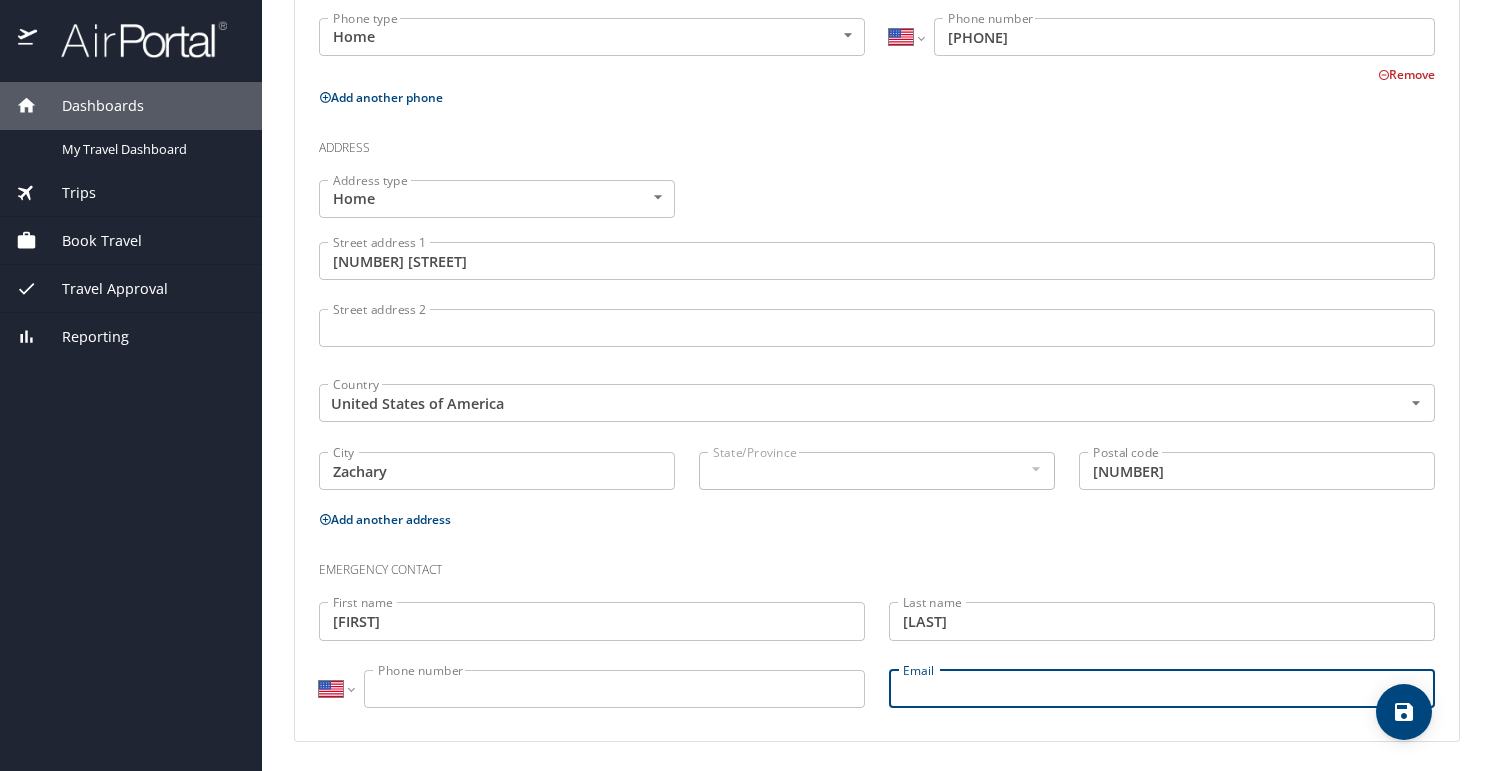 click on "Email" at bounding box center (1162, 689) 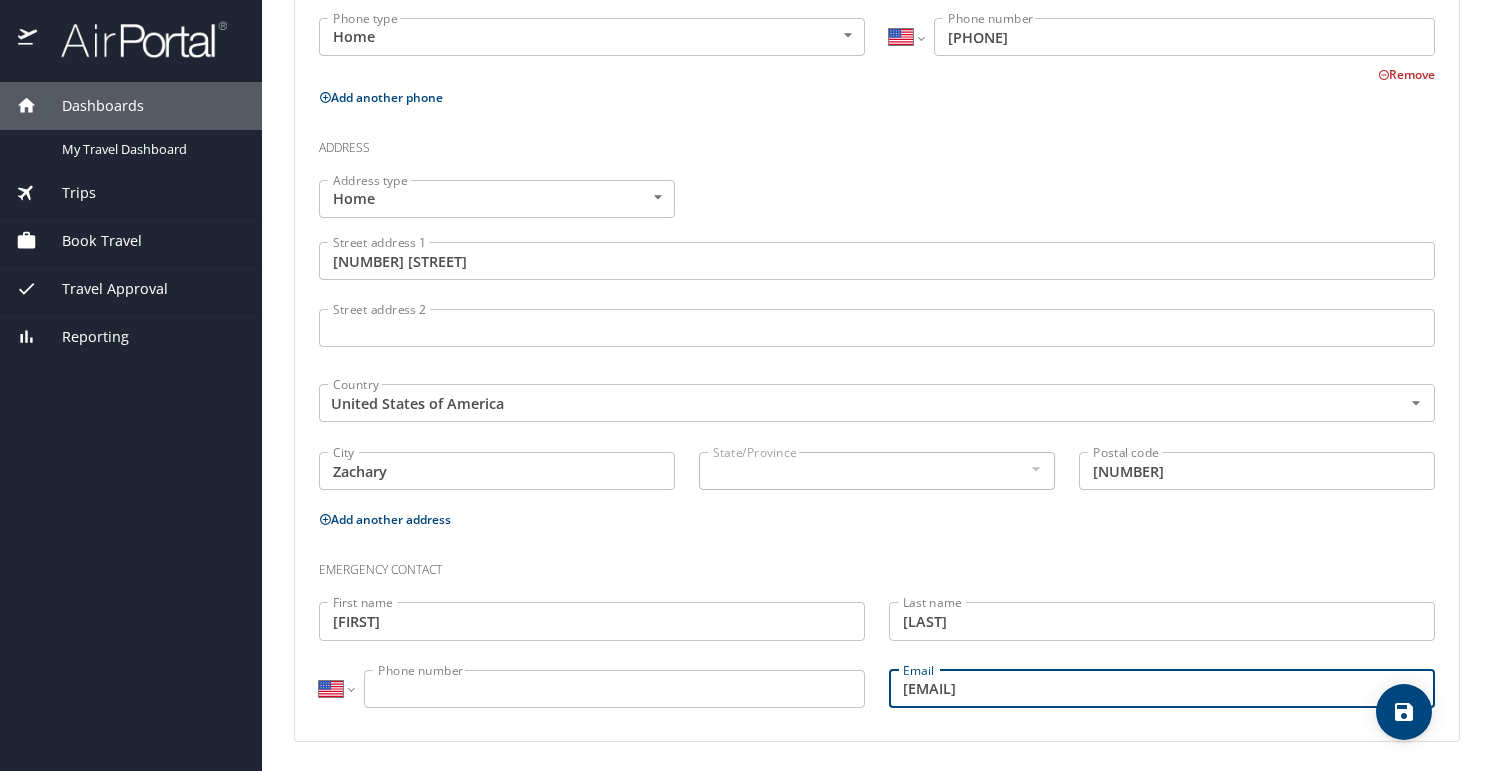 type on "winnifer@bellsouth.net" 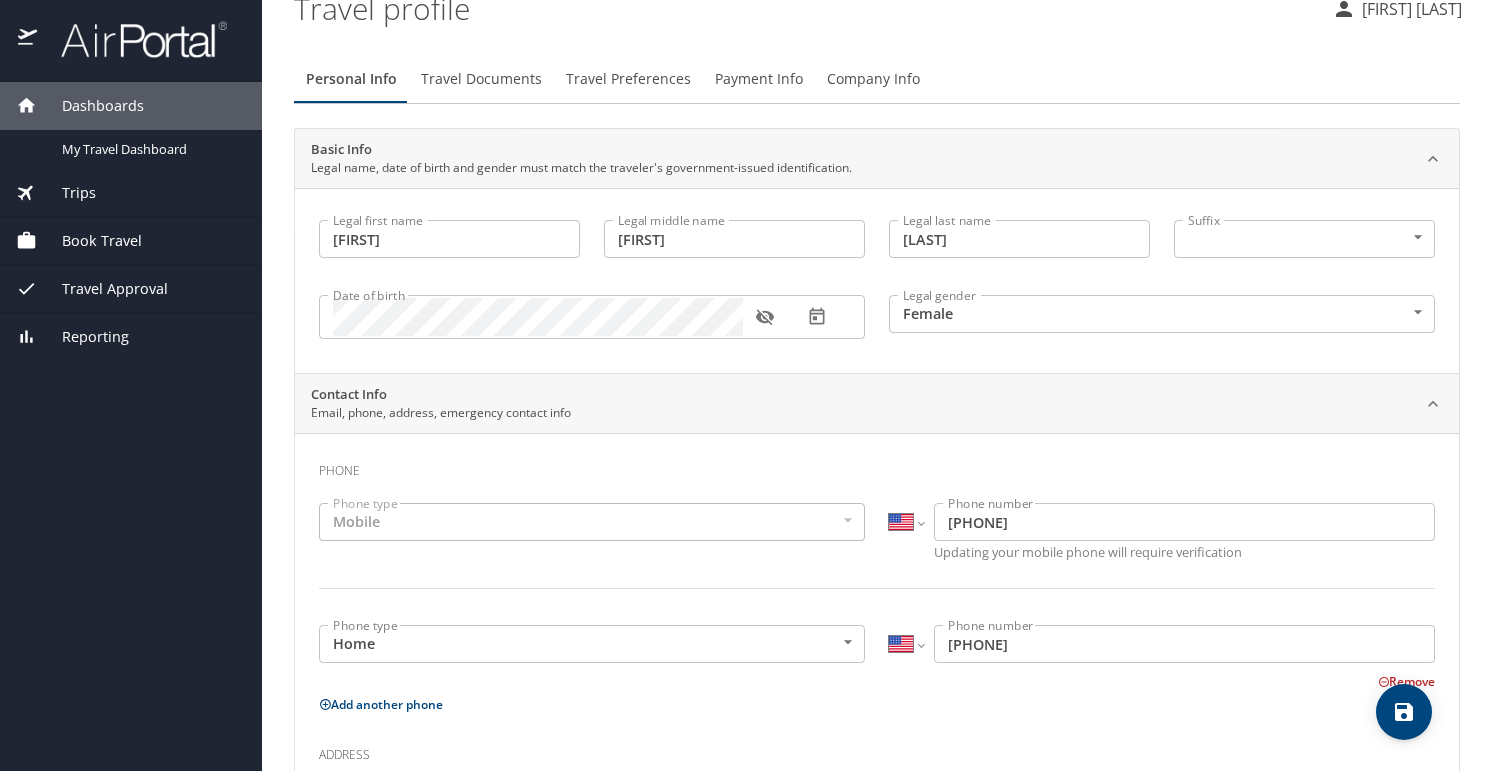 scroll, scrollTop: 0, scrollLeft: 0, axis: both 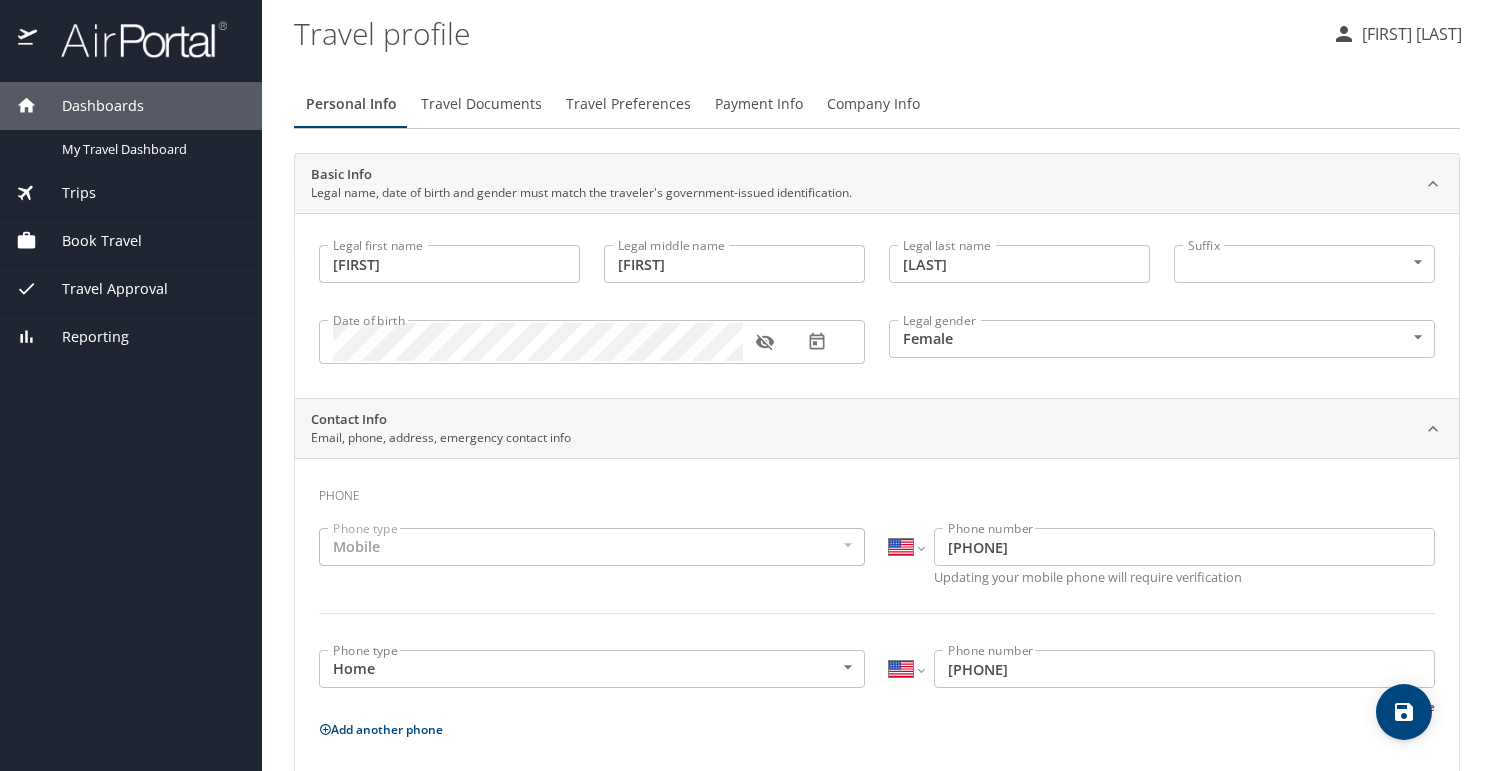 type on "(225) 978-2485" 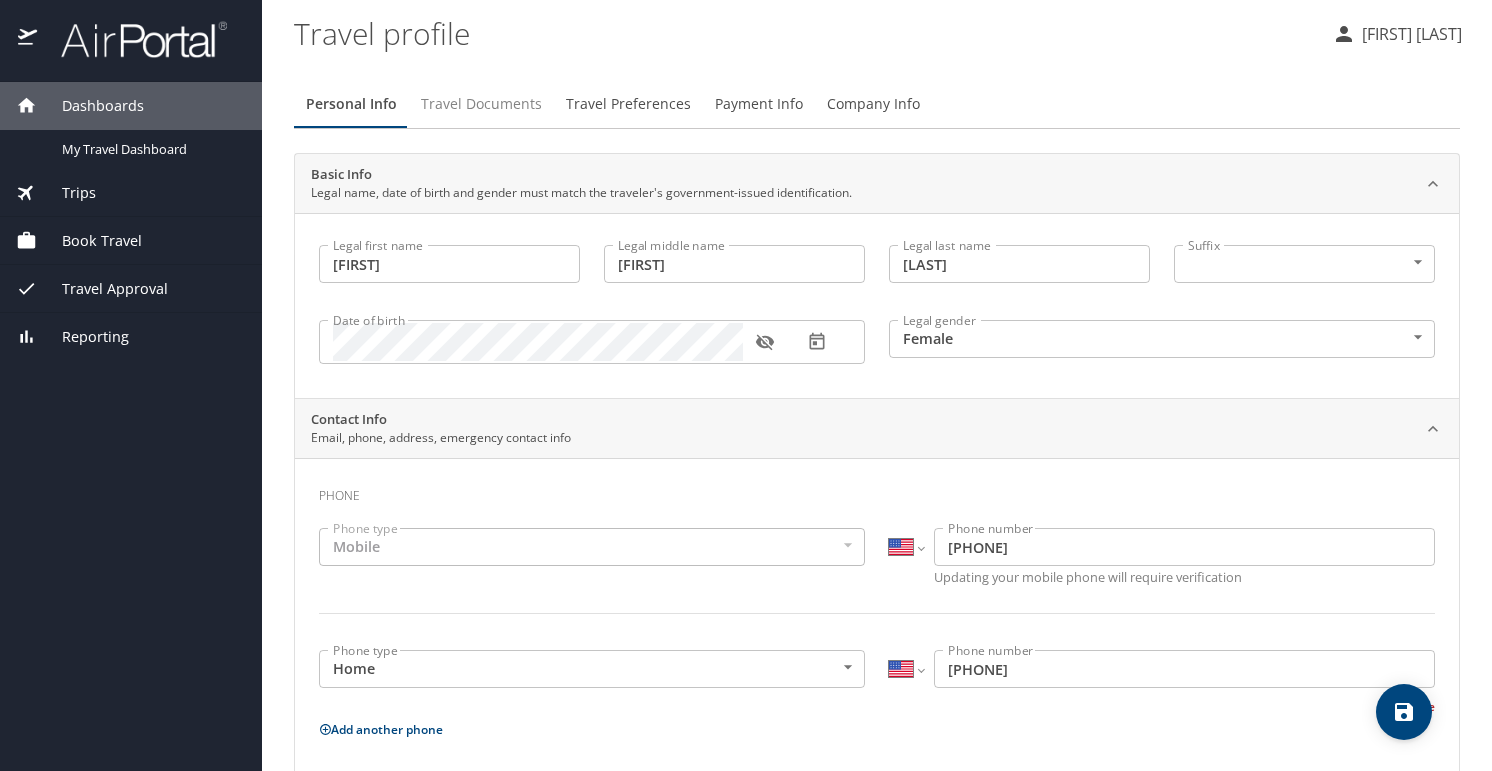 click on "Travel Documents" at bounding box center [481, 104] 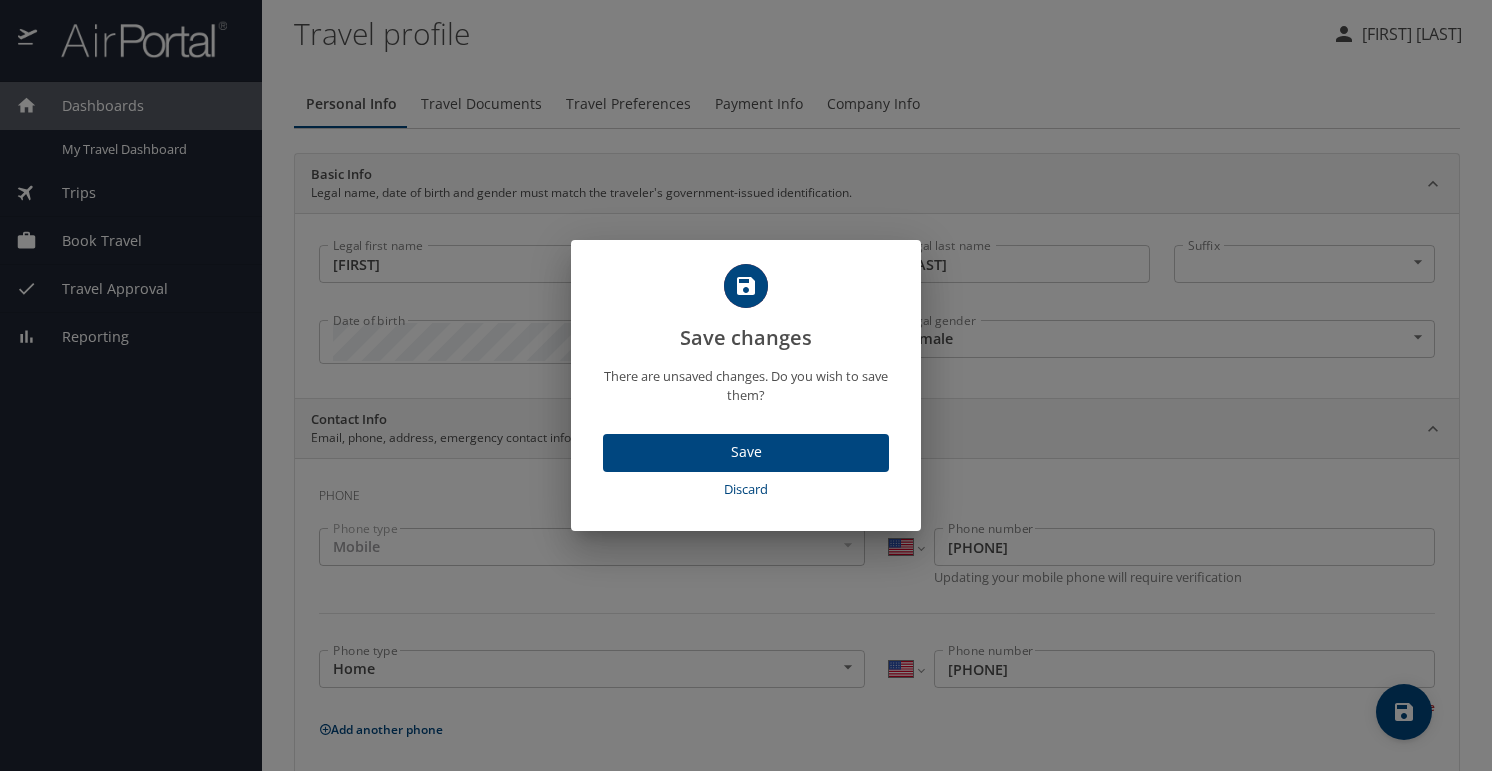 click on "Save changes There are unsaved changes. Do you wish to save them? Save Discard" at bounding box center (746, 385) 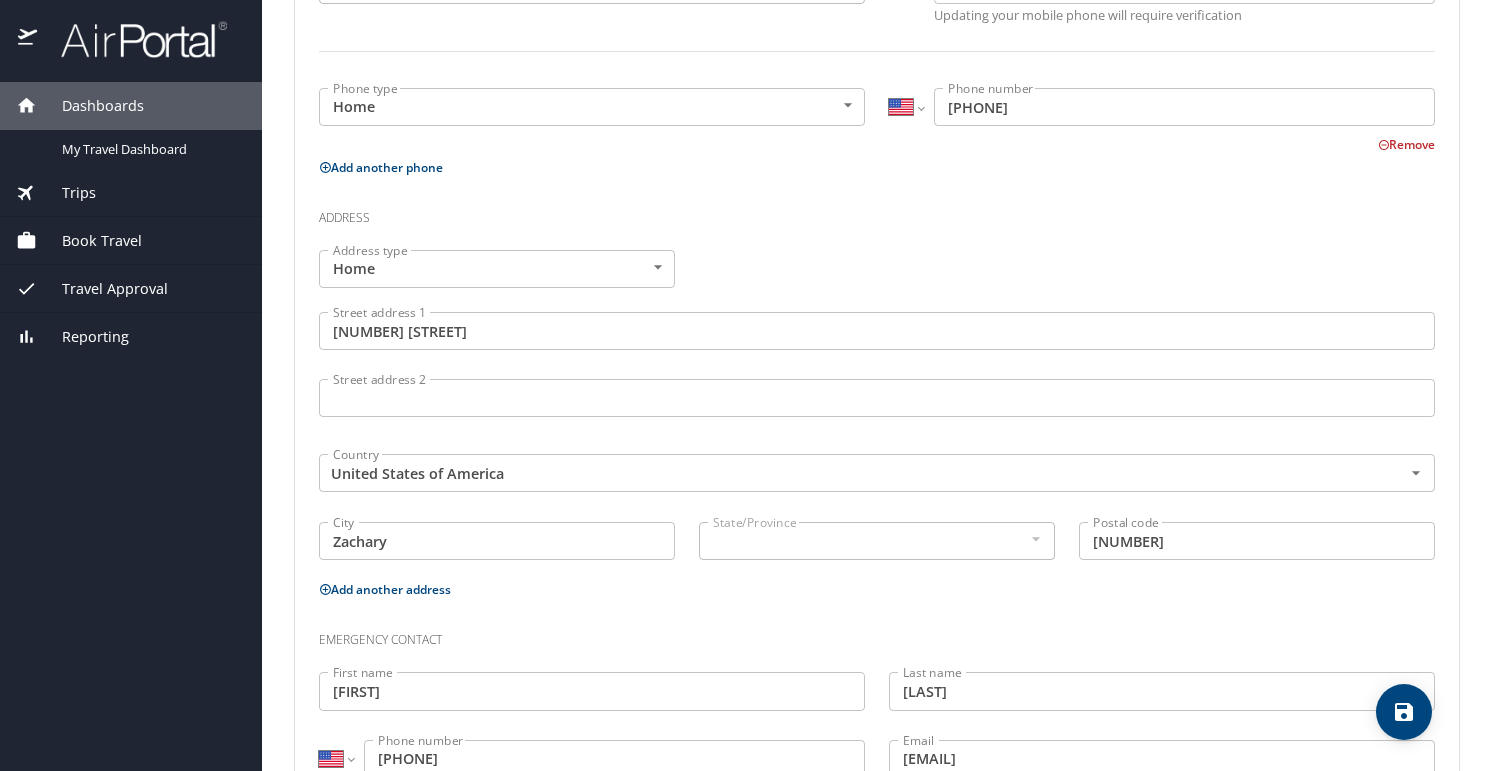 scroll, scrollTop: 632, scrollLeft: 0, axis: vertical 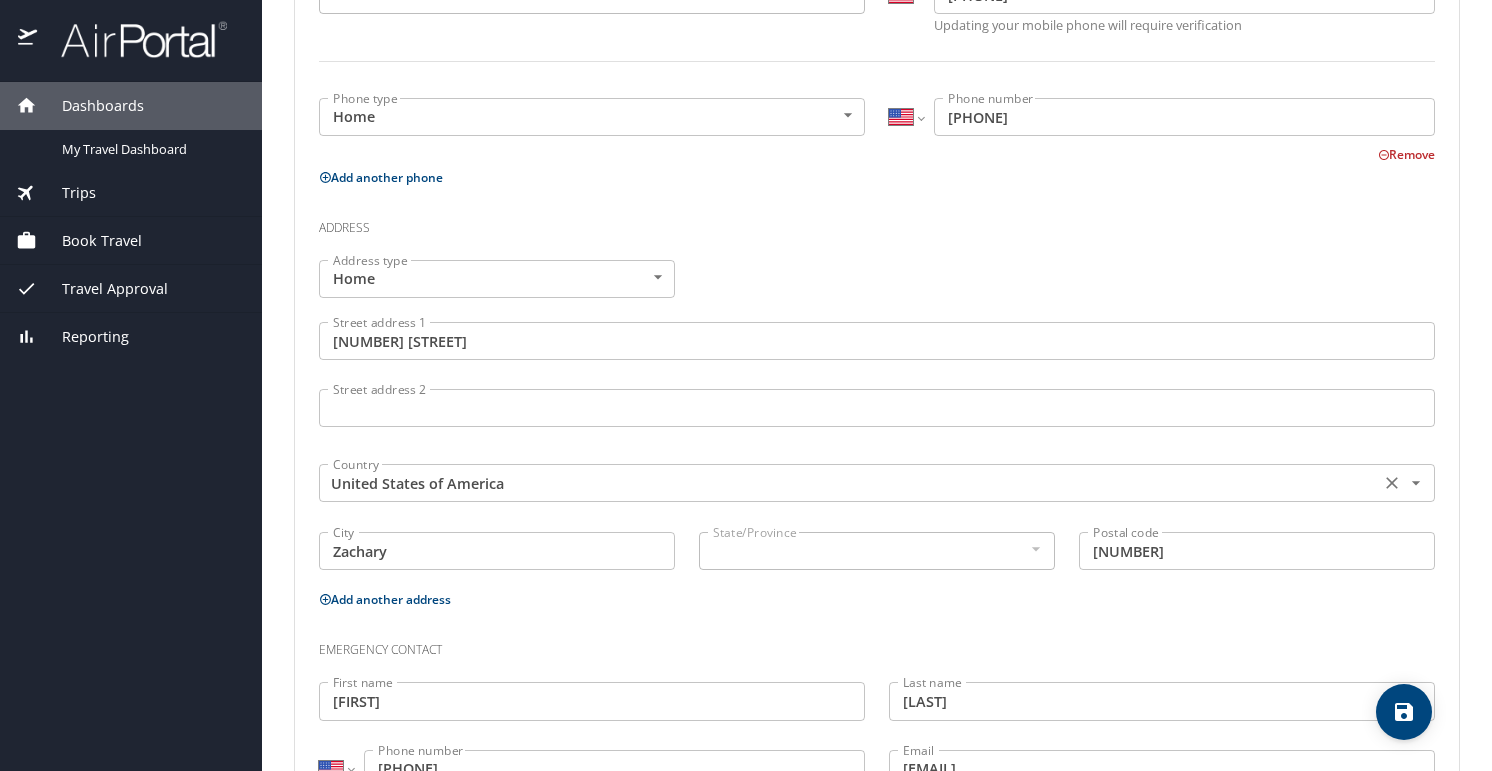 type 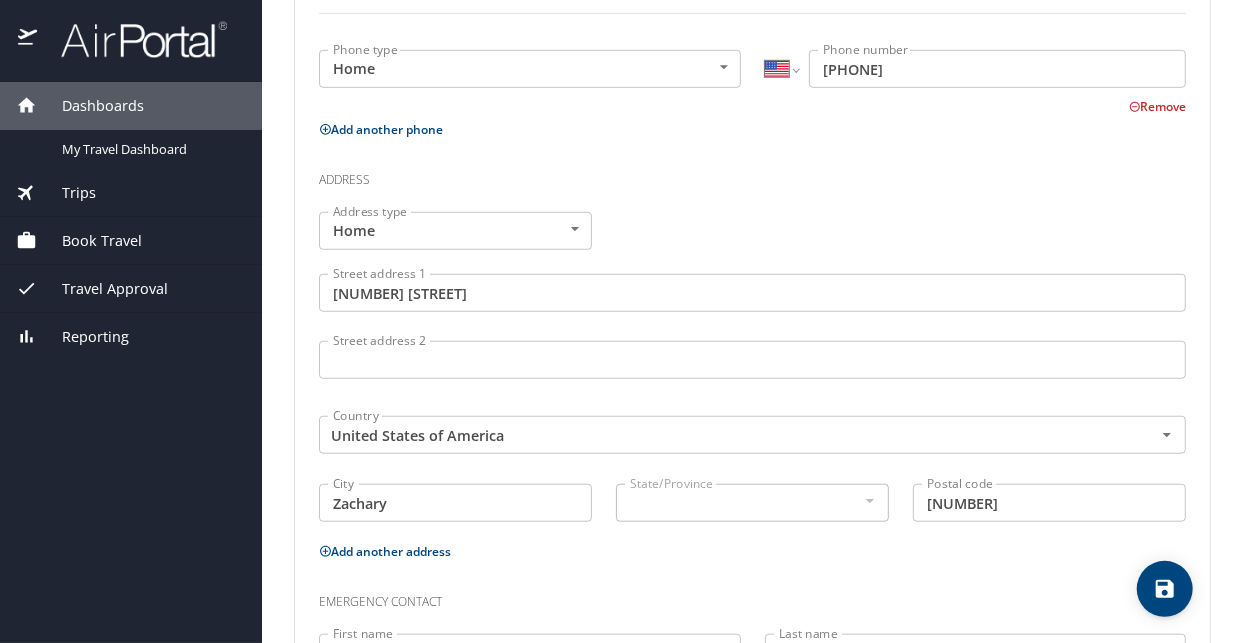 scroll, scrollTop: 666, scrollLeft: 0, axis: vertical 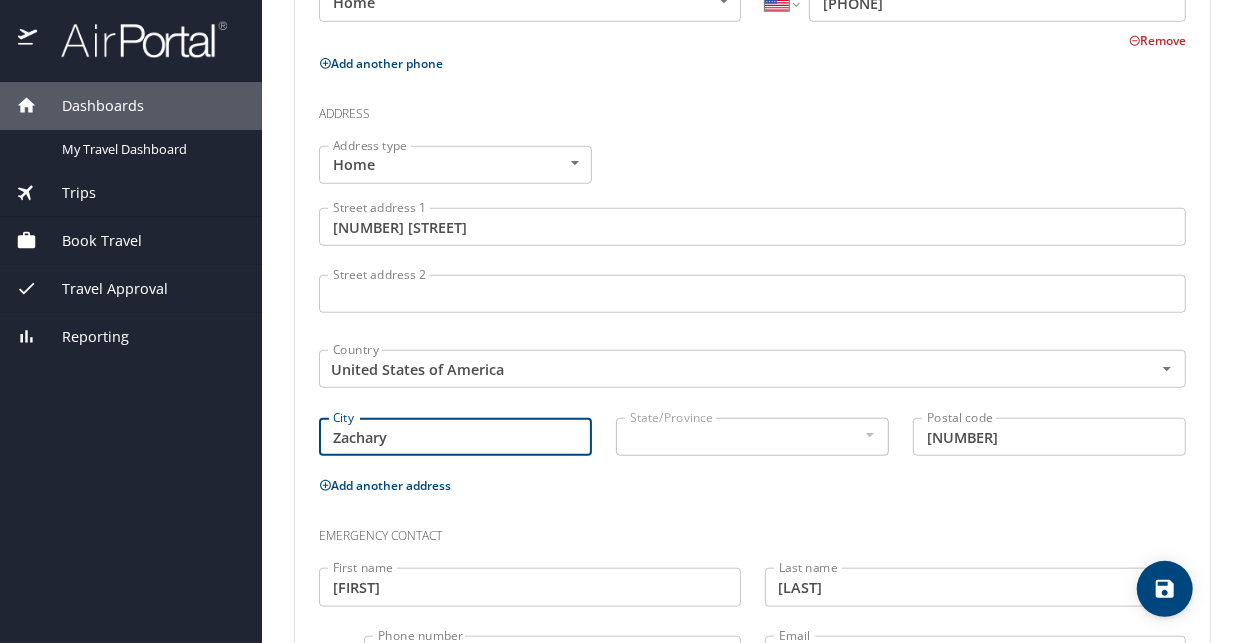 click on "Zachary" at bounding box center (455, 437) 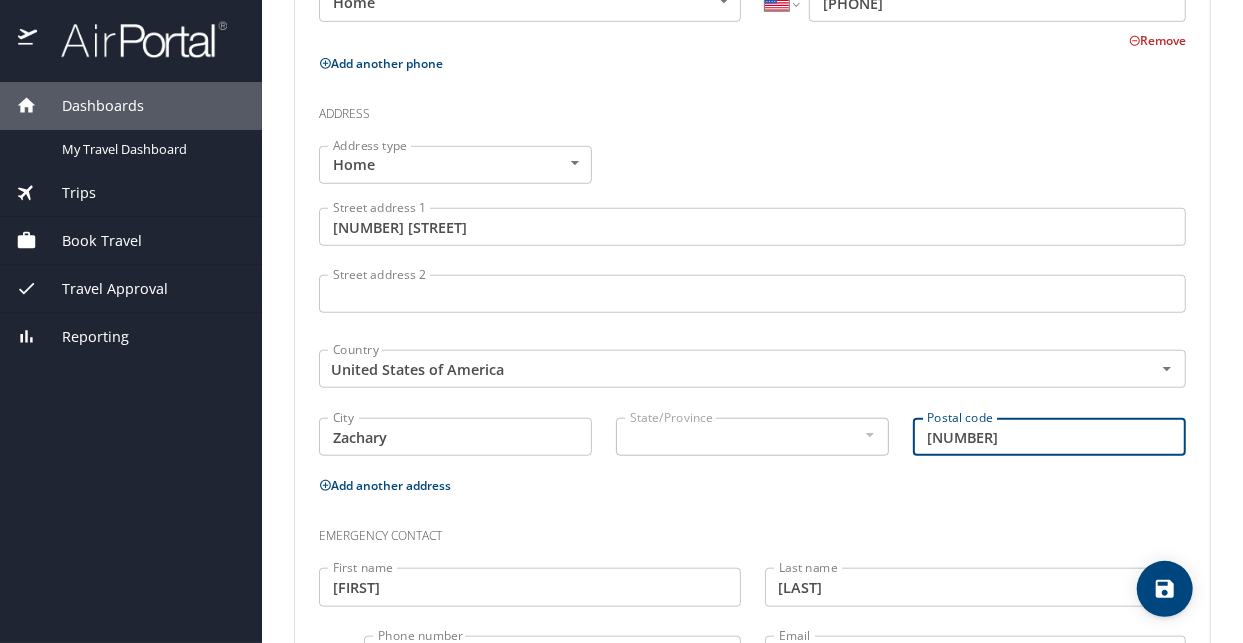 click on "70791" at bounding box center [1049, 437] 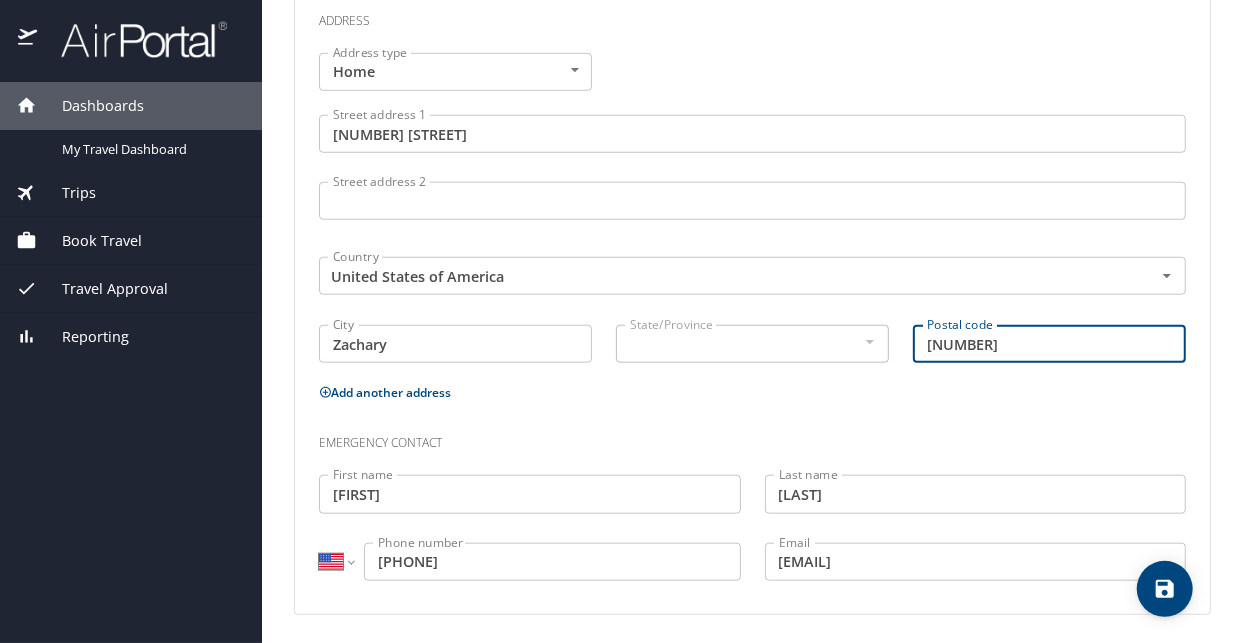 scroll, scrollTop: 426, scrollLeft: 0, axis: vertical 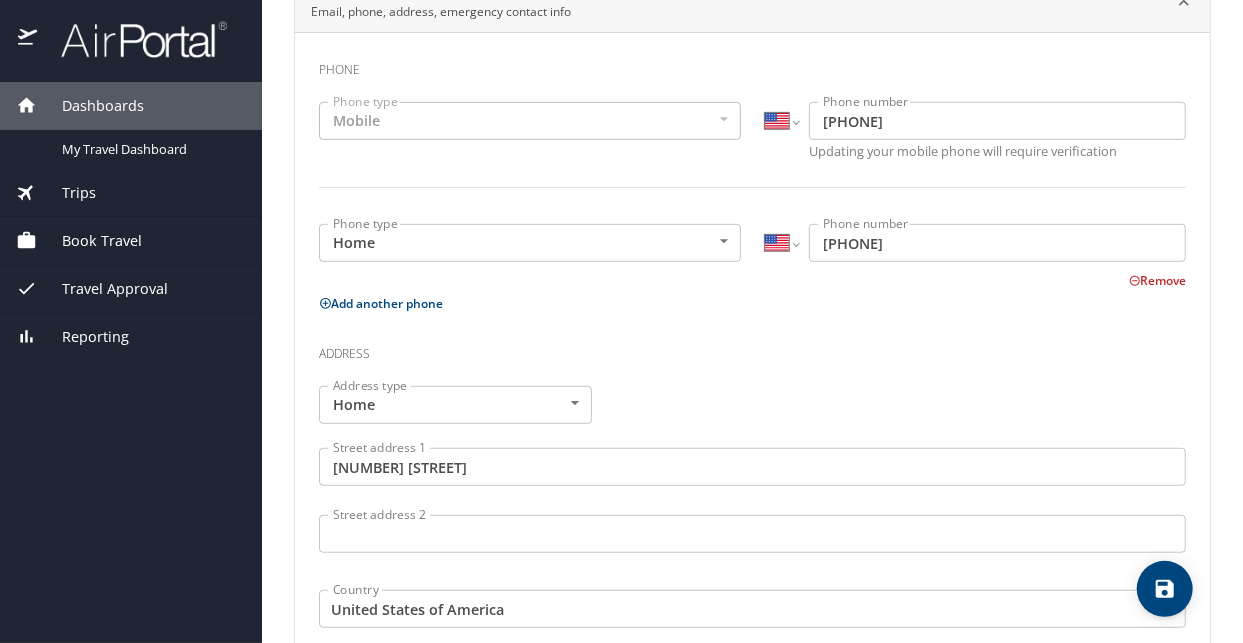 click on "Street address 1 6141 Shallow Brook Lane Street address 1" at bounding box center (752, 469) 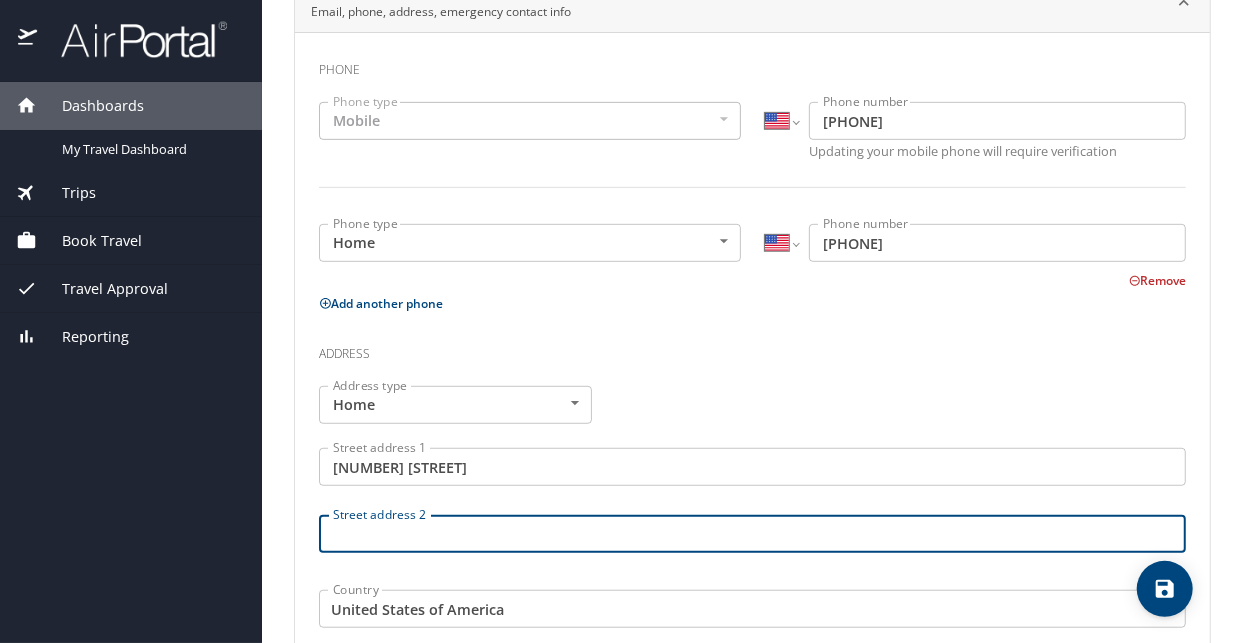 click on "Street address 2" at bounding box center [752, 534] 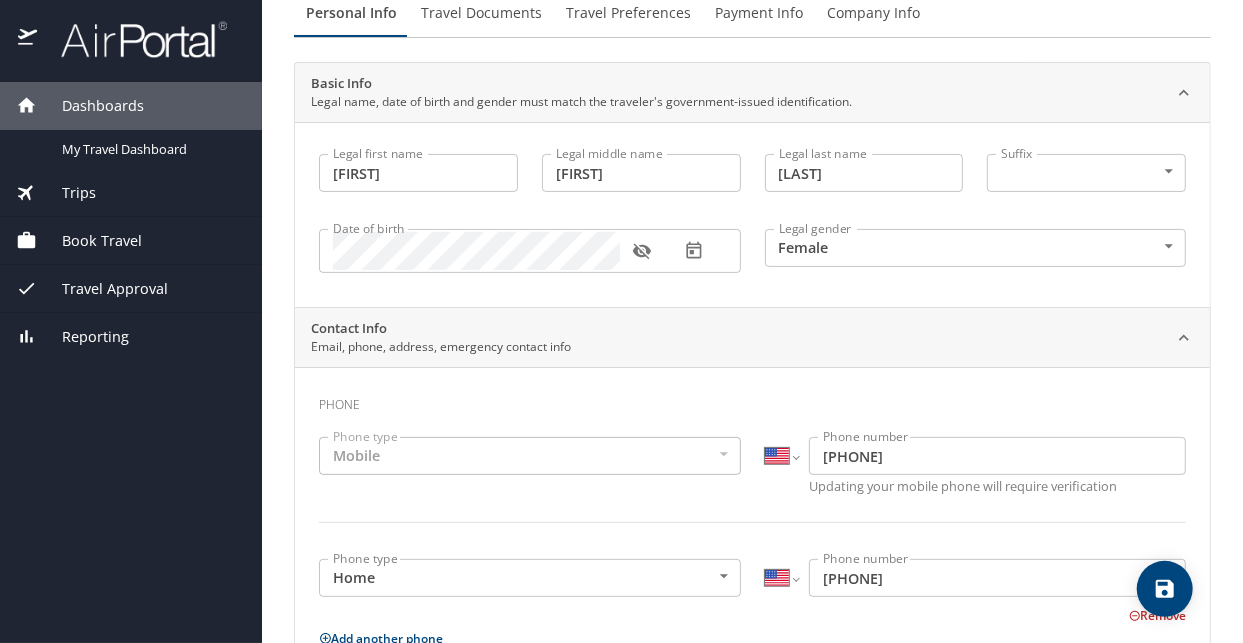 scroll, scrollTop: 0, scrollLeft: 0, axis: both 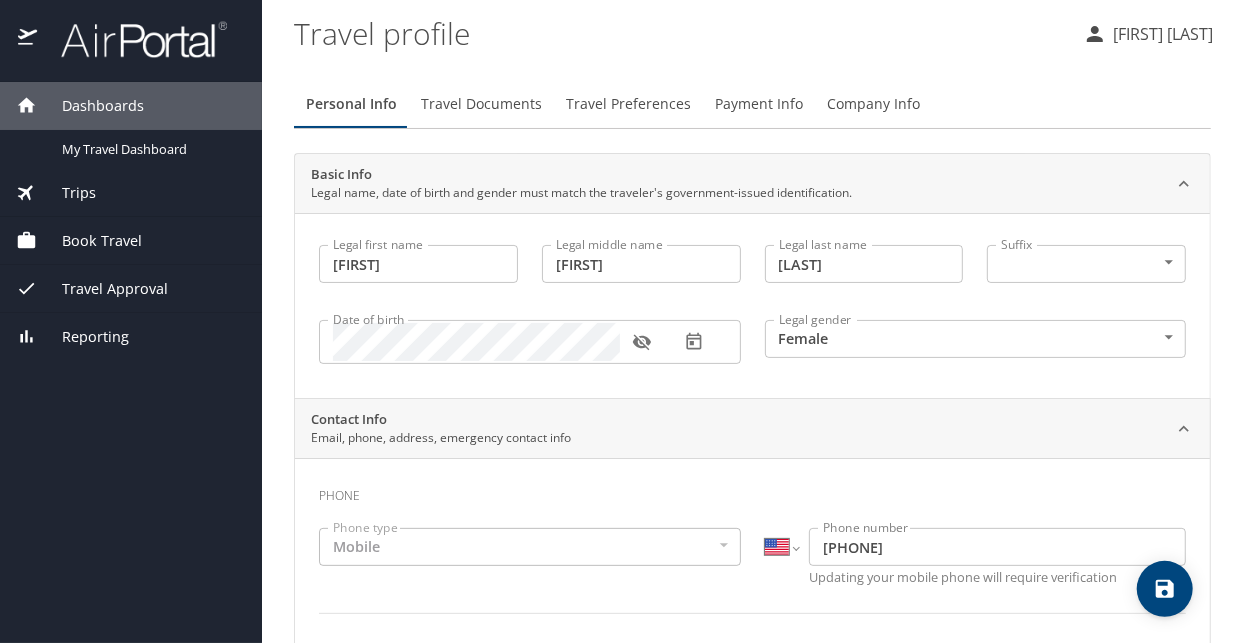 click on "Travel Documents" at bounding box center [481, 104] 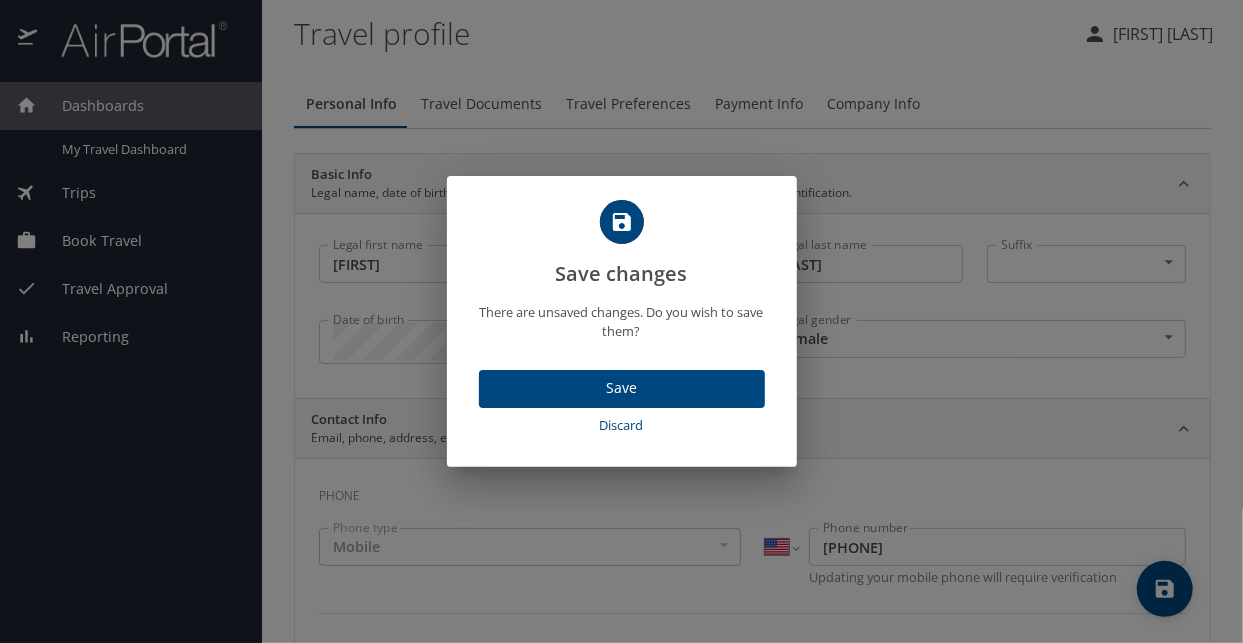 click on "Save" at bounding box center [622, 388] 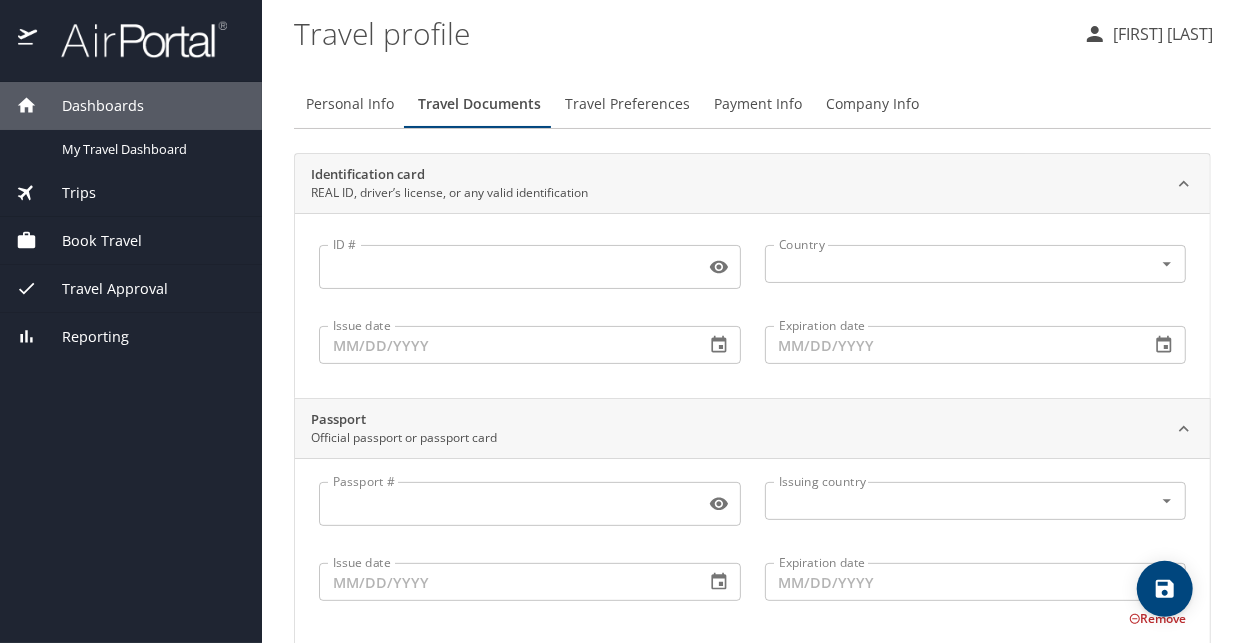 click on "ID #" at bounding box center [508, 267] 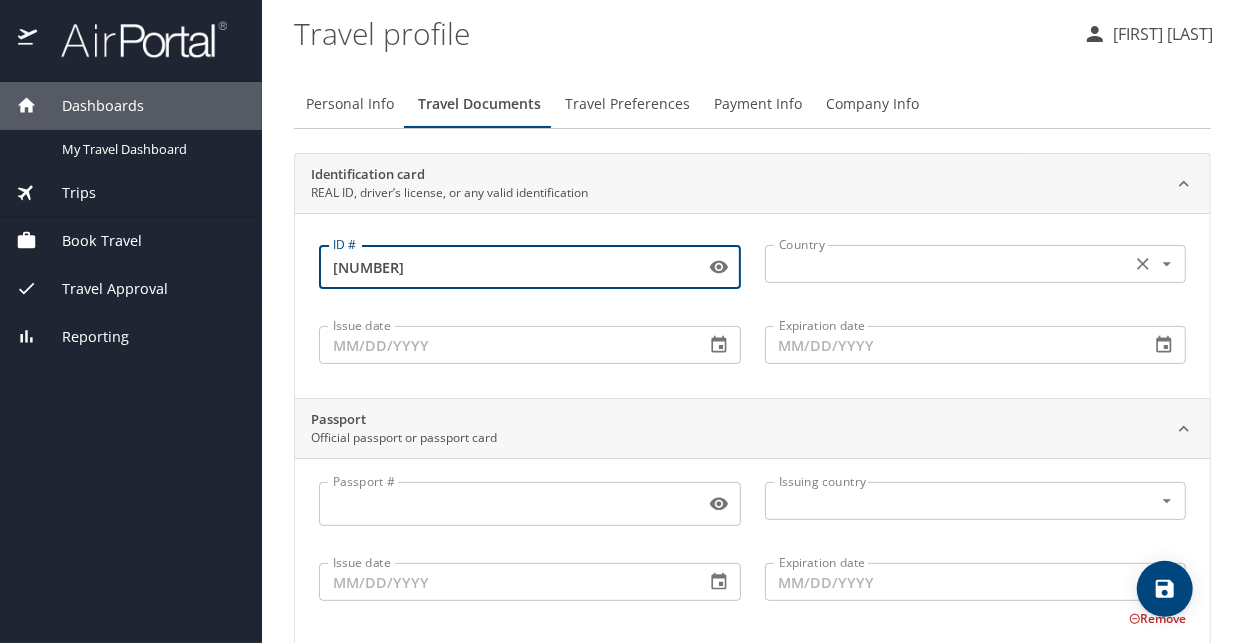 type on "002858962" 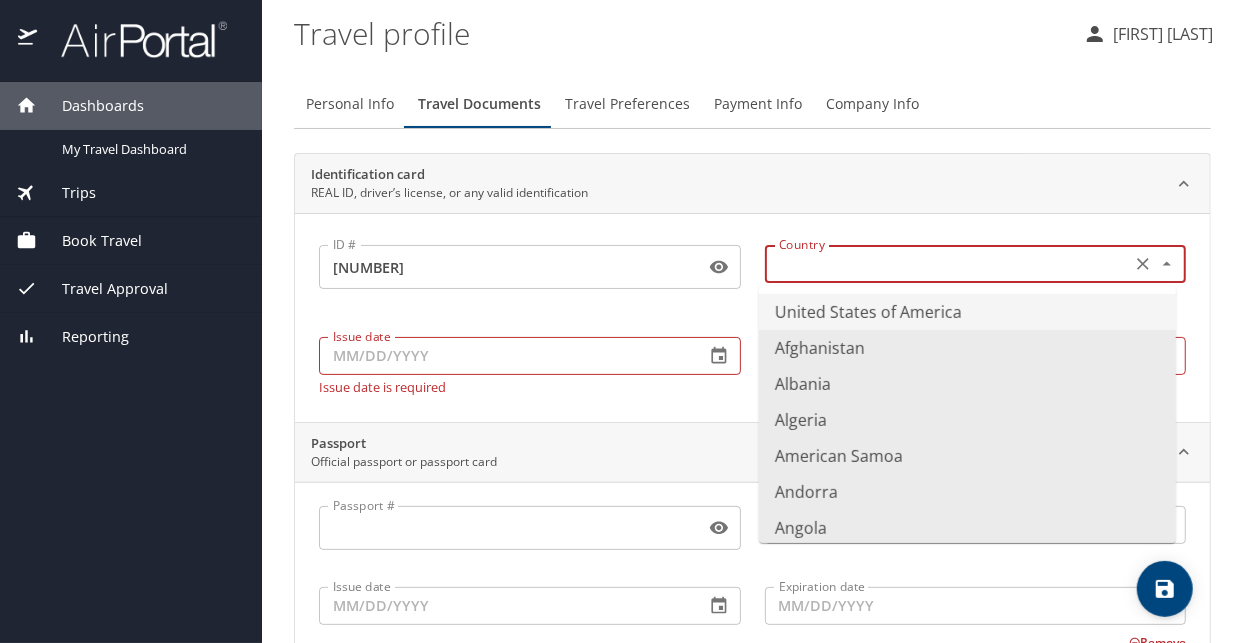 click on "United States of America" at bounding box center [967, 312] 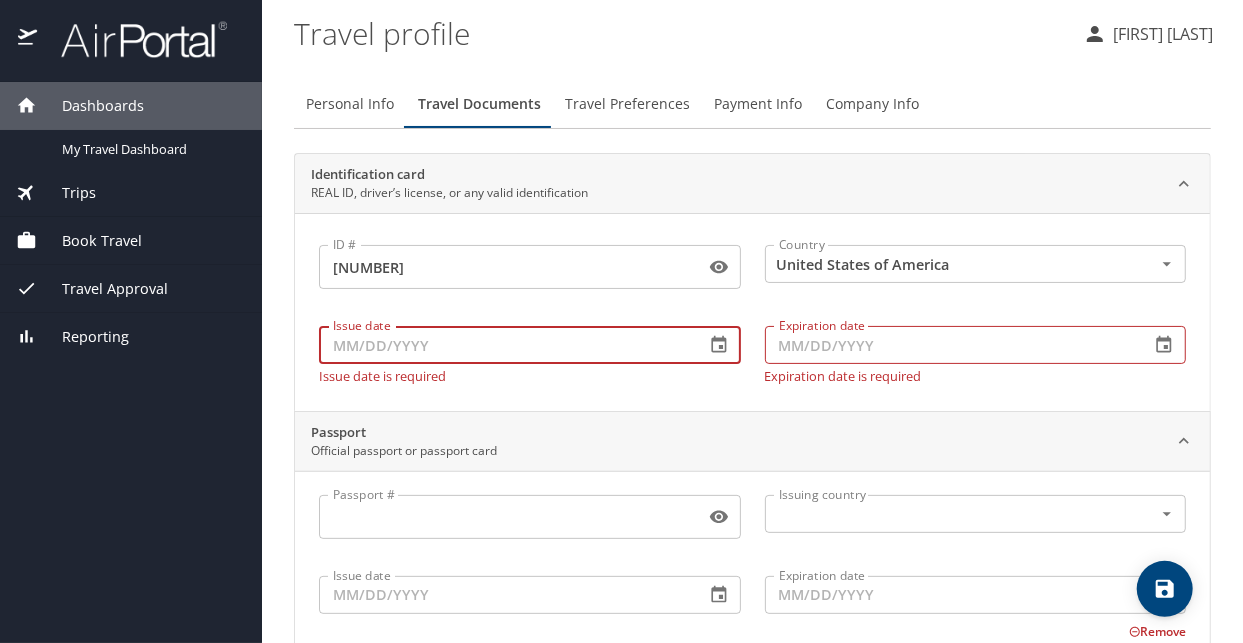 click on "Issue date" at bounding box center (504, 345) 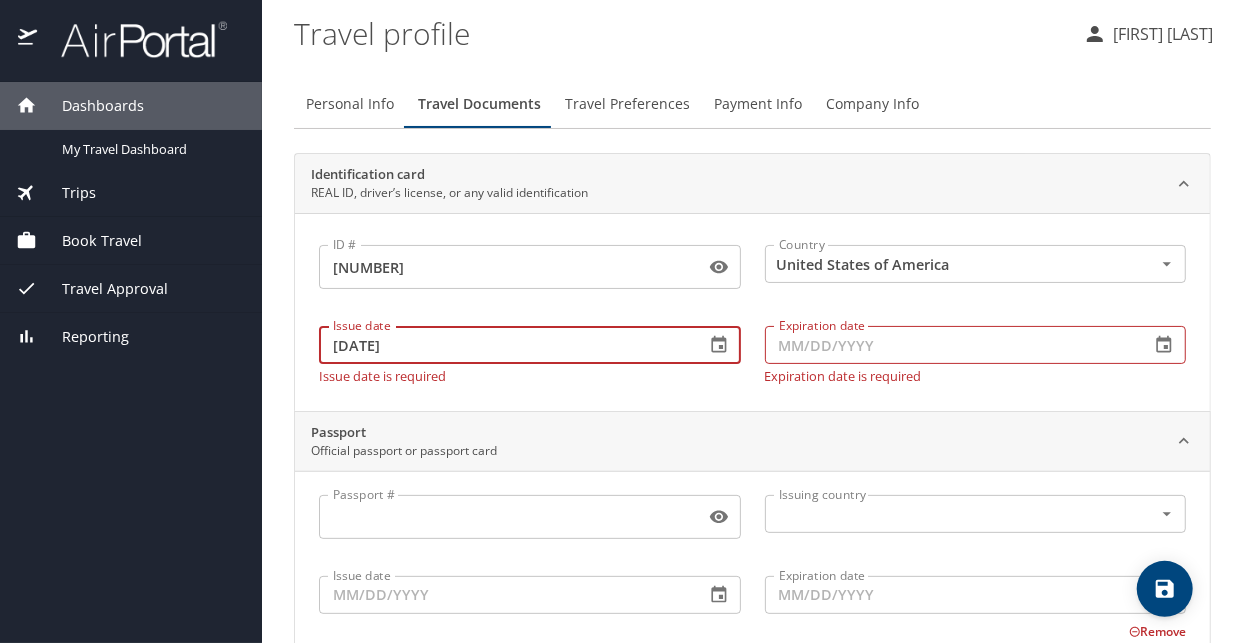 type on "04/15/2025" 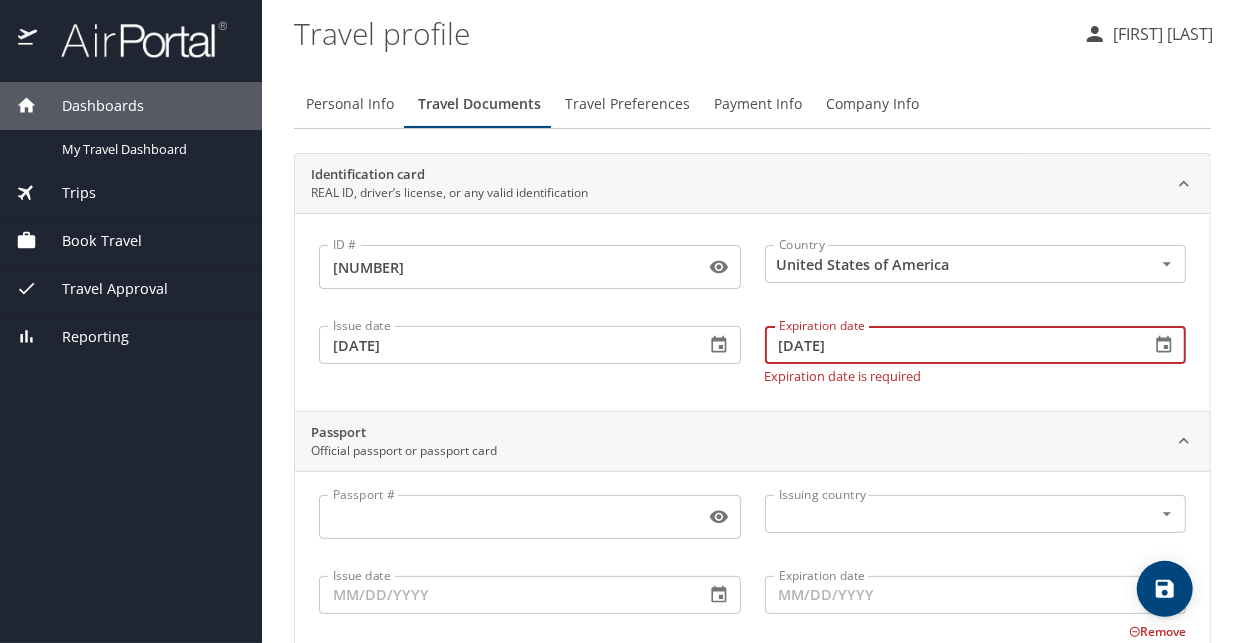 type on "05/03/2031" 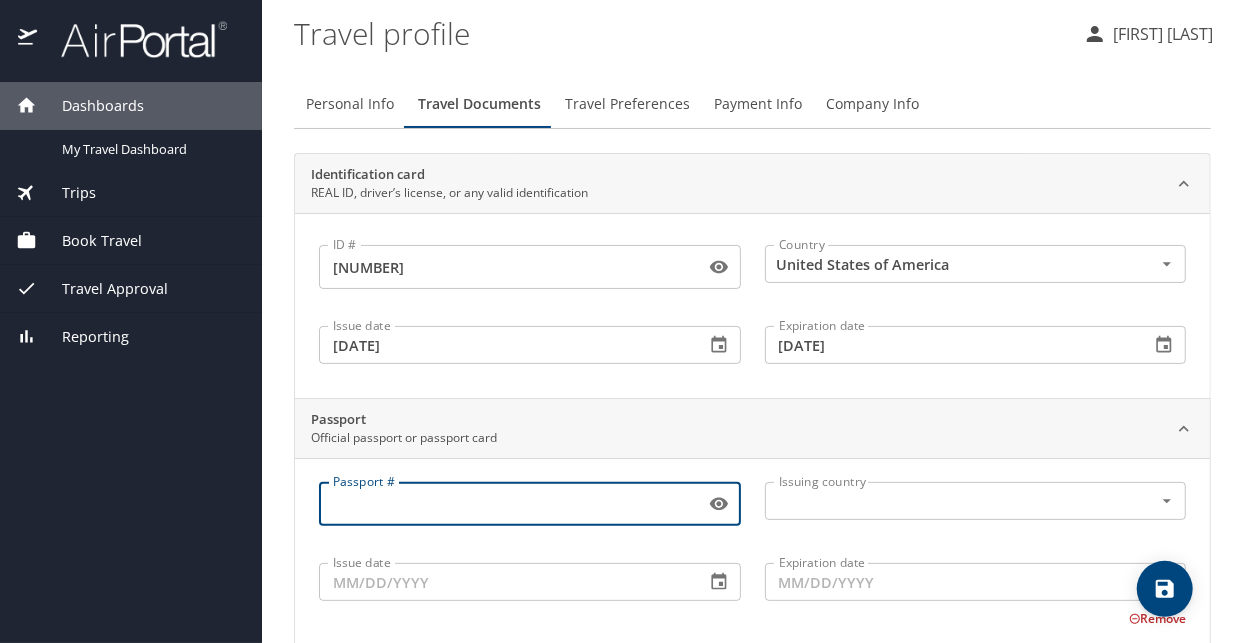 click on "Passport # Passport #" at bounding box center [530, 506] 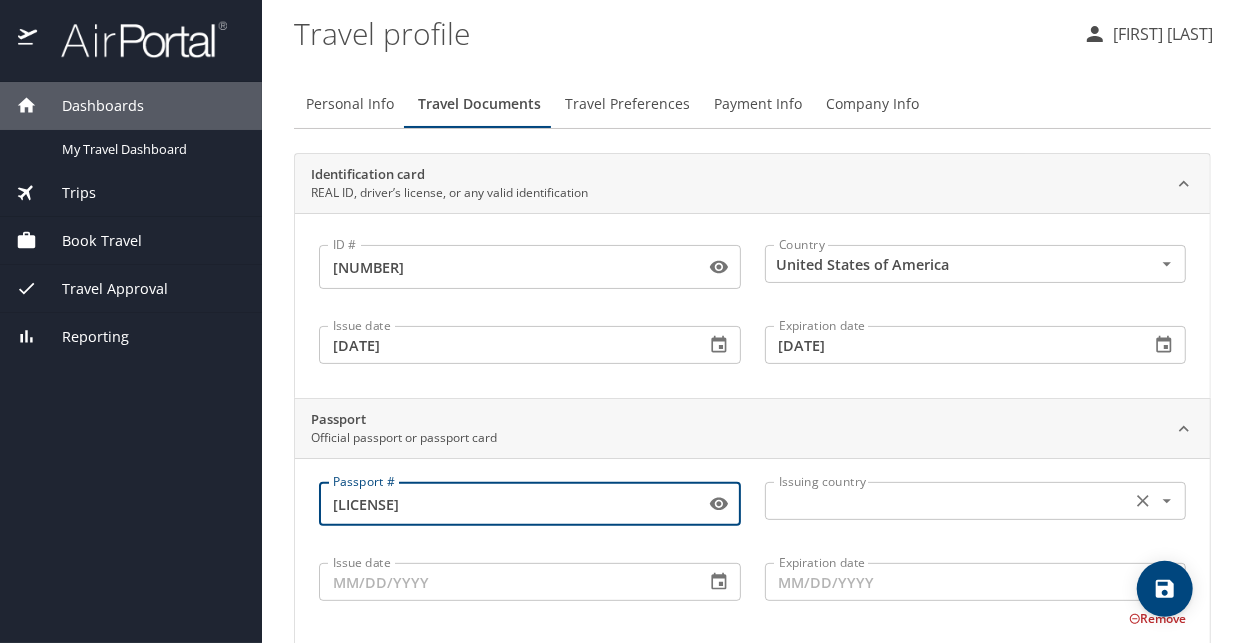 click 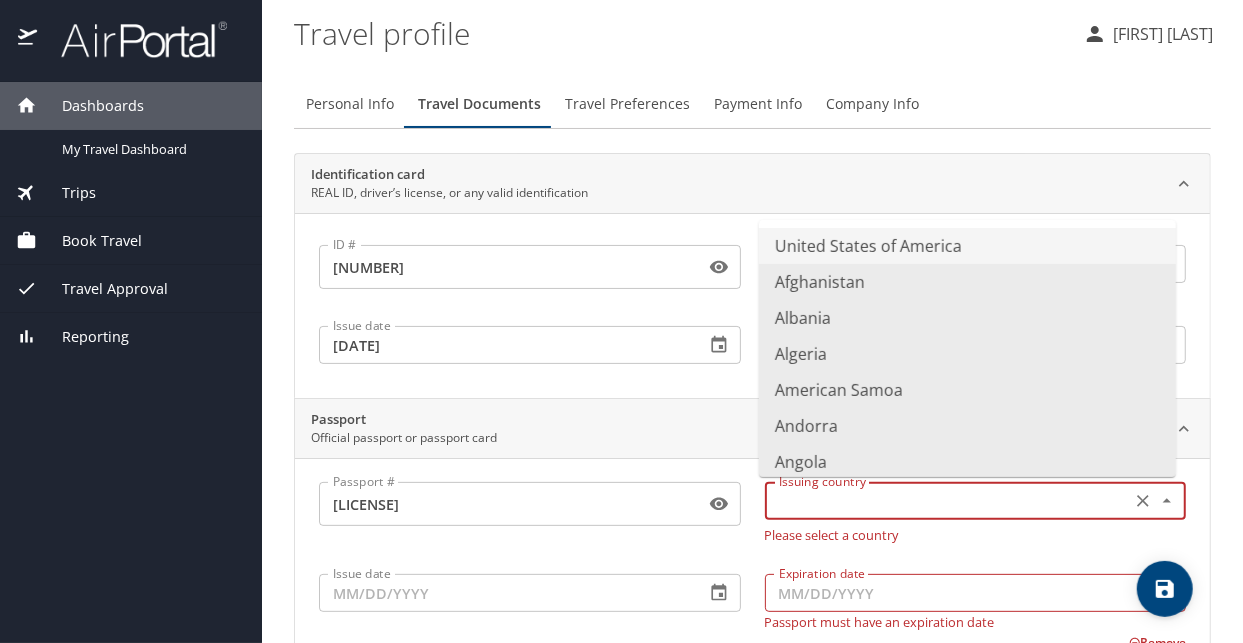click on "United States of America" at bounding box center (967, 246) 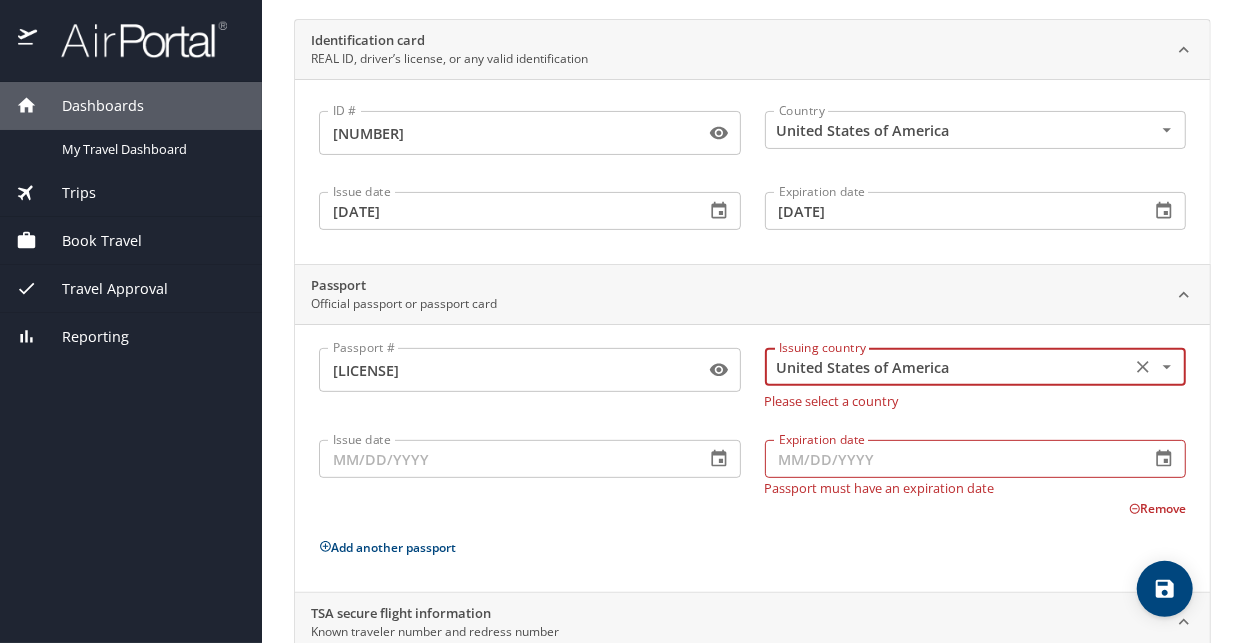scroll, scrollTop: 200, scrollLeft: 0, axis: vertical 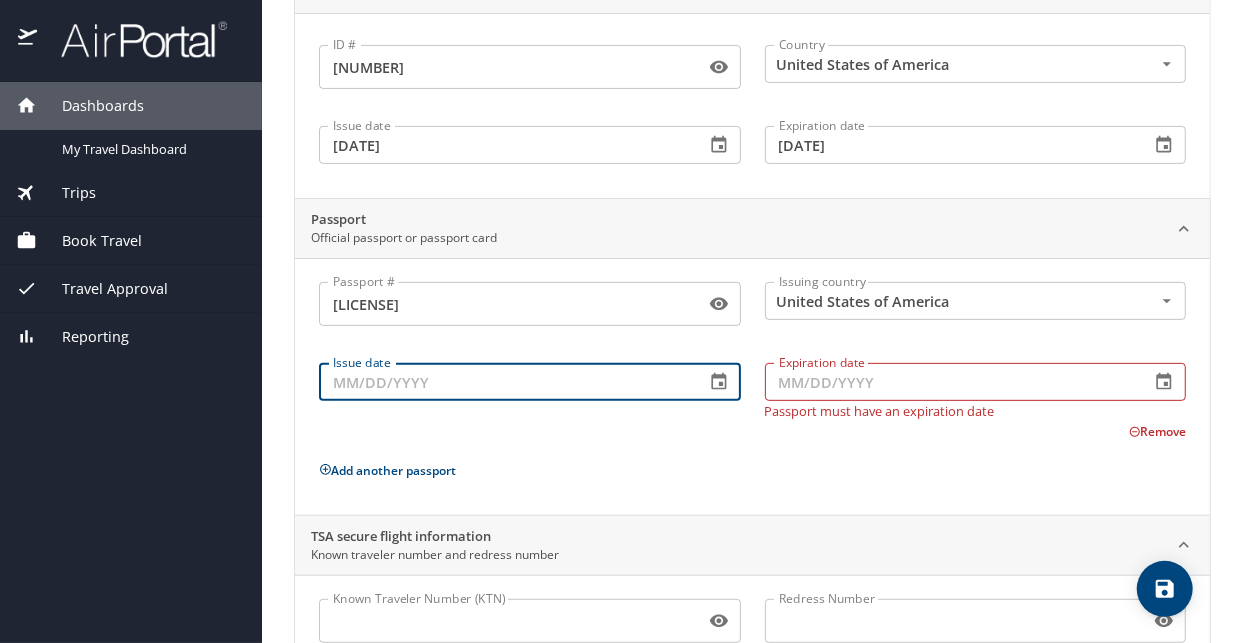 click on "Issue date" at bounding box center [504, 382] 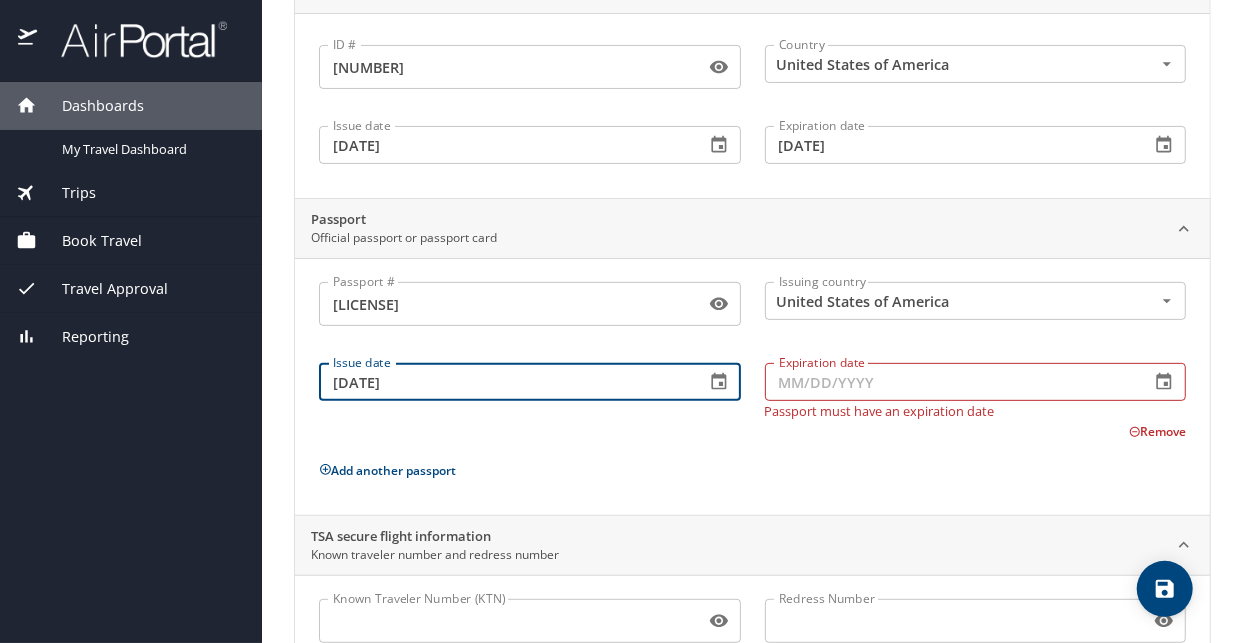 type on "08/23/2023" 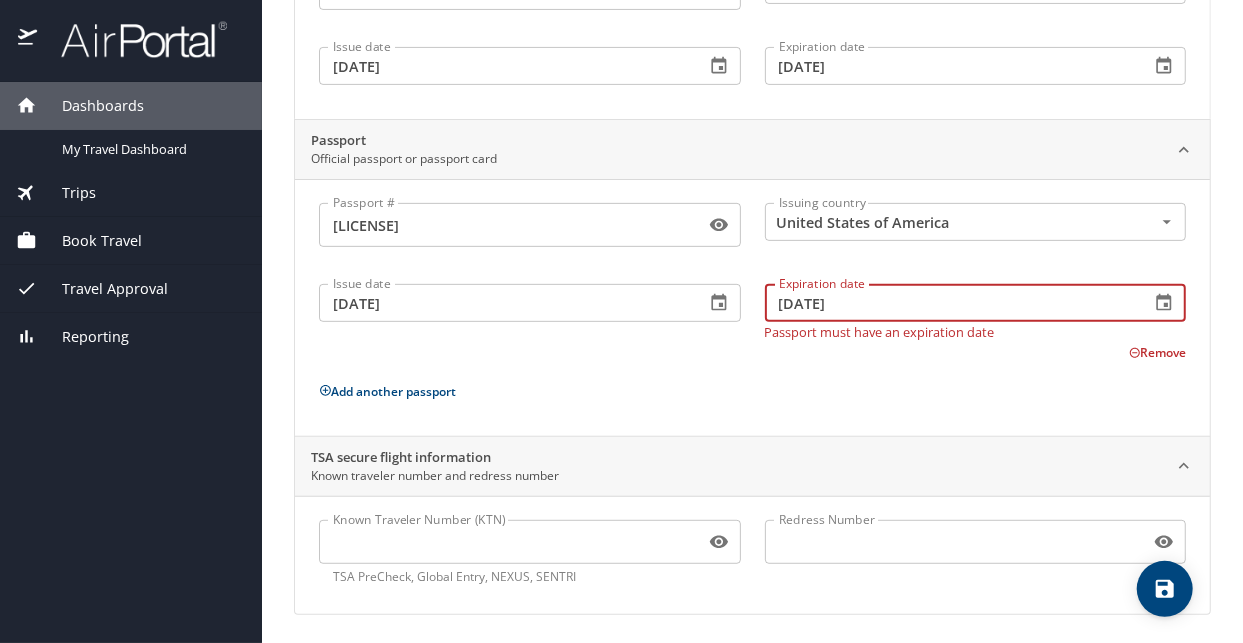 scroll, scrollTop: 280, scrollLeft: 0, axis: vertical 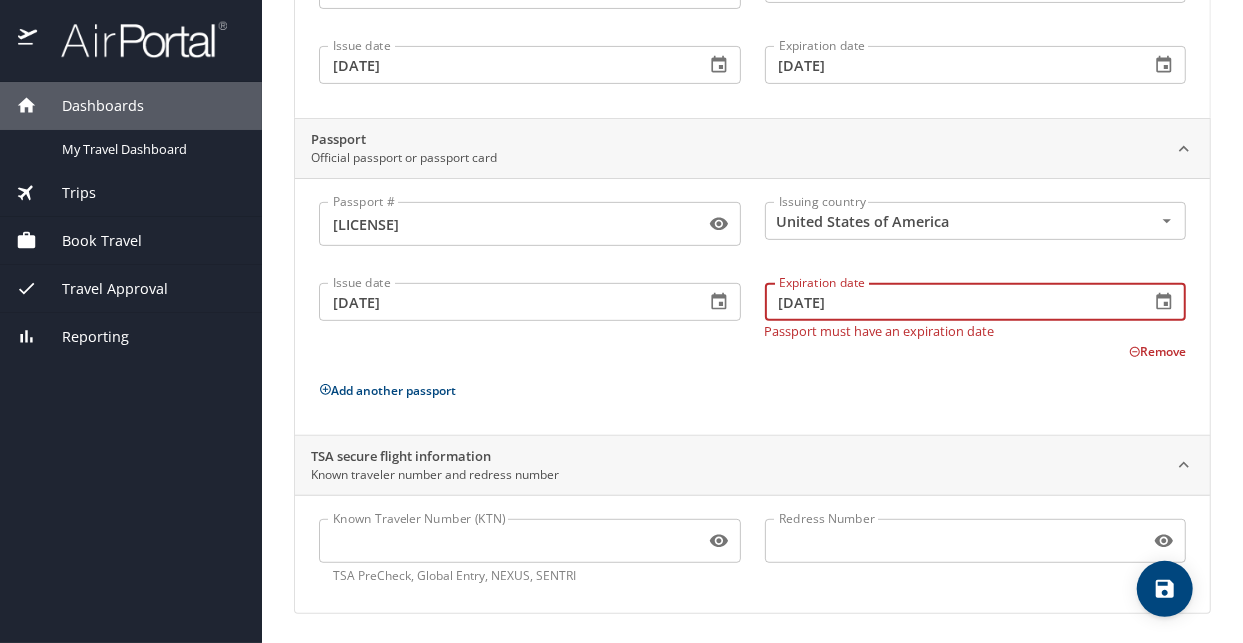 type on "08/22/2033" 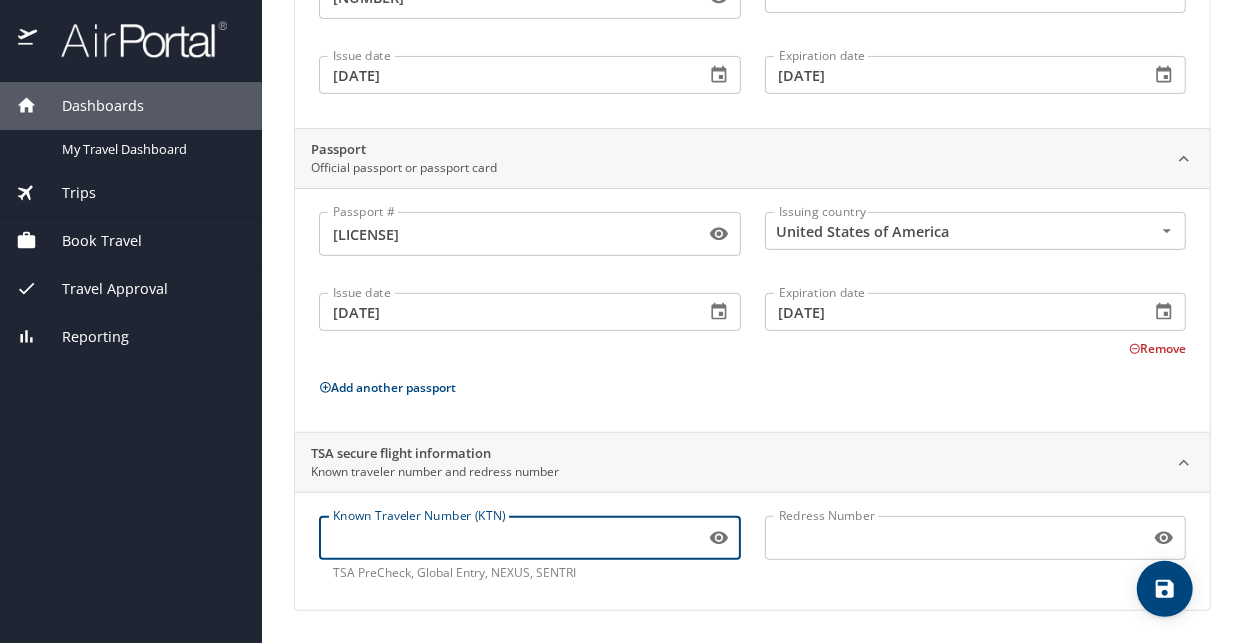scroll, scrollTop: 268, scrollLeft: 0, axis: vertical 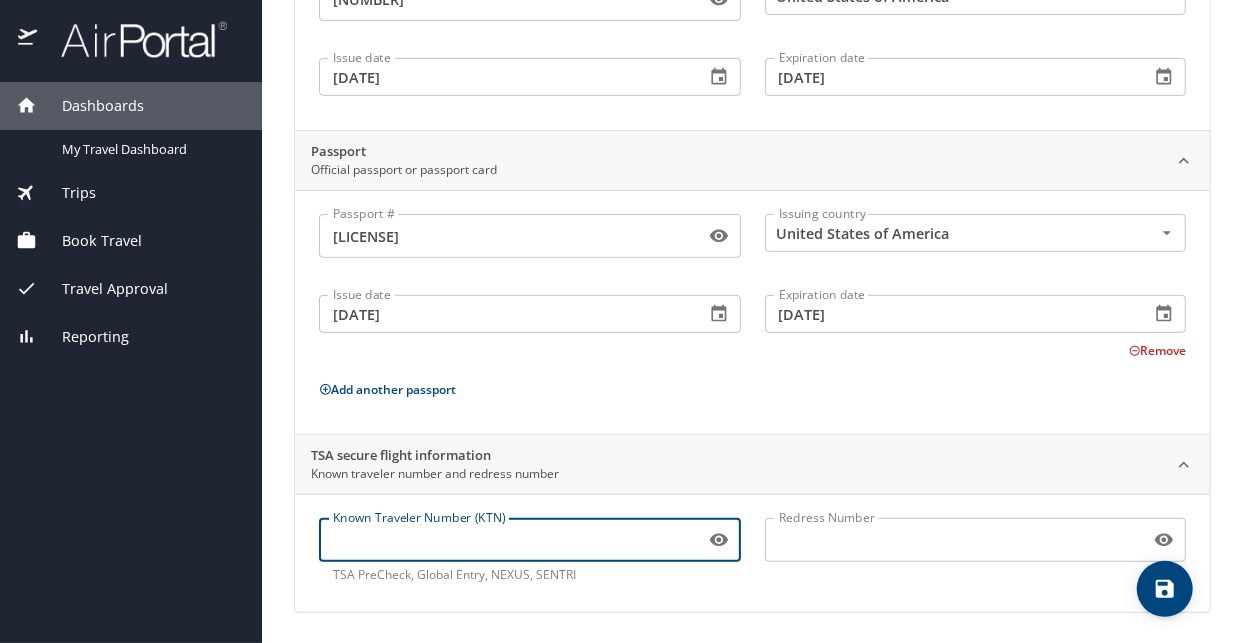 click on "Known Traveler Number (KTN)" at bounding box center (508, 540) 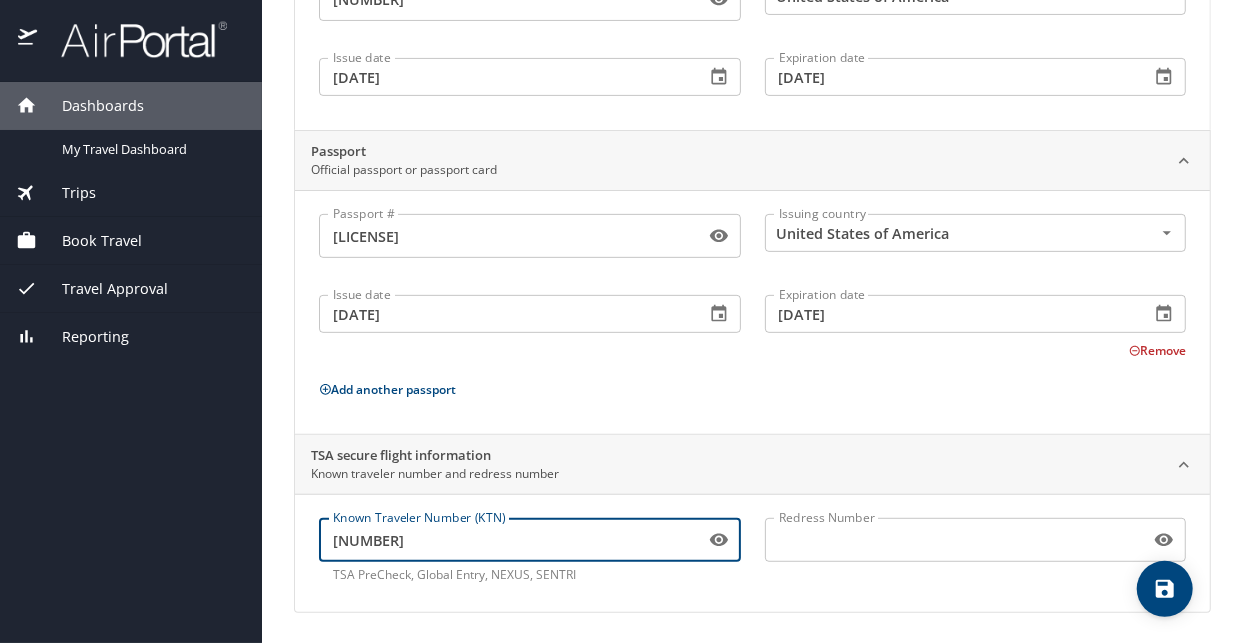 type on "165487362" 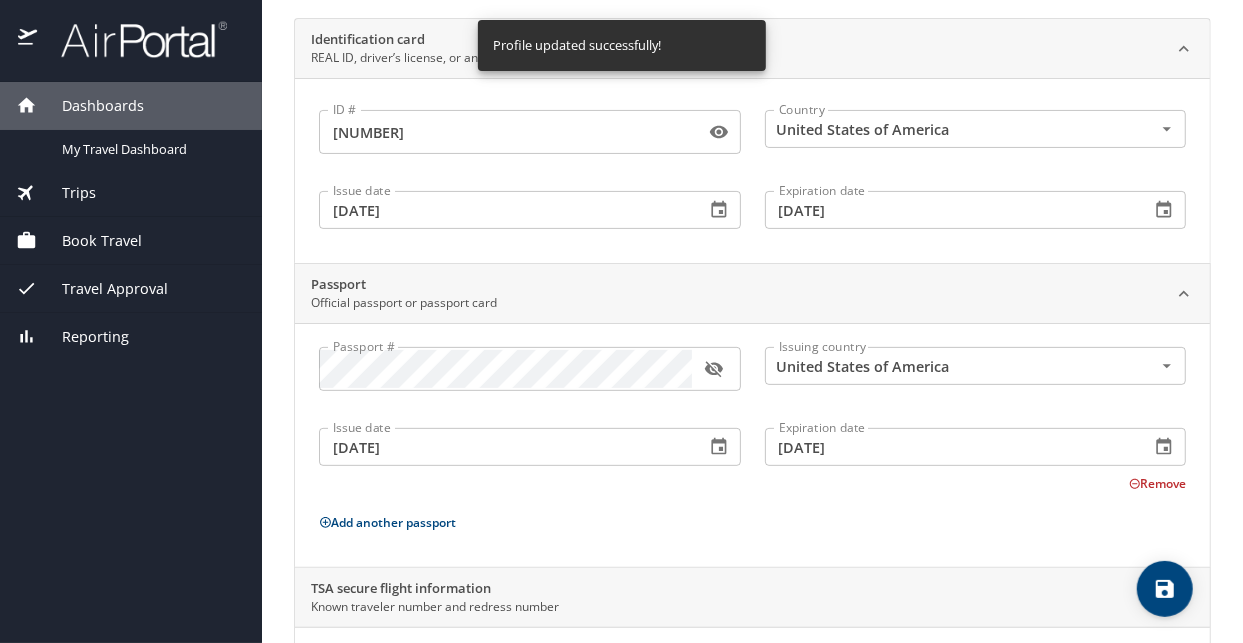 scroll, scrollTop: 0, scrollLeft: 0, axis: both 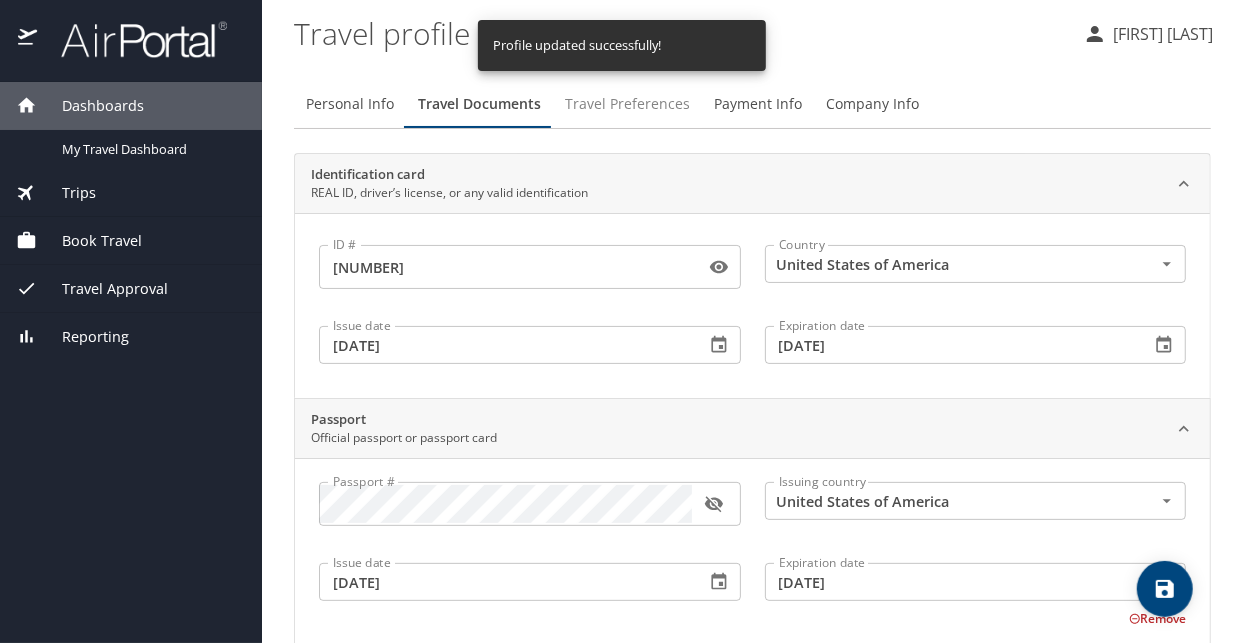 click on "Travel Preferences" at bounding box center [627, 104] 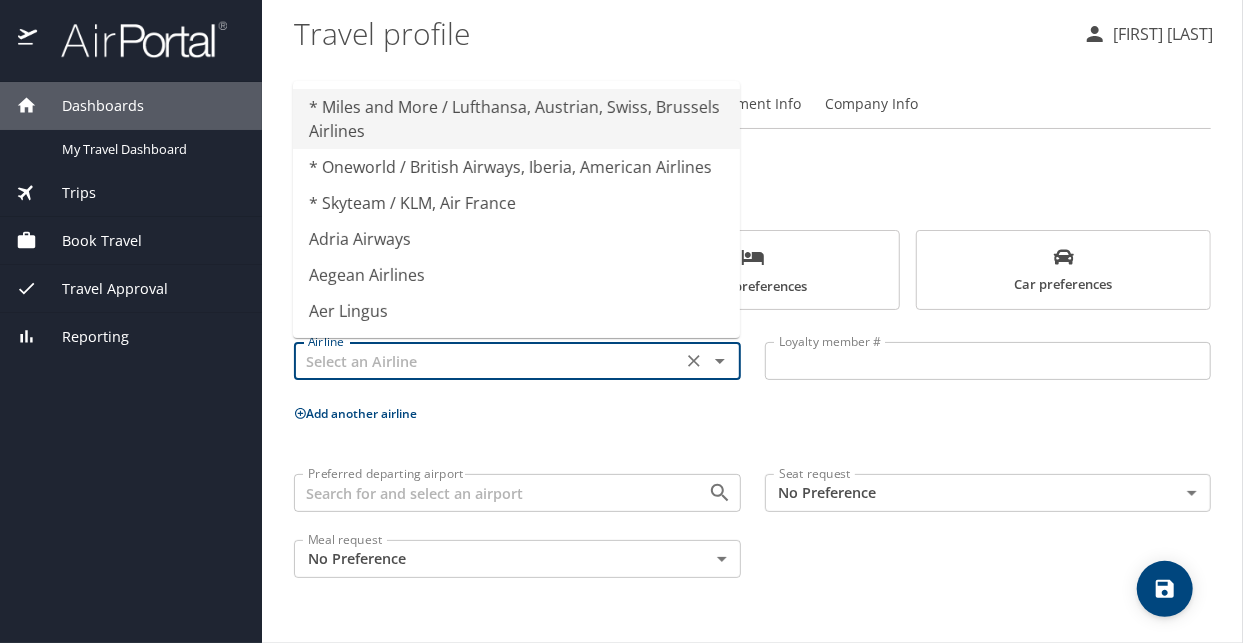 click at bounding box center (488, 361) 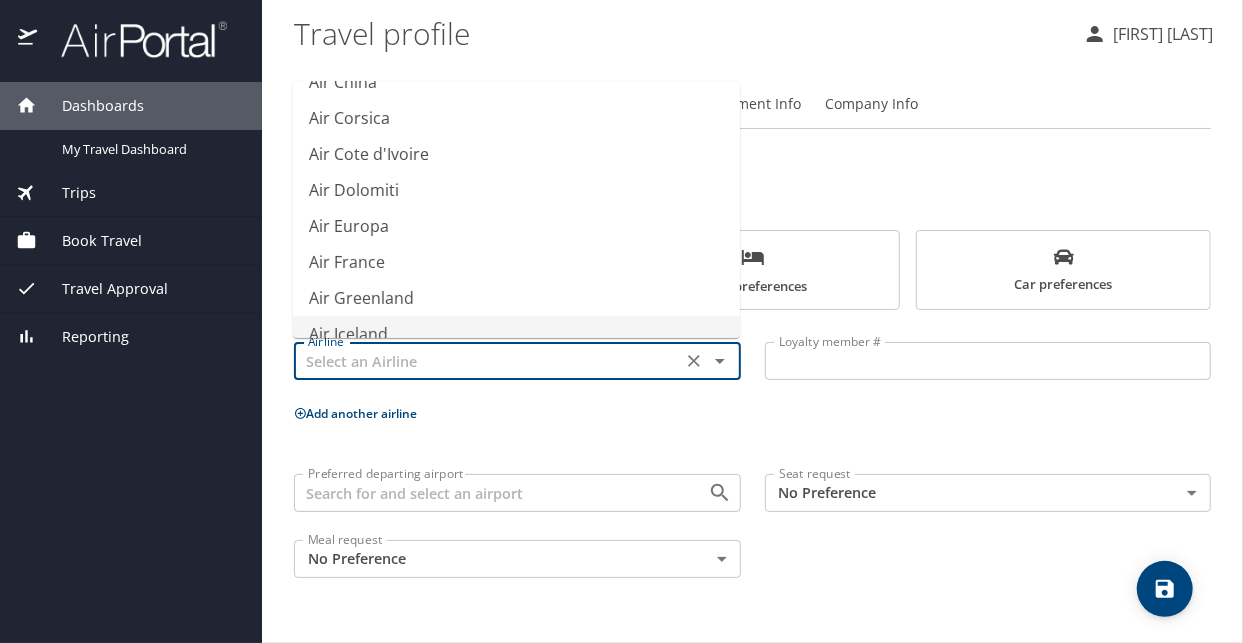 scroll, scrollTop: 1266, scrollLeft: 0, axis: vertical 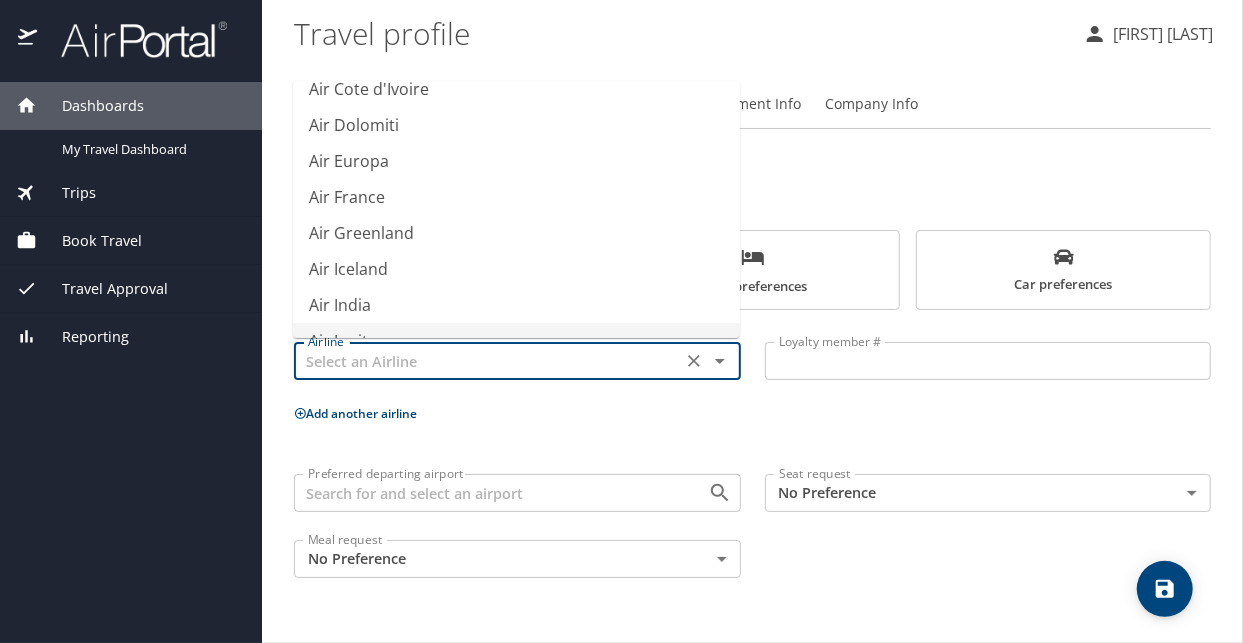 click at bounding box center (488, 361) 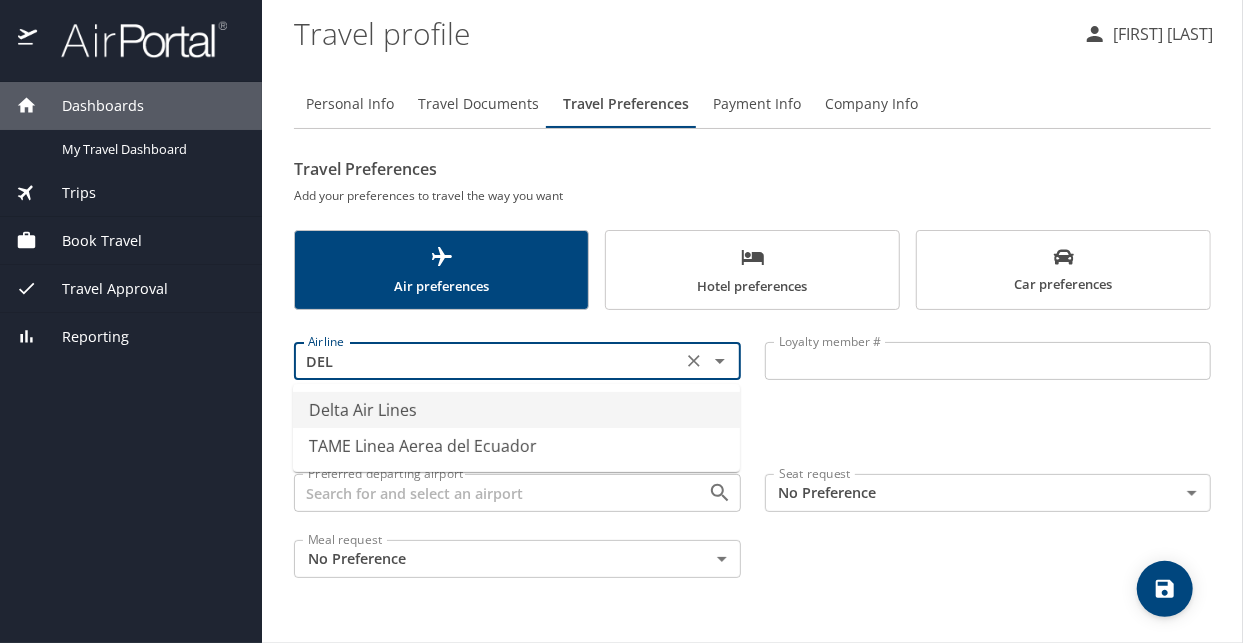click on "Delta Air Lines" at bounding box center [516, 410] 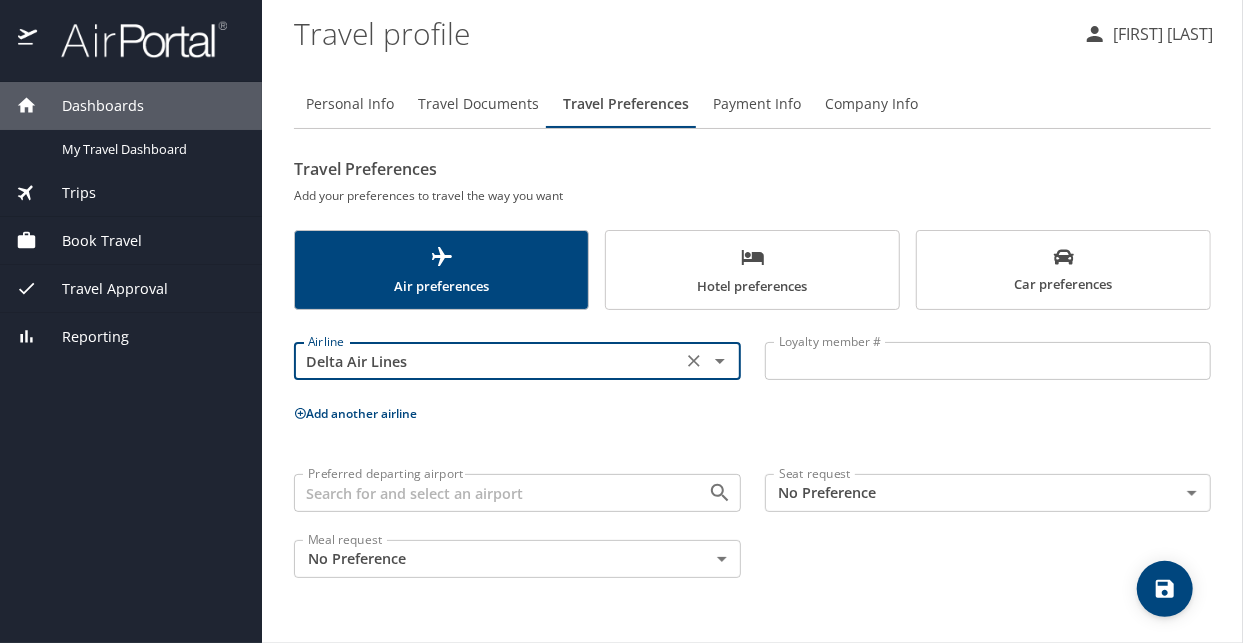 type on "Delta Air Lines" 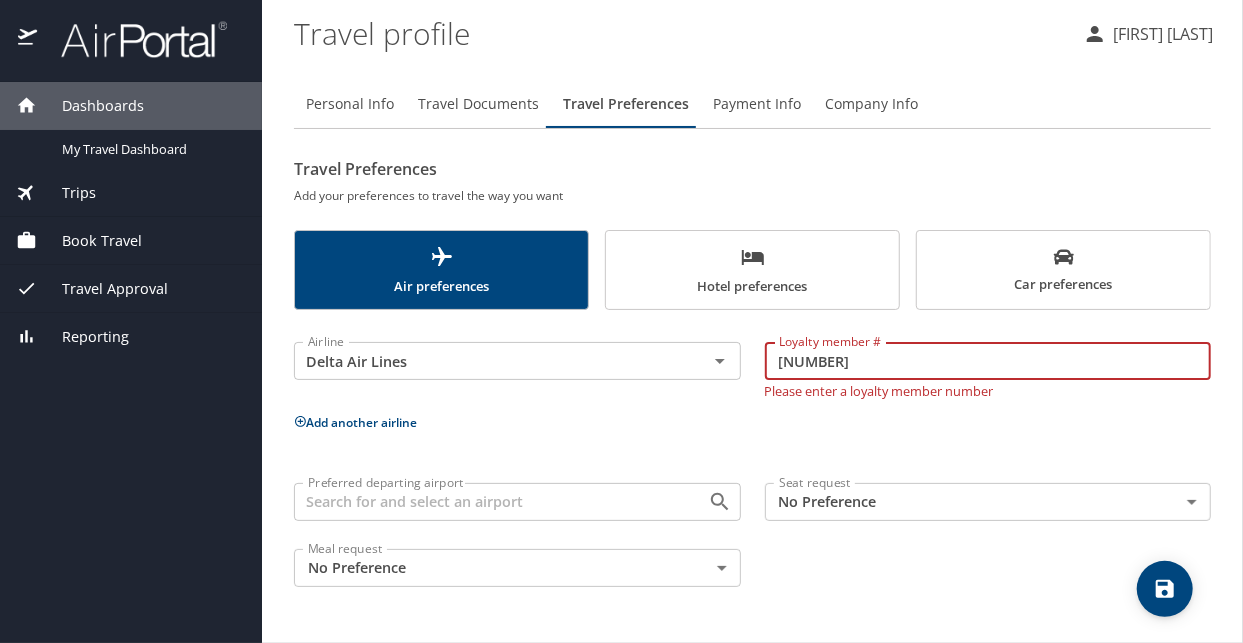 type on "9448907080" 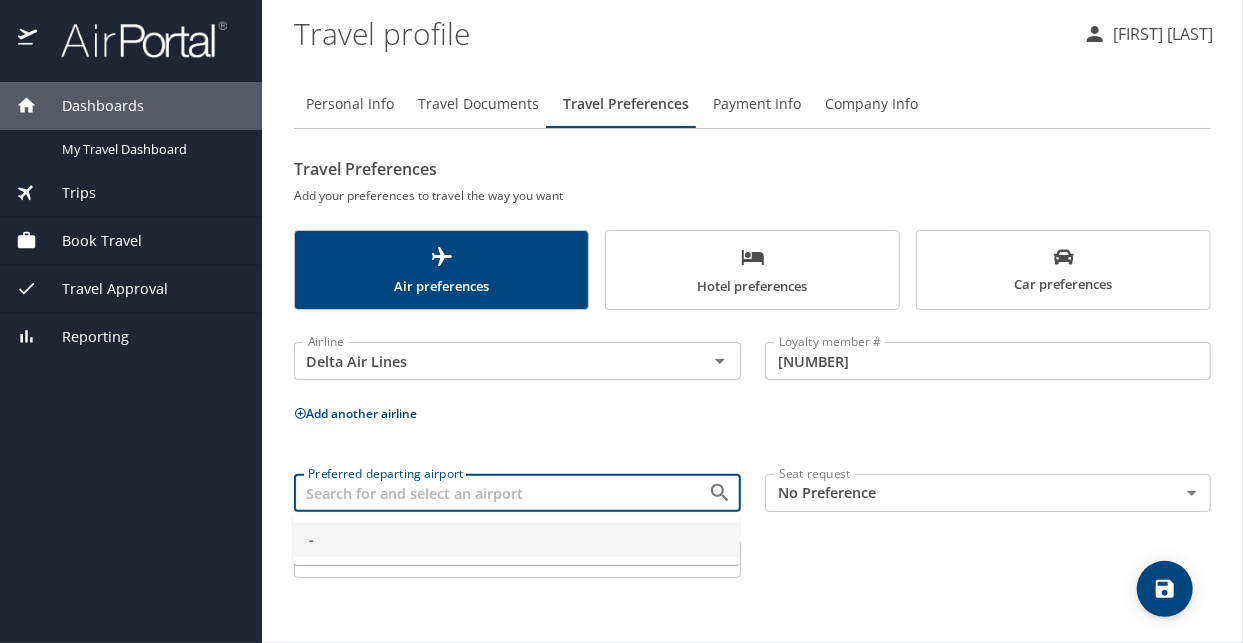 click on "Preferred departing airport" at bounding box center [488, 493] 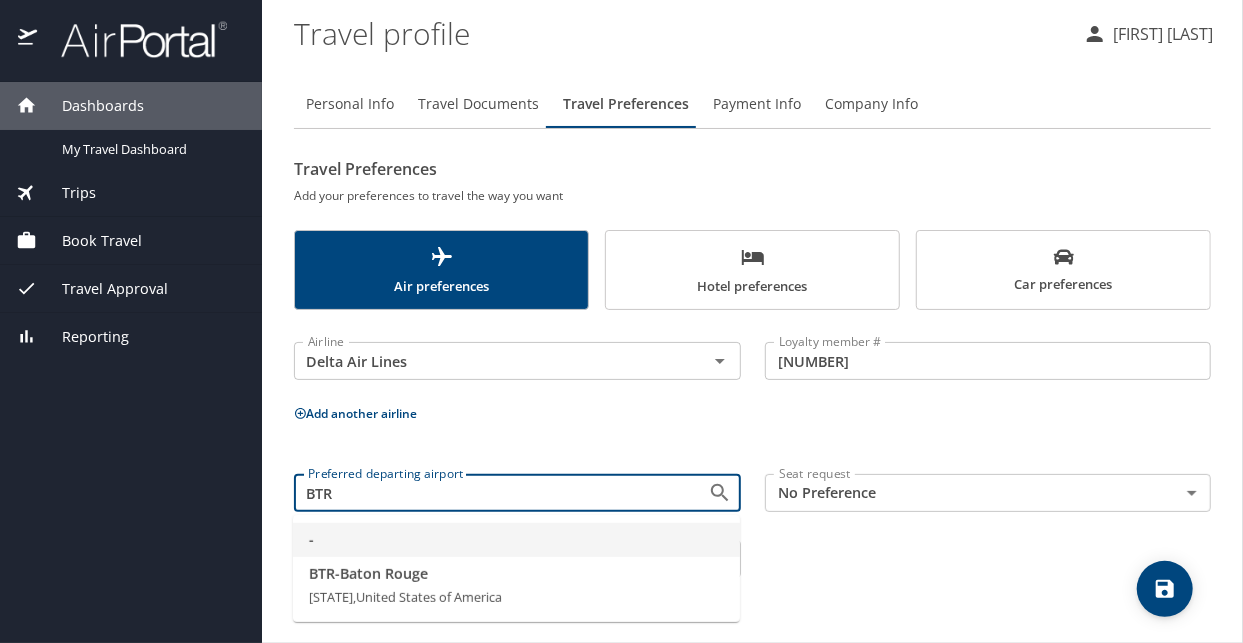 type on "-" 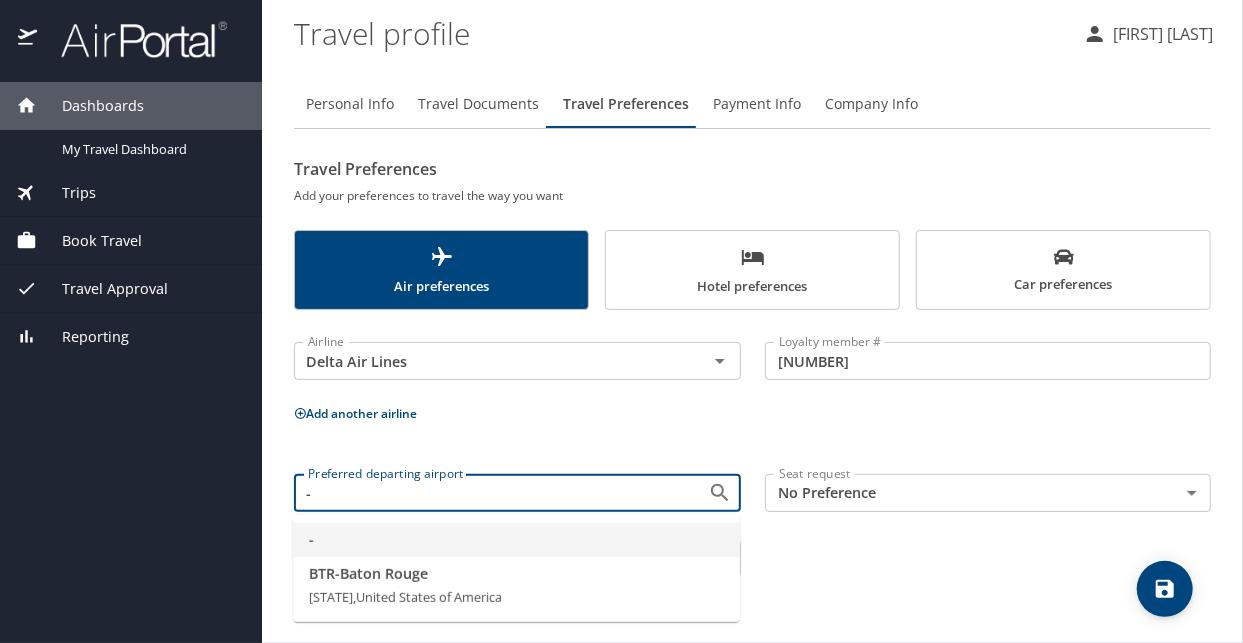 click on "Dashboards My Travel Dashboard Trips Current / Future Trips Past Trips Trips Missing Hotel Book Travel Approval Request (Beta) Book/Manage Online Trips Travel Approval Pending Trip Approvals Approved Trips Canceled Trips Approvals (Beta) Reporting Travel profile Monique Baham Personal Info Travel Documents Travel Preferences Payment Info Company Info Travel Preferences Add your preferences to travel the way you want Air preferences Hotel preferences Car preferences Airline Delta Air Lines Airline   Loyalty member # 9448907080 Loyalty member #  Add another airline Preferred departing airport - Preferred departing airport   Seat request No Preference NotApplicable Seat request   Meal request No Preference NotApplicable Meal request My settings Travel agency contacts View travel profile Give feedback Sign out  -  BTR  -  Baton Rouge Louisiana,  United States of America" at bounding box center [621, 321] 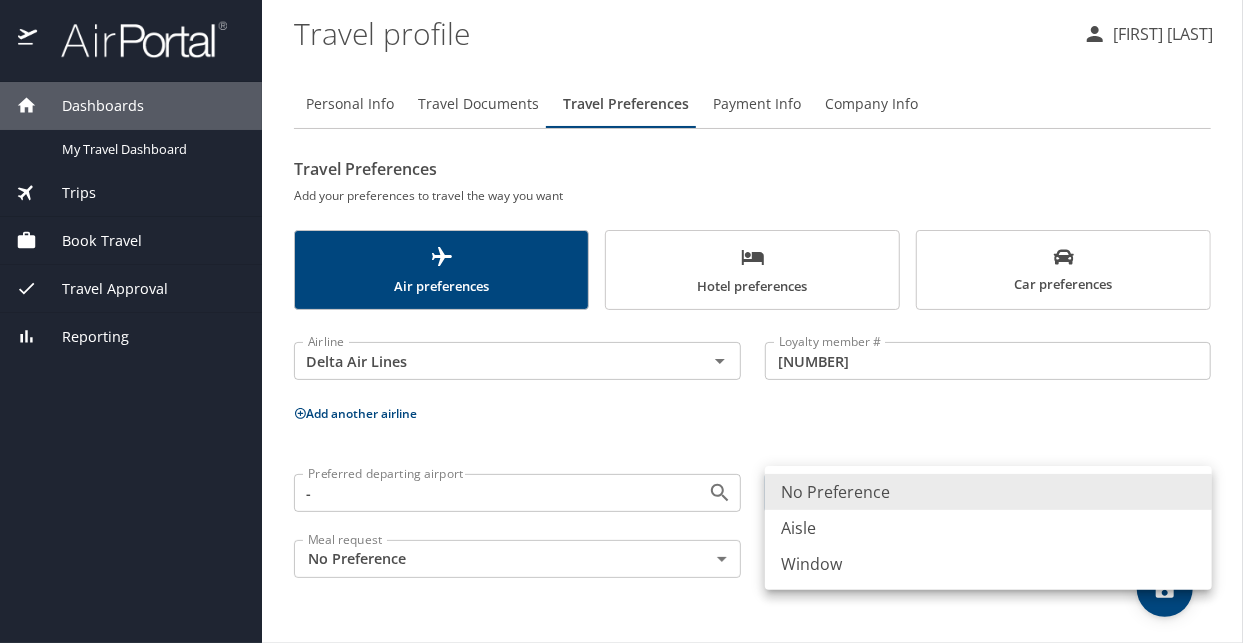 click on "Window" at bounding box center (988, 564) 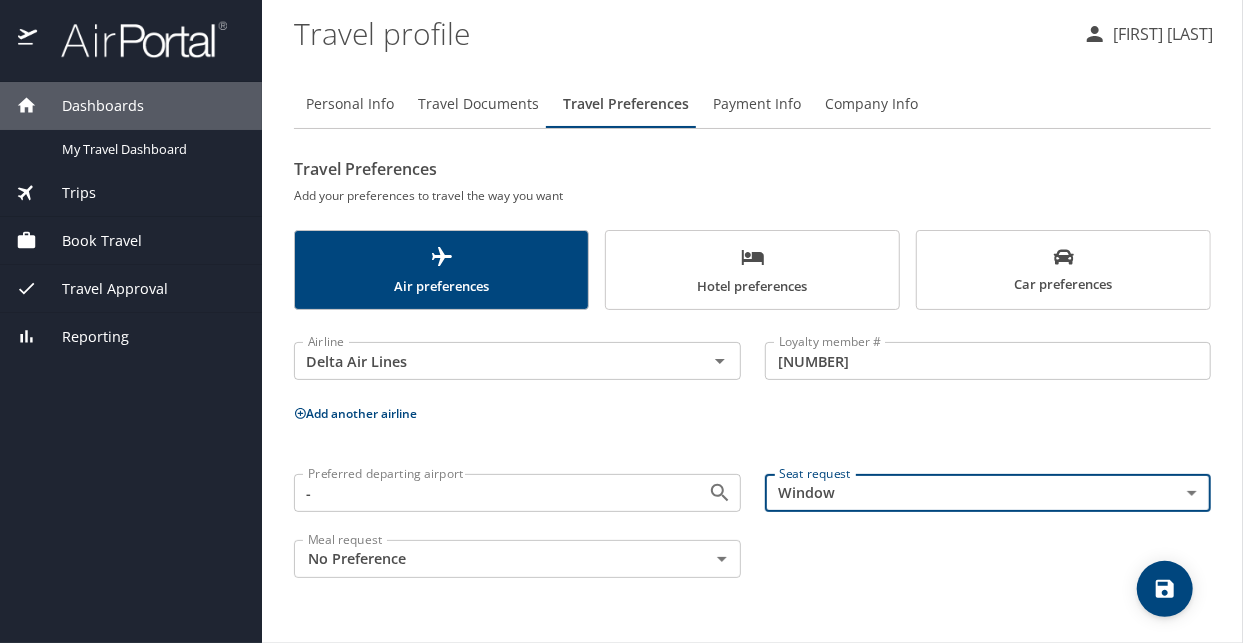 click on "Dashboards My Travel Dashboard Trips Current / Future Trips Past Trips Trips Missing Hotel Book Travel Approval Request (Beta) Book/Manage Online Trips Travel Approval Pending Trip Approvals Approved Trips Canceled Trips Approvals (Beta) Reporting Travel profile Monique Baham Personal Info Travel Documents Travel Preferences Payment Info Company Info Travel Preferences Add your preferences to travel the way you want Air preferences Hotel preferences Car preferences Airline Delta Air Lines Airline   Loyalty member # 9448907080 Loyalty member #  Add another airline Preferred departing airport - Preferred departing airport   Seat request Window Window Seat request   Meal request No Preference NotApplicable Meal request My settings Travel agency contacts View travel profile Give feedback Sign out" at bounding box center (621, 321) 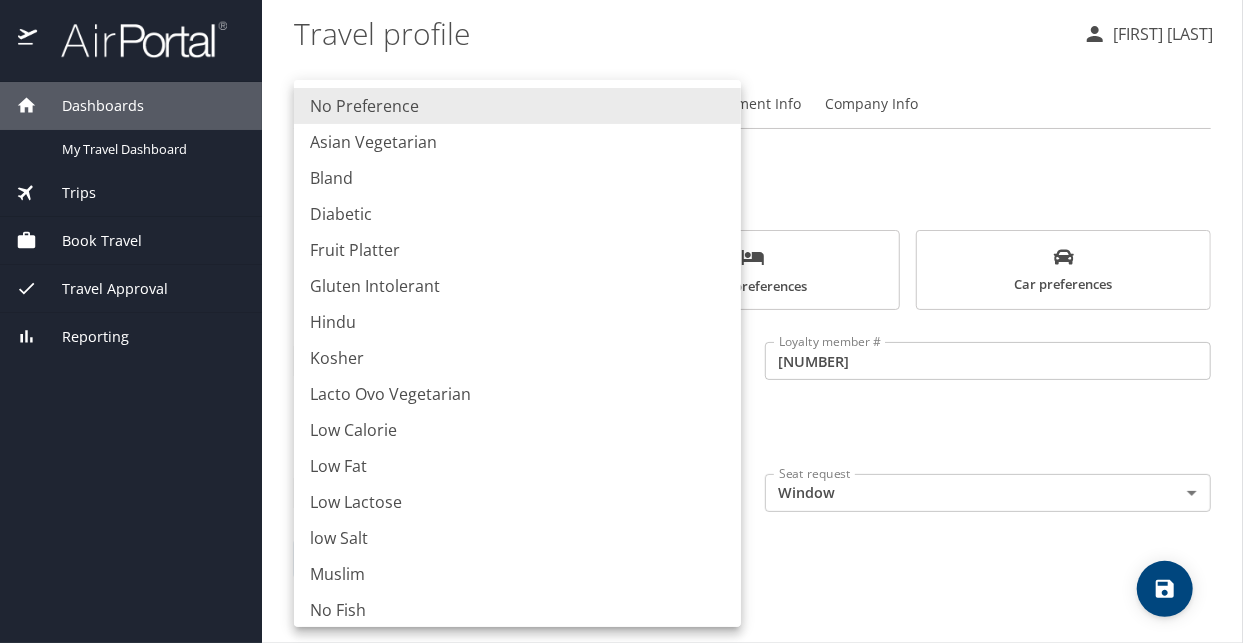 click on "No Preference" at bounding box center [517, 106] 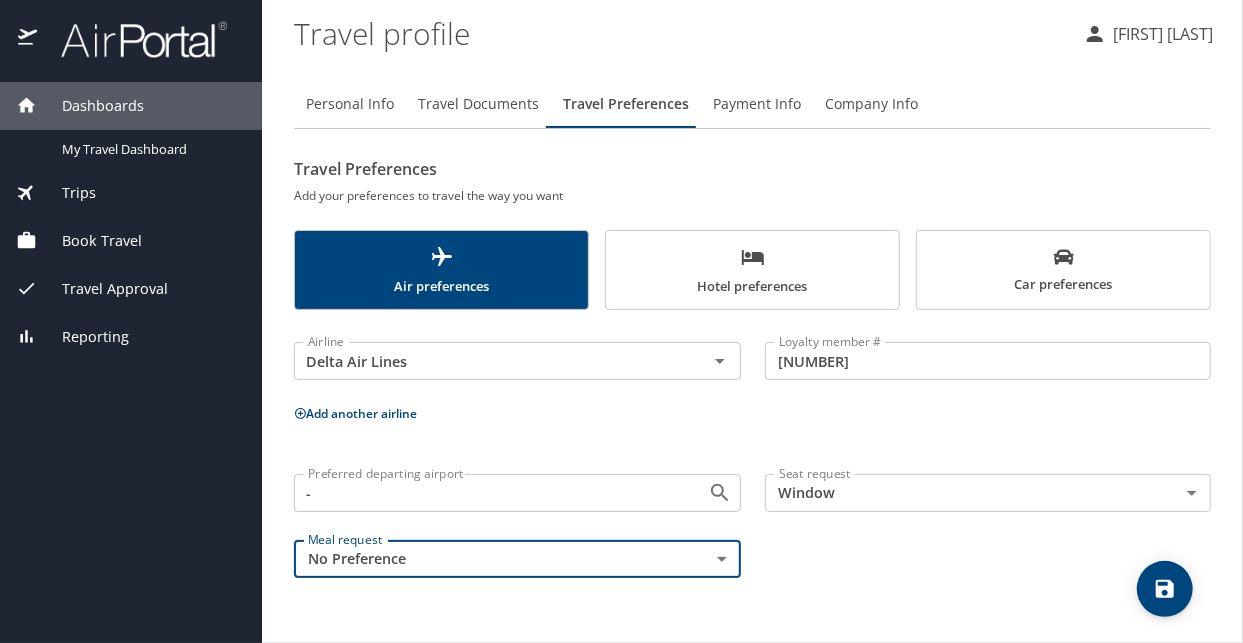 click 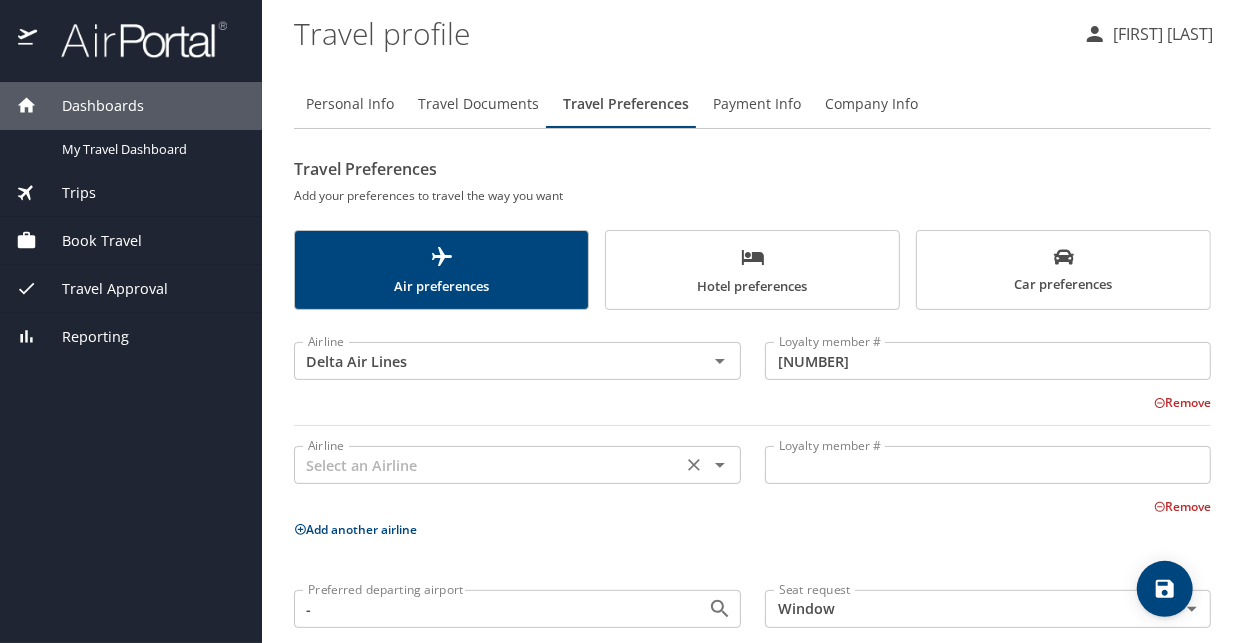 click at bounding box center [488, 465] 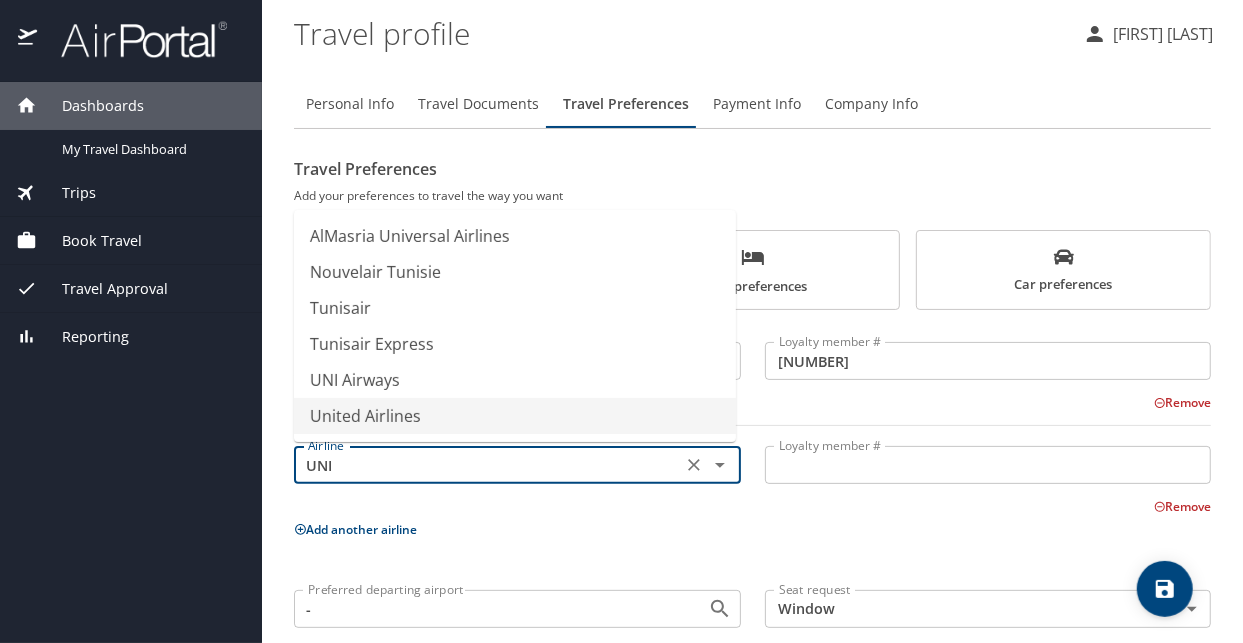 click on "United Airlines" at bounding box center [515, 416] 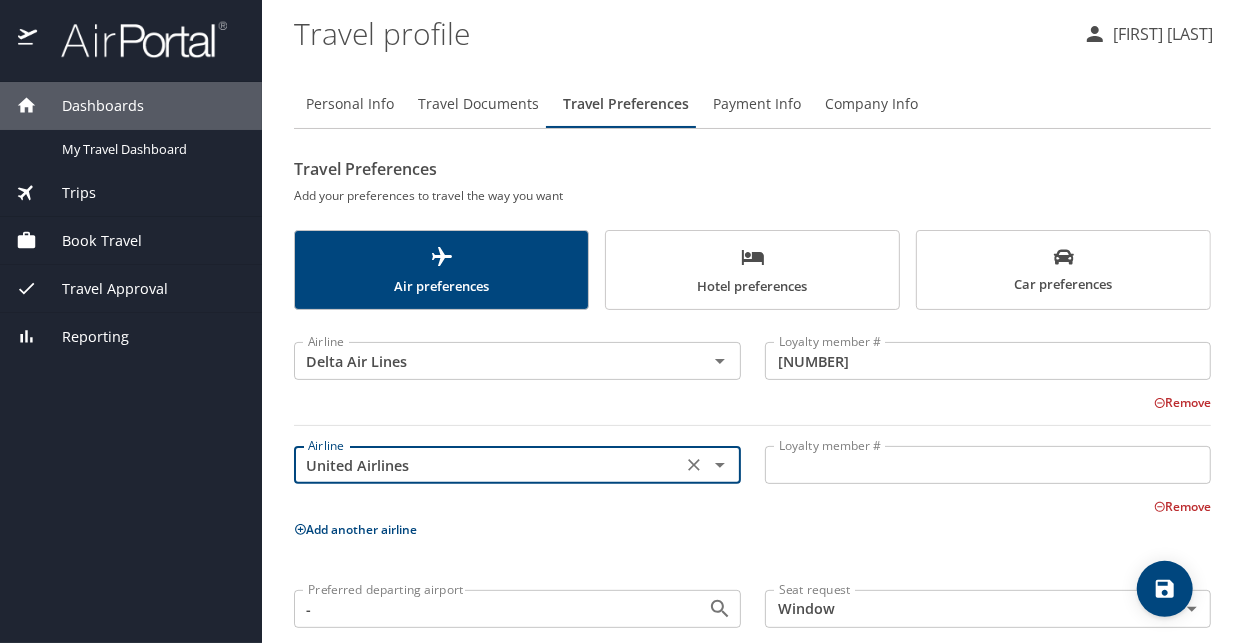 type on "United Airlines" 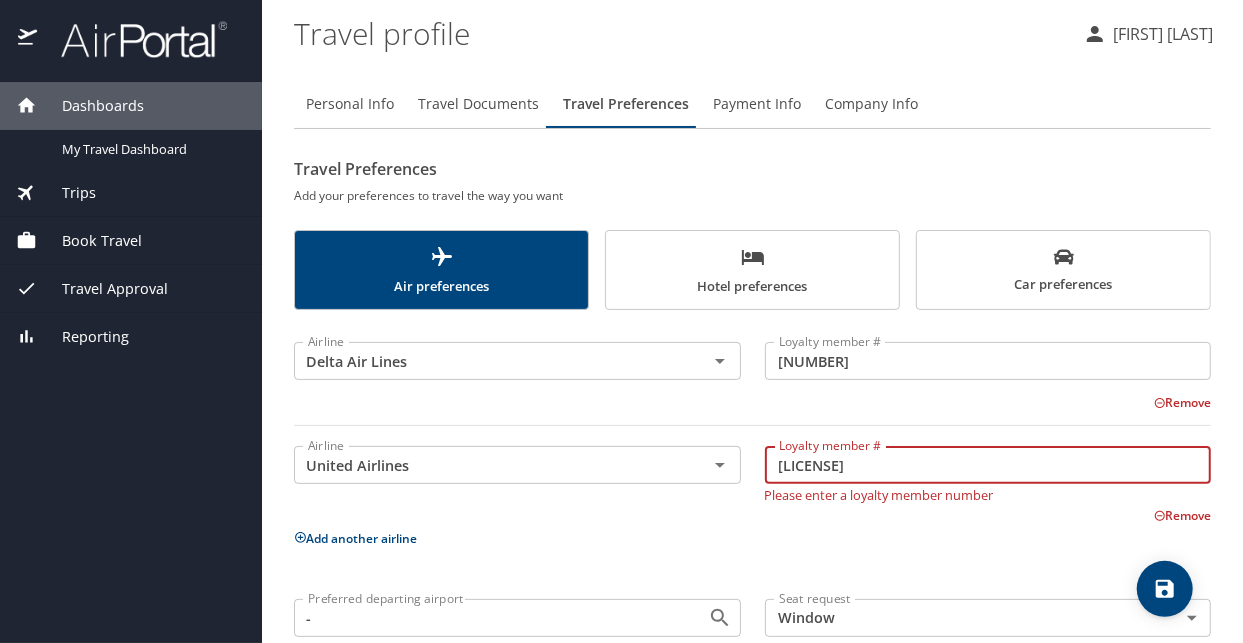 type on "YK005969" 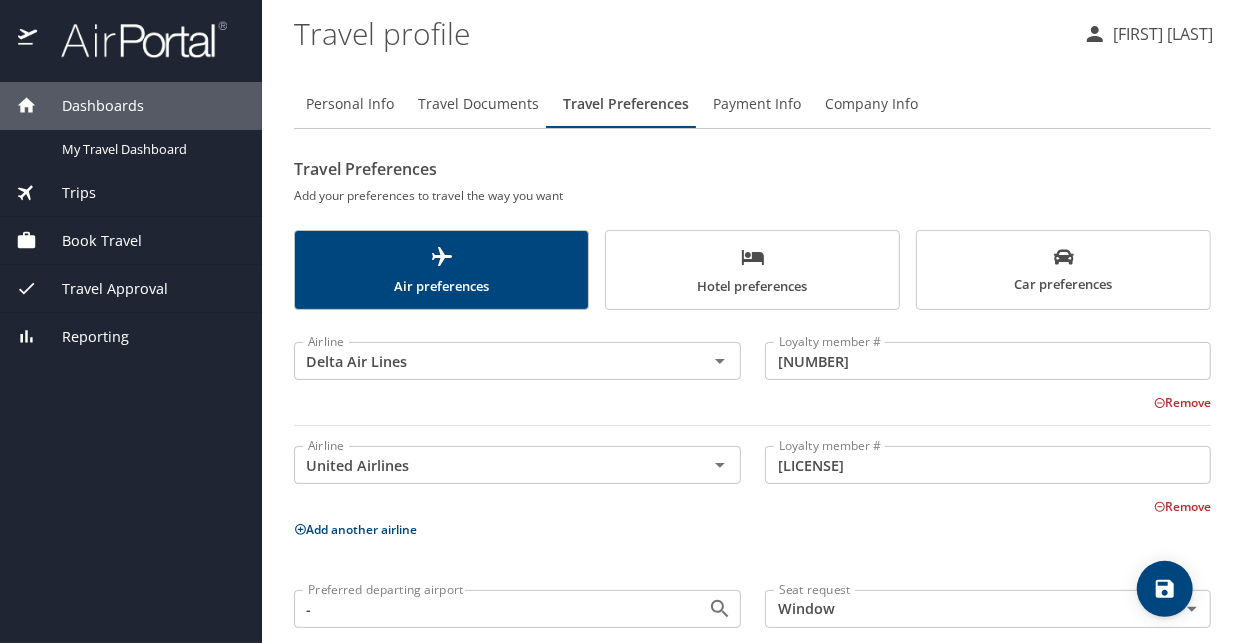 click 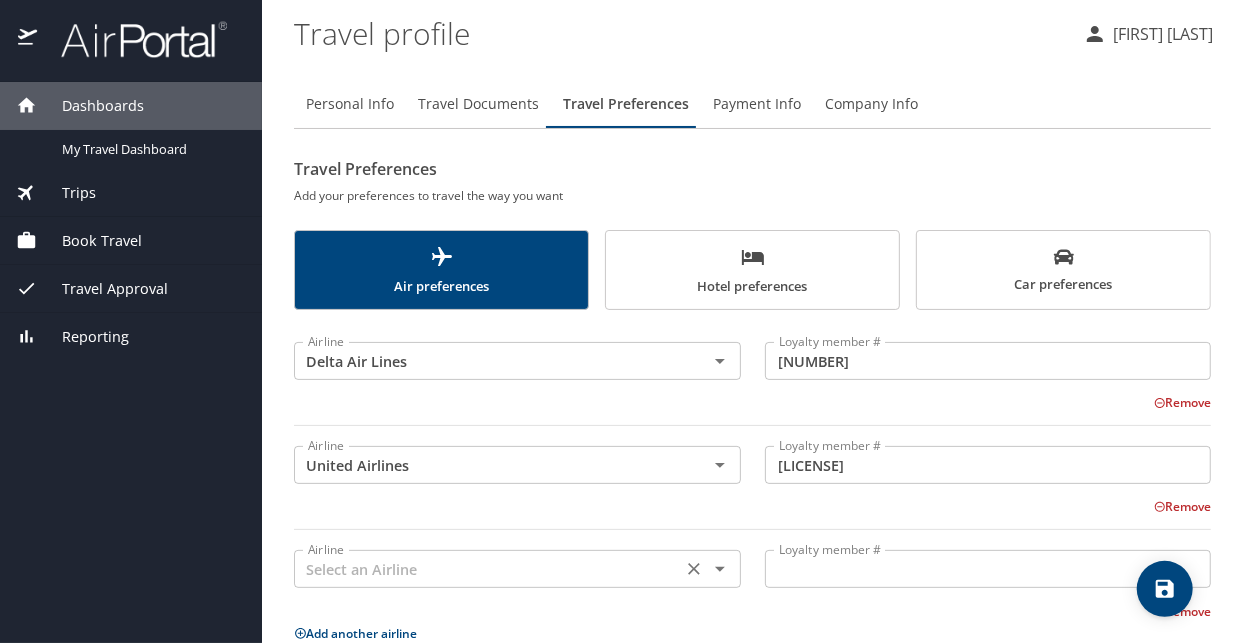 click at bounding box center (488, 569) 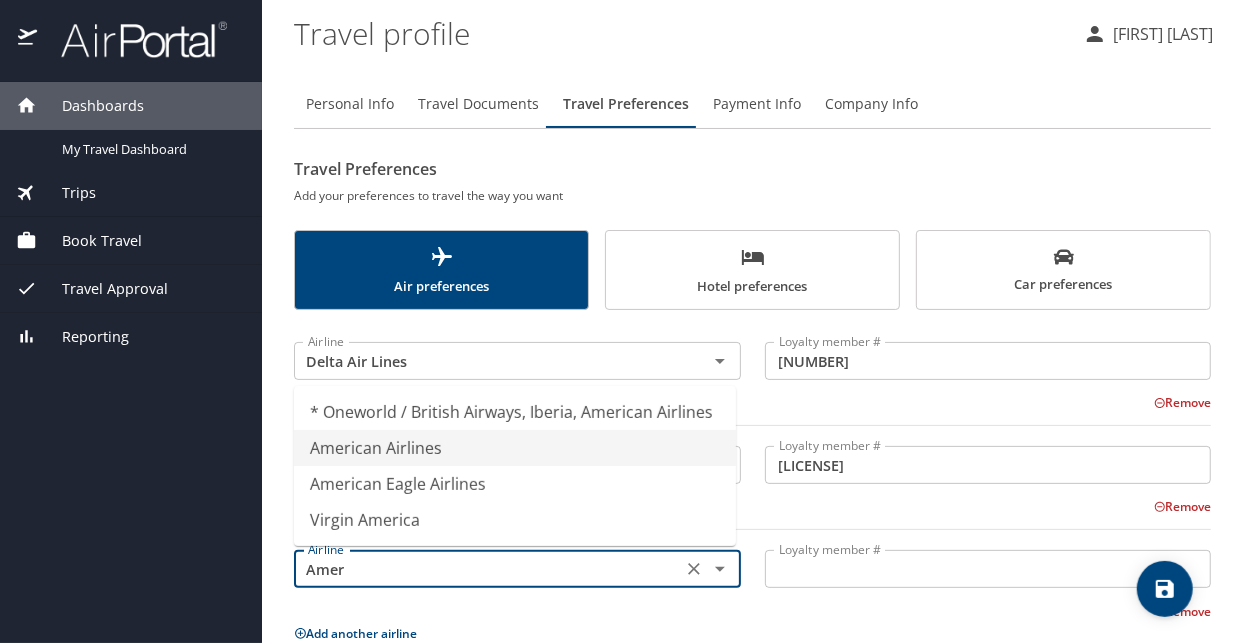click on "American Airlines" at bounding box center [515, 448] 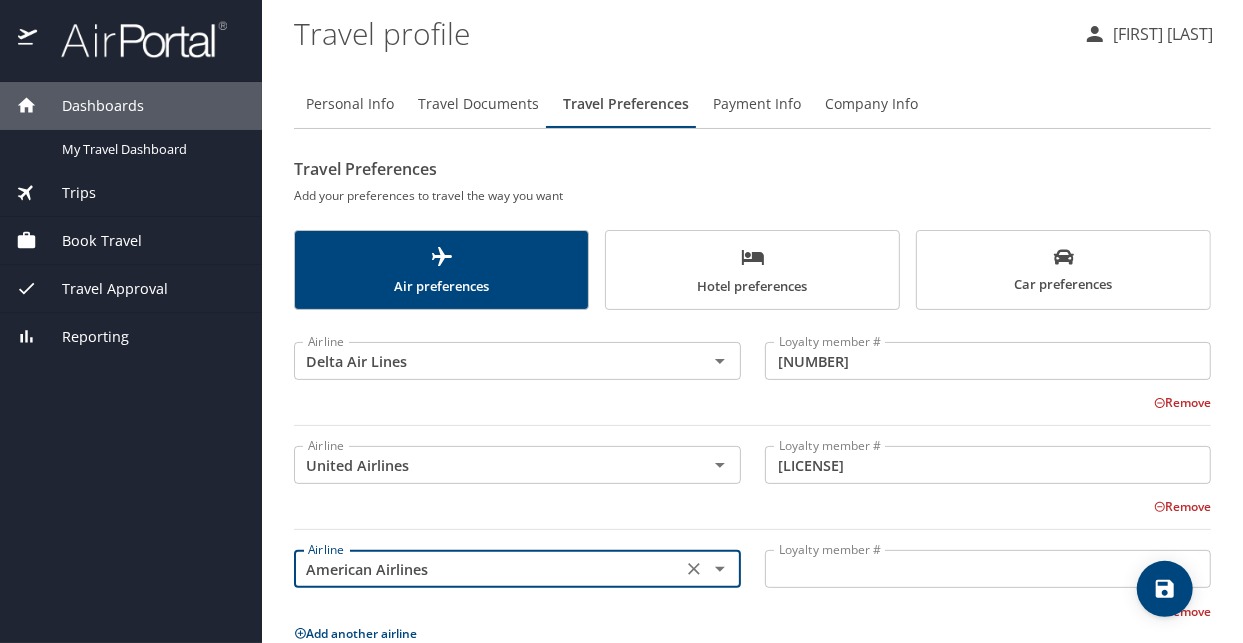 type on "American Airlines" 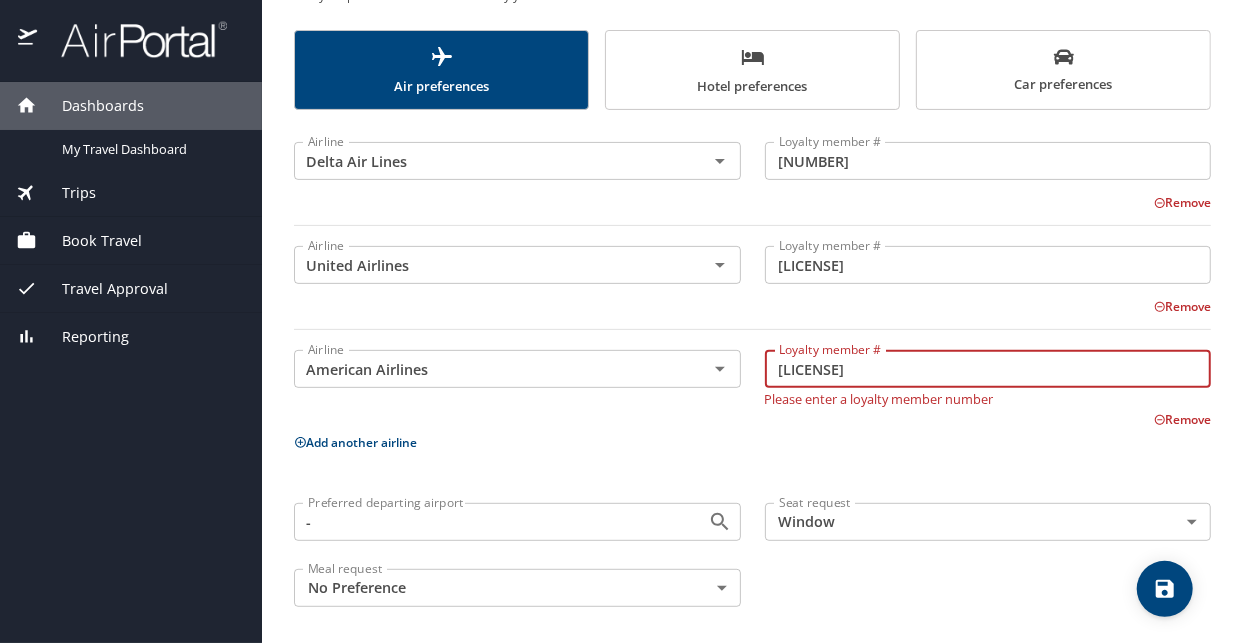 type on "4EM00A2" 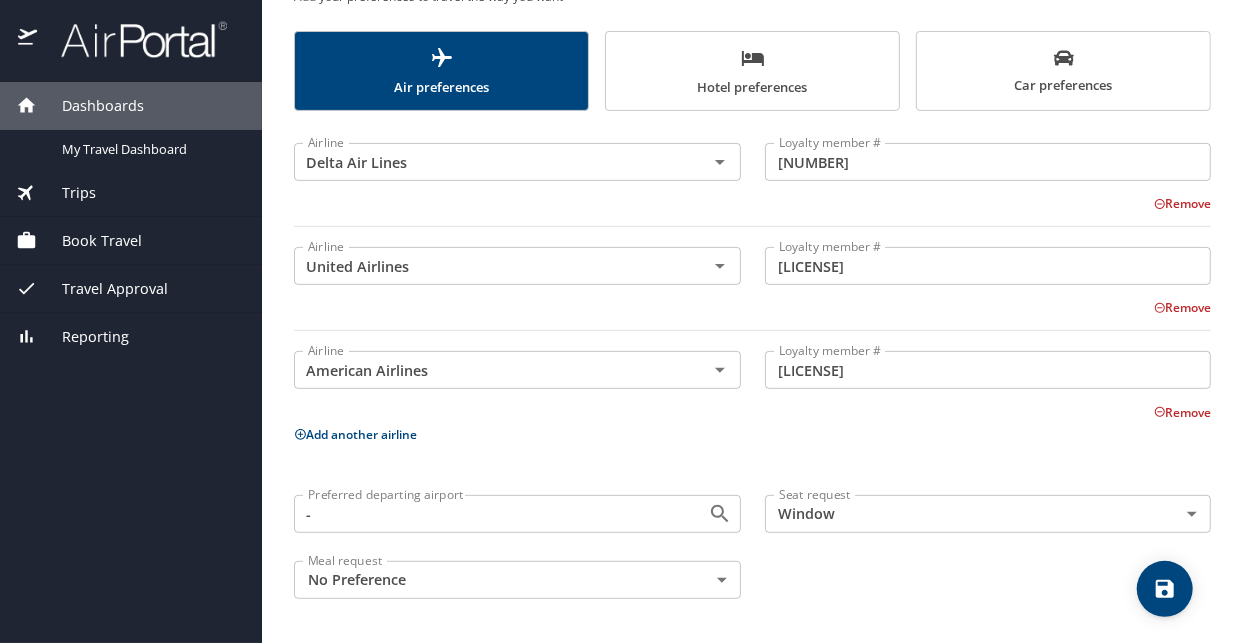 scroll, scrollTop: 198, scrollLeft: 0, axis: vertical 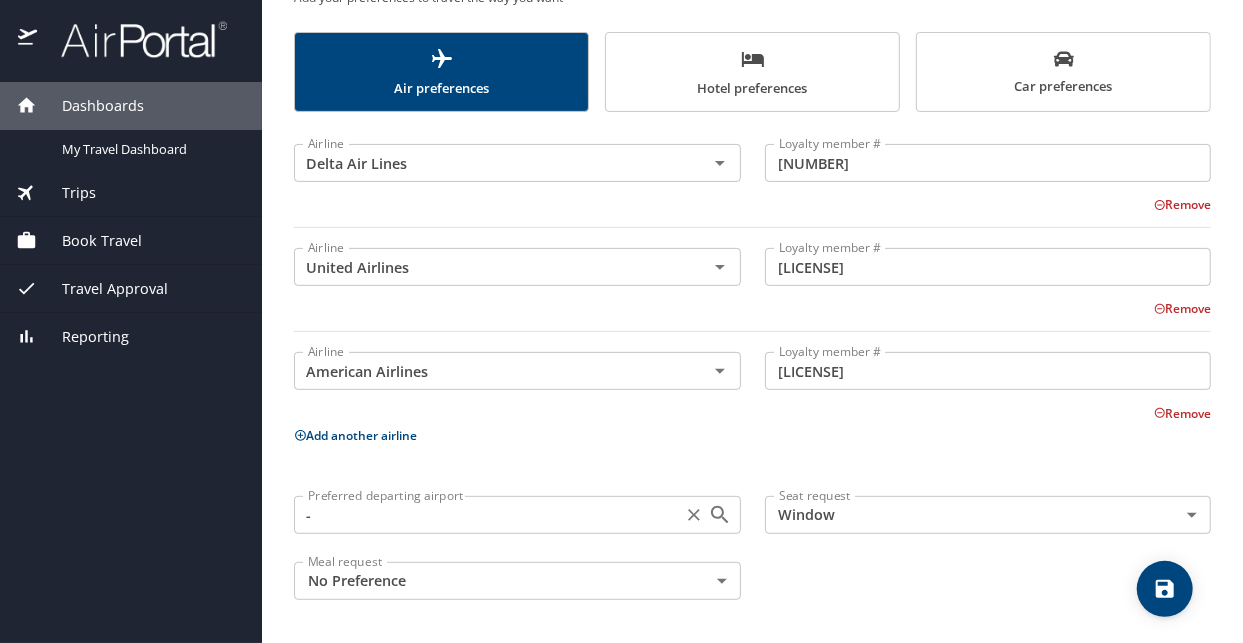 click on "-" at bounding box center (488, 515) 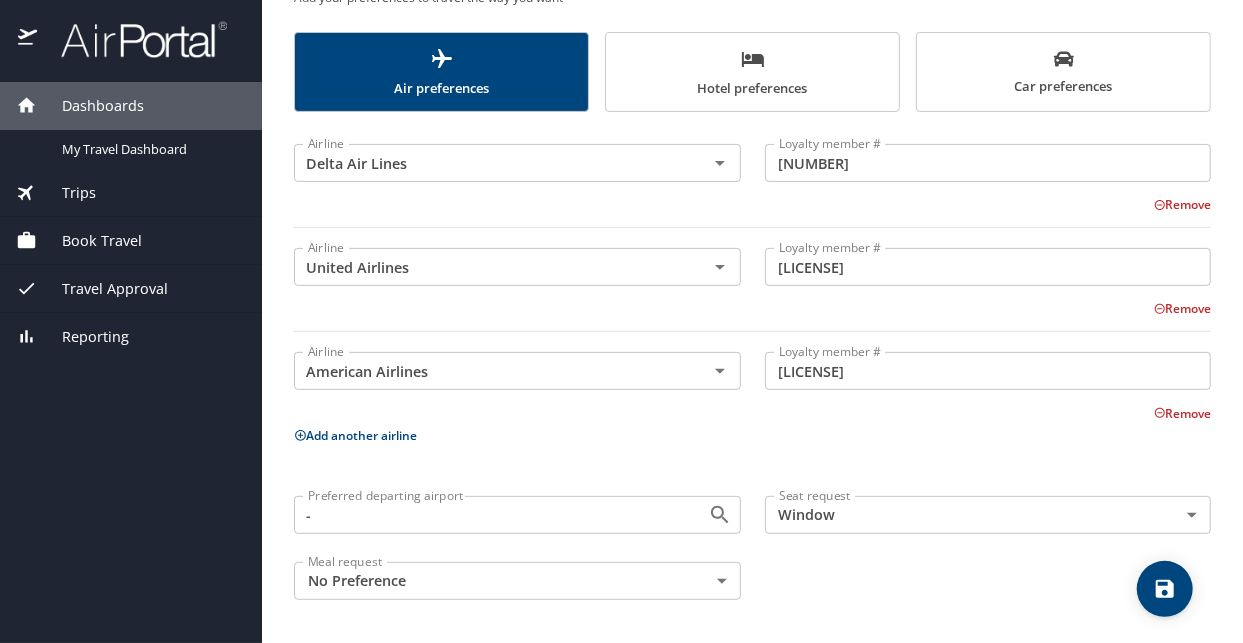 click on "Preferred departing airport - Preferred departing airport   Seat request Window Window Seat request   Meal request No Preference NotApplicable Meal request" at bounding box center [752, 548] 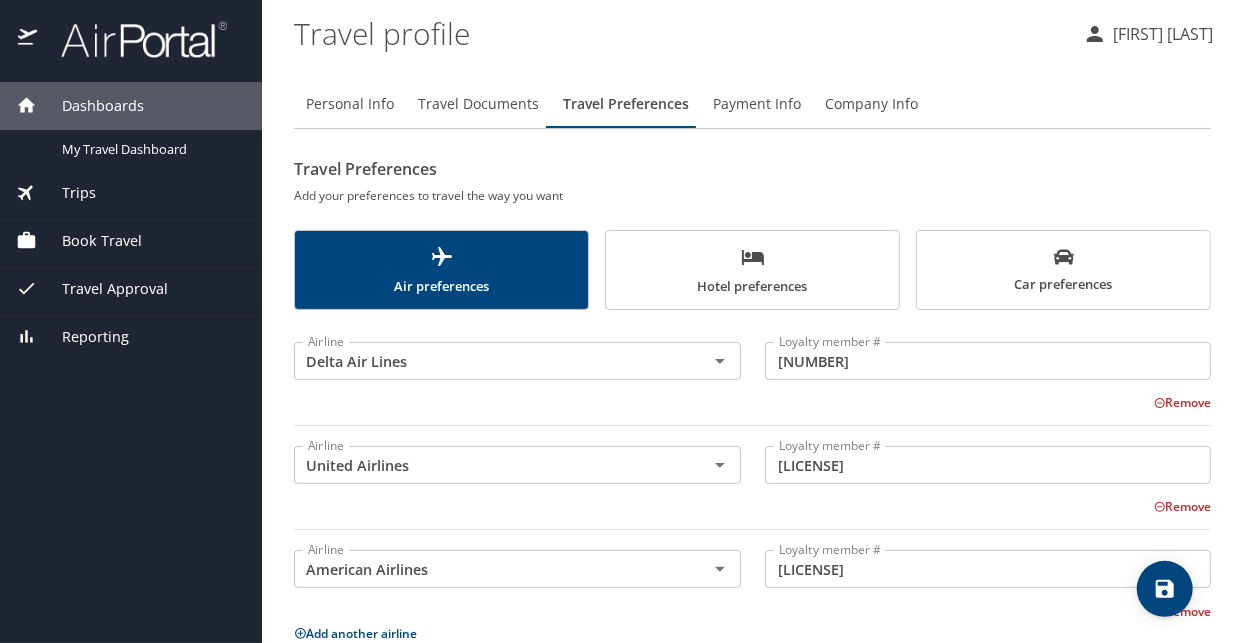 scroll, scrollTop: 198, scrollLeft: 0, axis: vertical 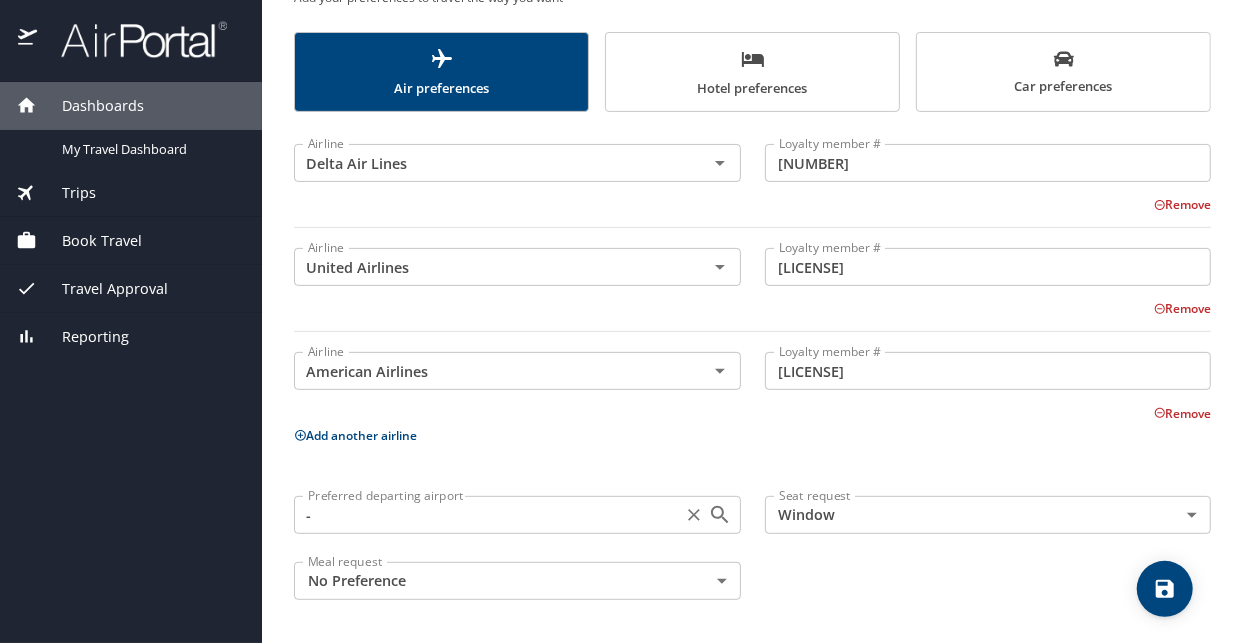 click on "-" at bounding box center [488, 515] 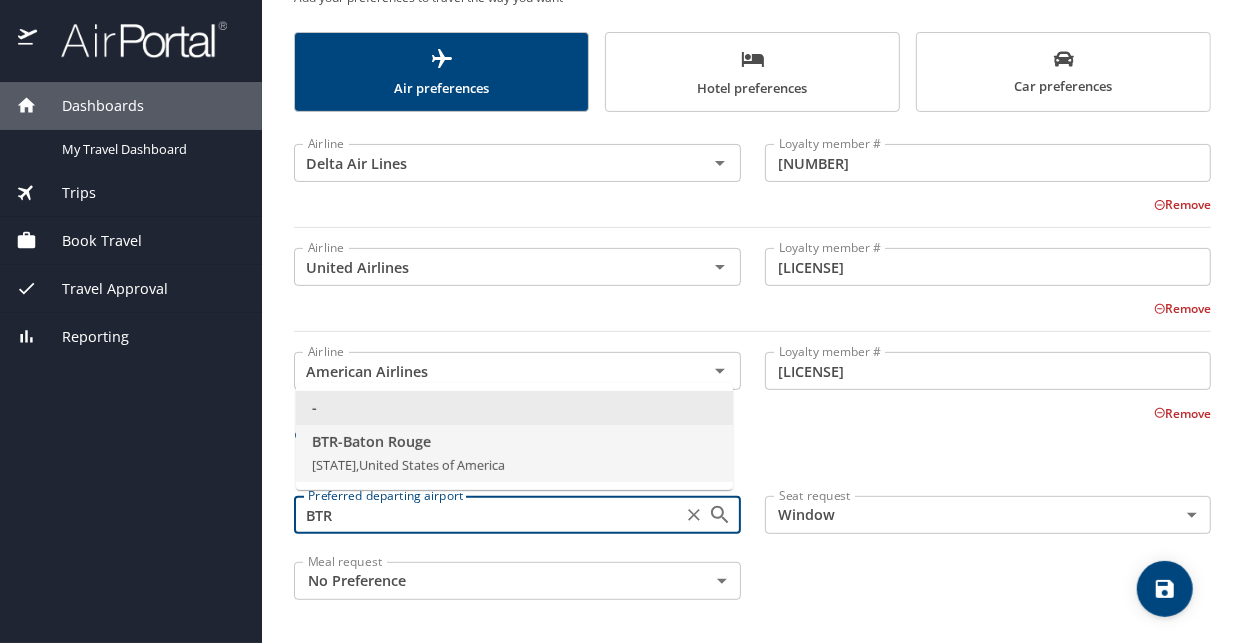 click on "BTR  -  Baton Rouge" at bounding box center [514, 442] 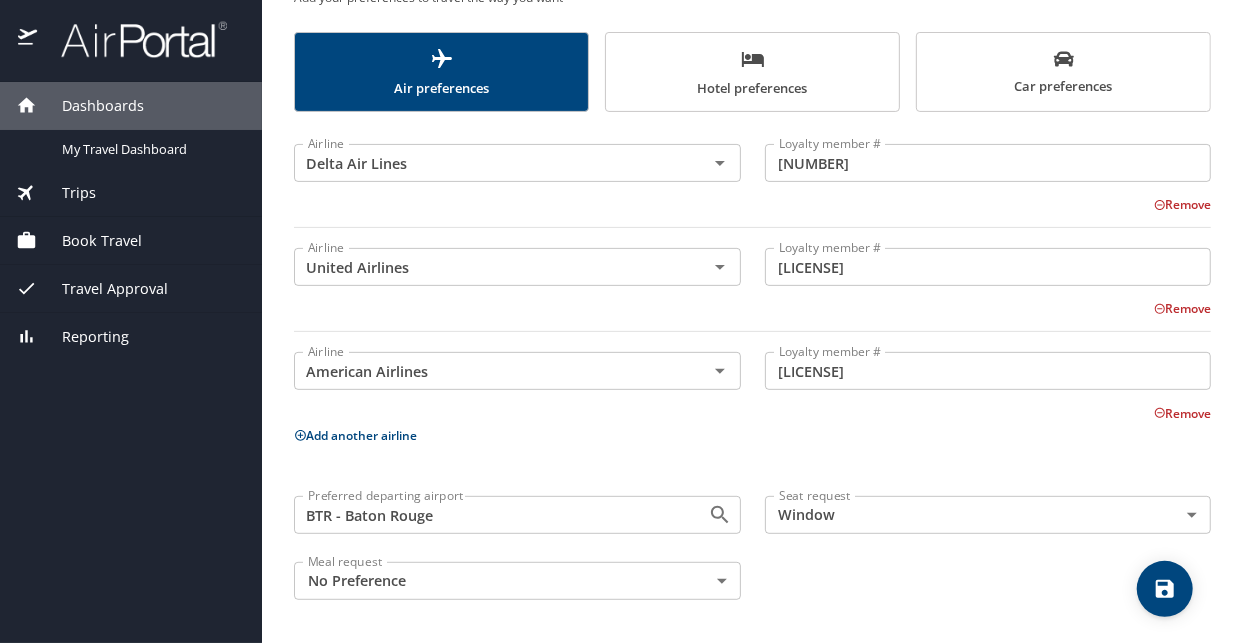 click 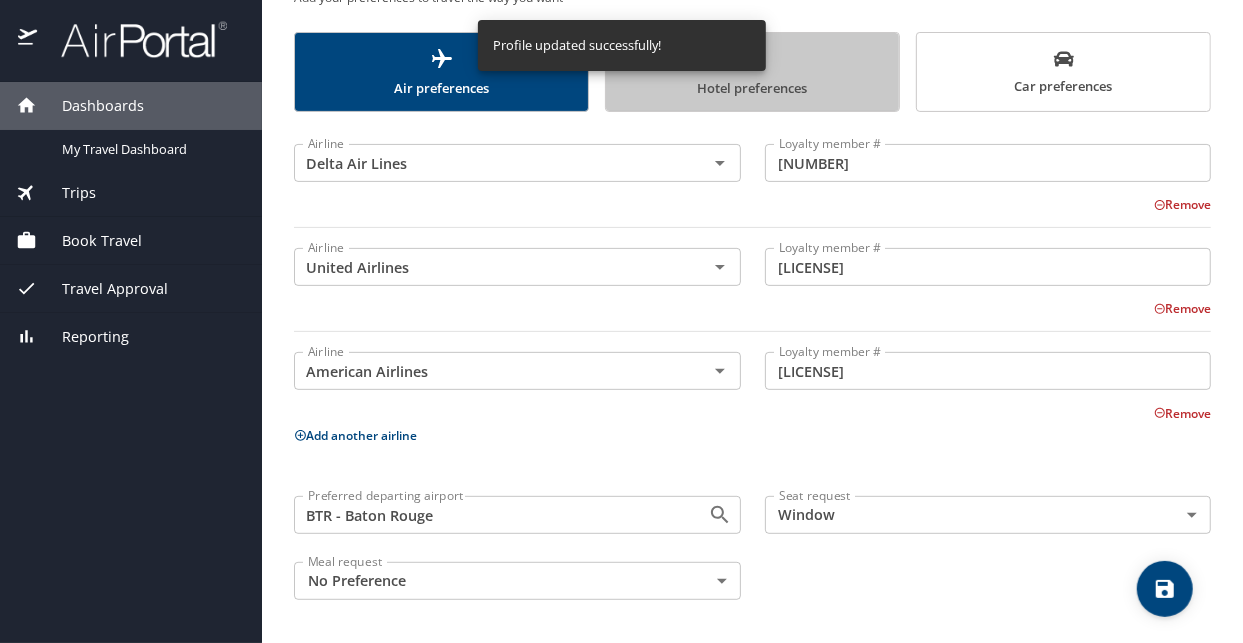click on "Hotel preferences" at bounding box center (752, 73) 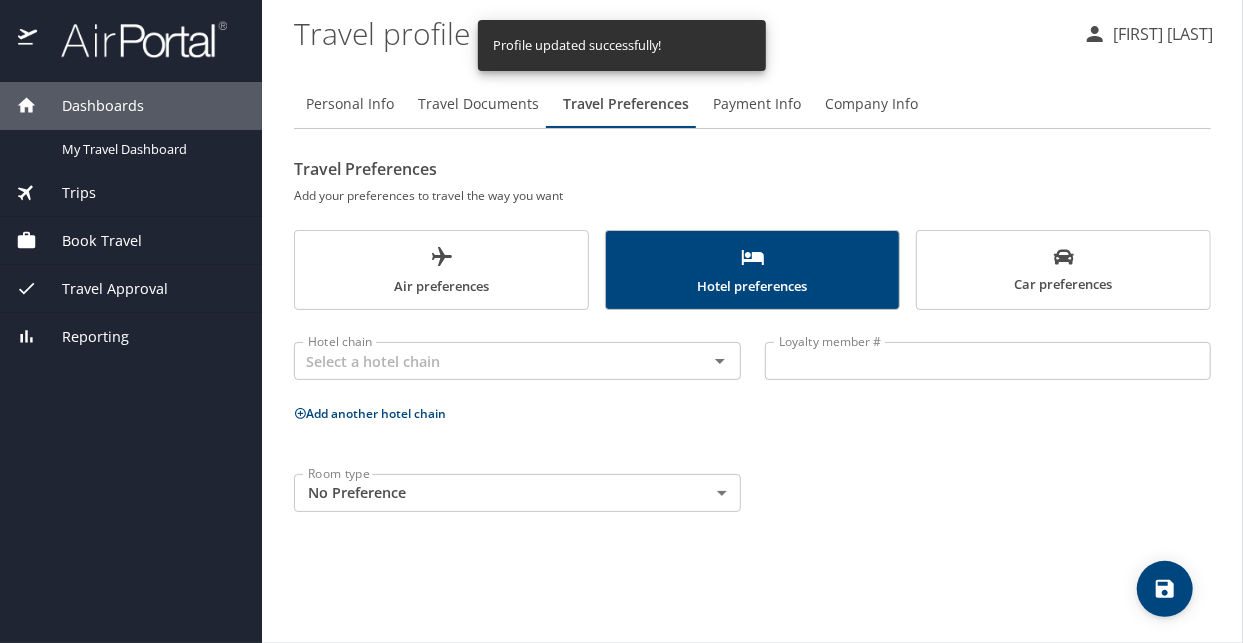 scroll, scrollTop: 0, scrollLeft: 0, axis: both 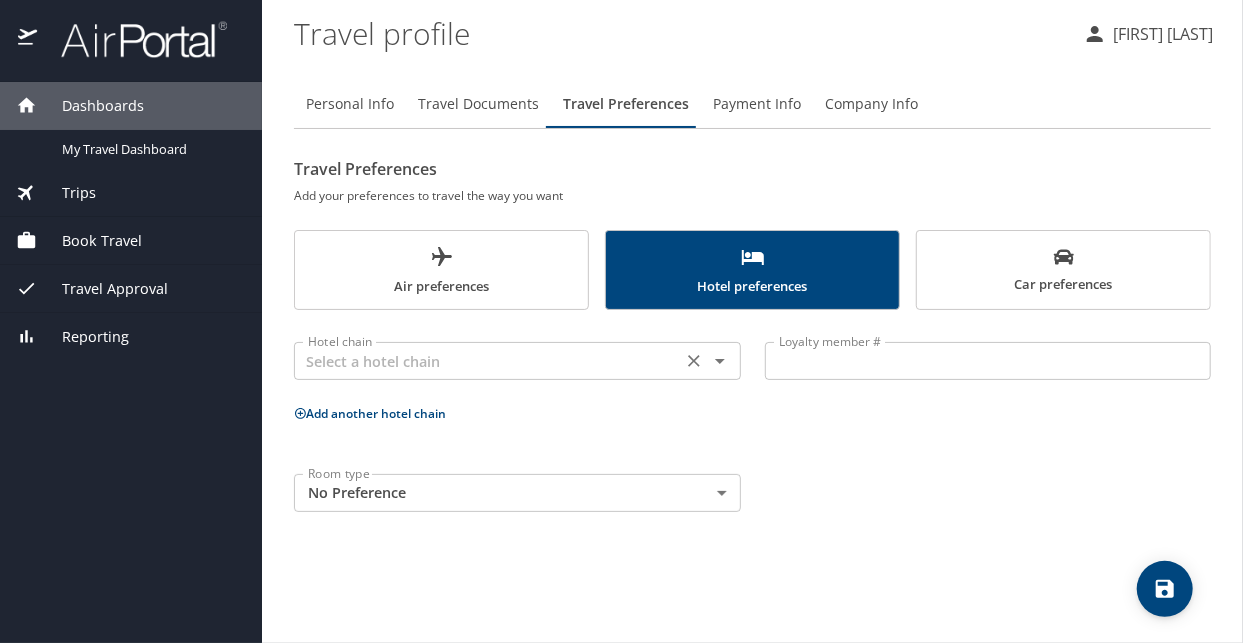 click at bounding box center [488, 361] 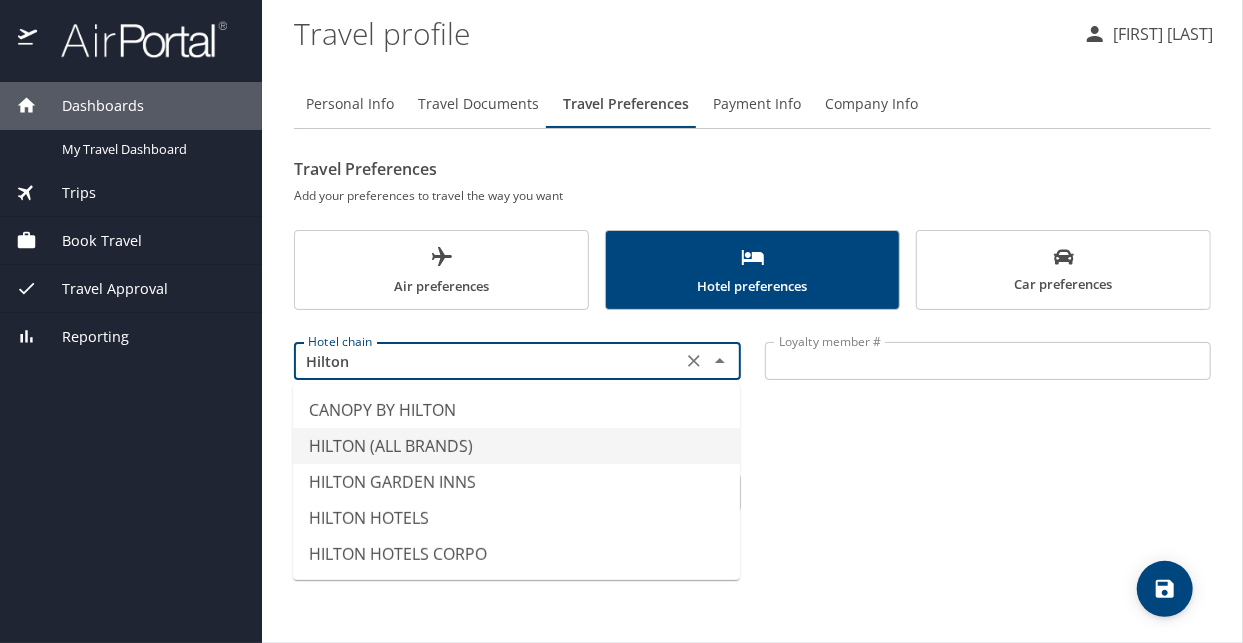 click on "HILTON (ALL BRANDS)" at bounding box center [516, 446] 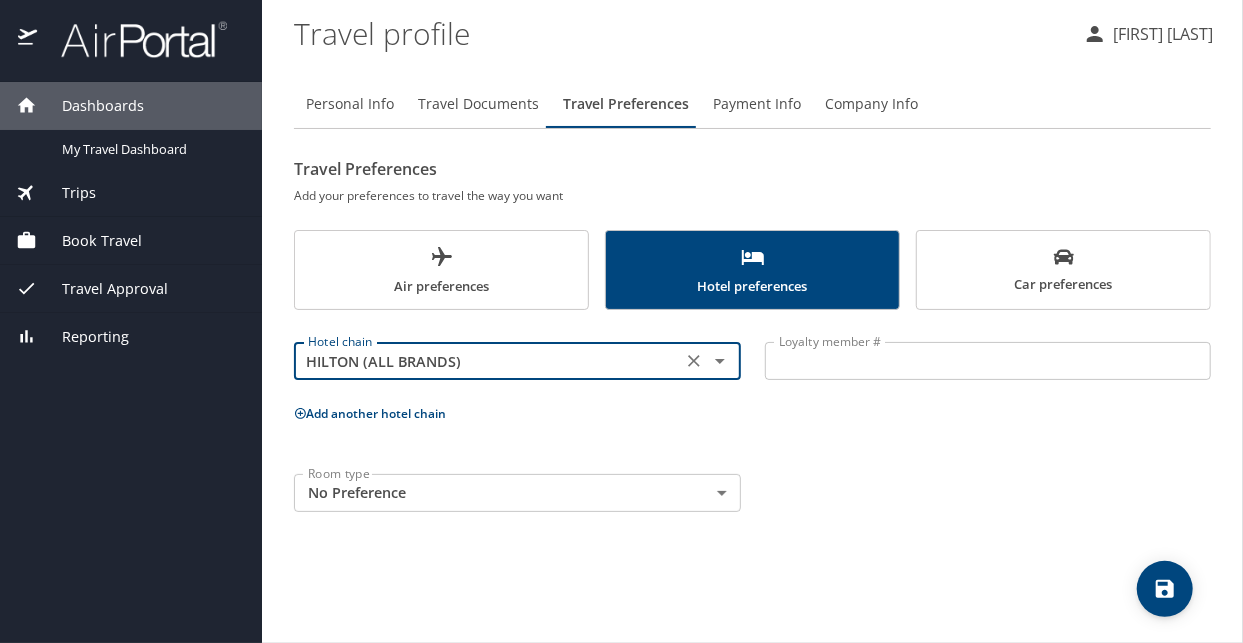 type on "HILTON (ALL BRANDS)" 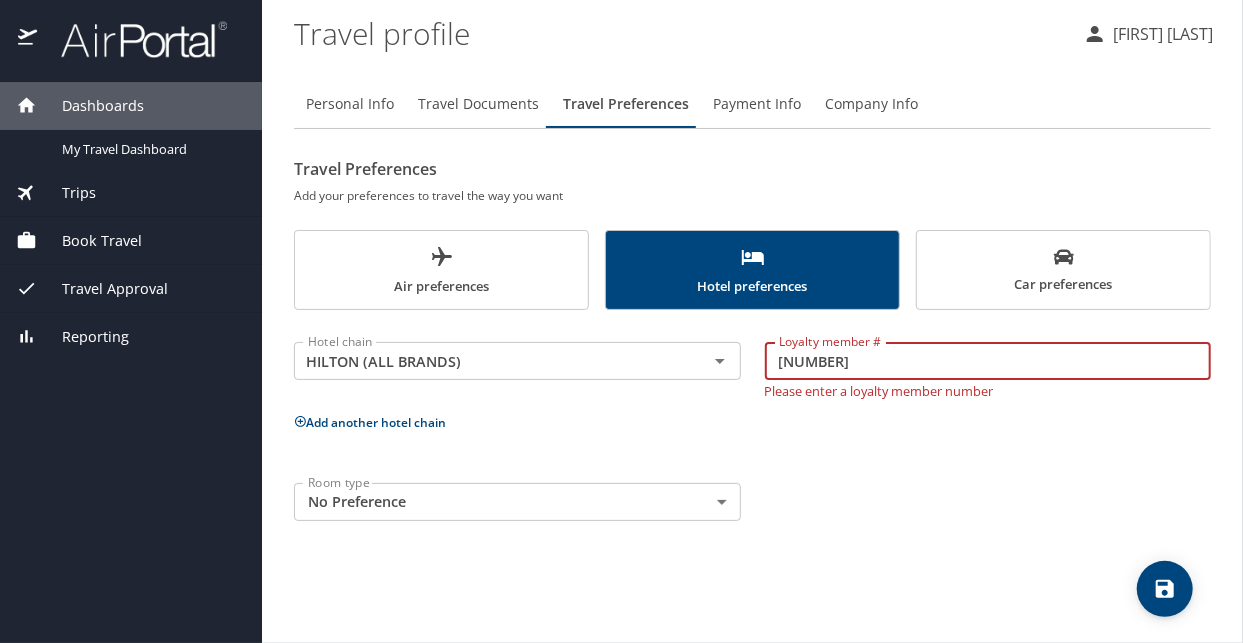 type on "256648095" 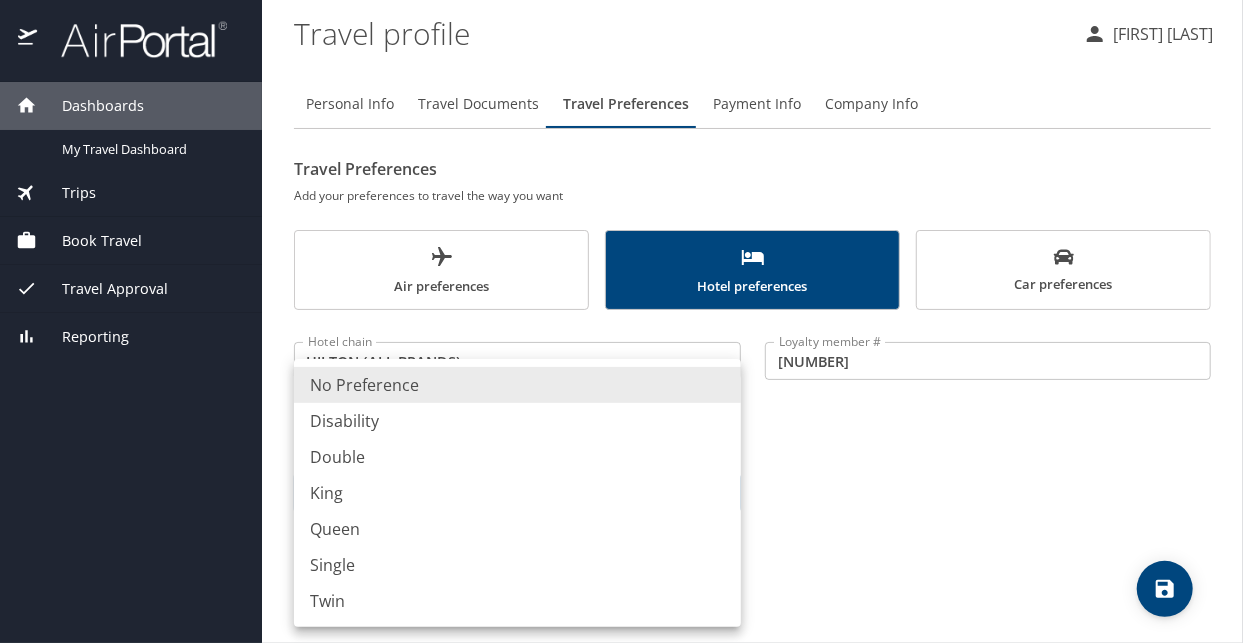 click on "Dashboards My Travel Dashboard Trips Current / Future Trips Past Trips Trips Missing Hotel Book Travel Approval Request (Beta) Book/Manage Online Trips Travel Approval Pending Trip Approvals Approved Trips Canceled Trips Approvals (Beta) Reporting Travel profile Monique Baham Personal Info Travel Documents Travel Preferences Payment Info Company Info Travel Preferences Add your preferences to travel the way you want Air preferences Hotel preferences Car preferences Hotel chain HILTON (ALL BRANDS) Hotel chain   Loyalty member # 256648095 Loyalty member #  Add another hotel chain   Room type No Preference NotApplicable Room type My settings Travel agency contacts View travel profile Give feedback Sign out No Preference Disability Double King Queen Single Twin" at bounding box center [621, 321] 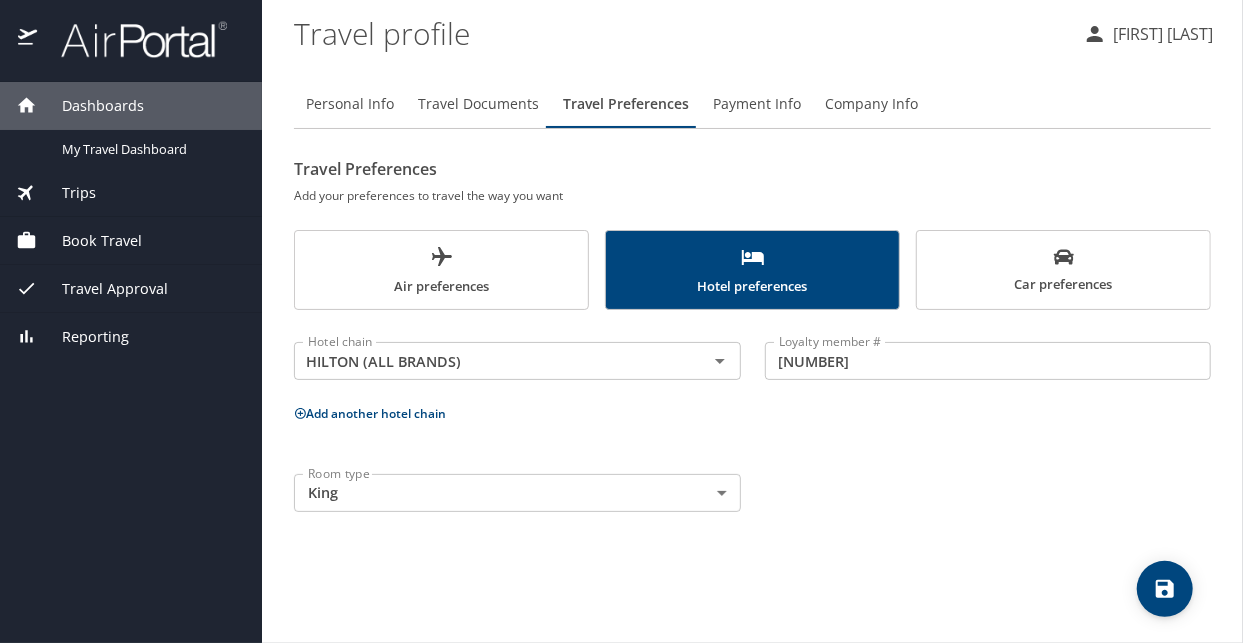 click 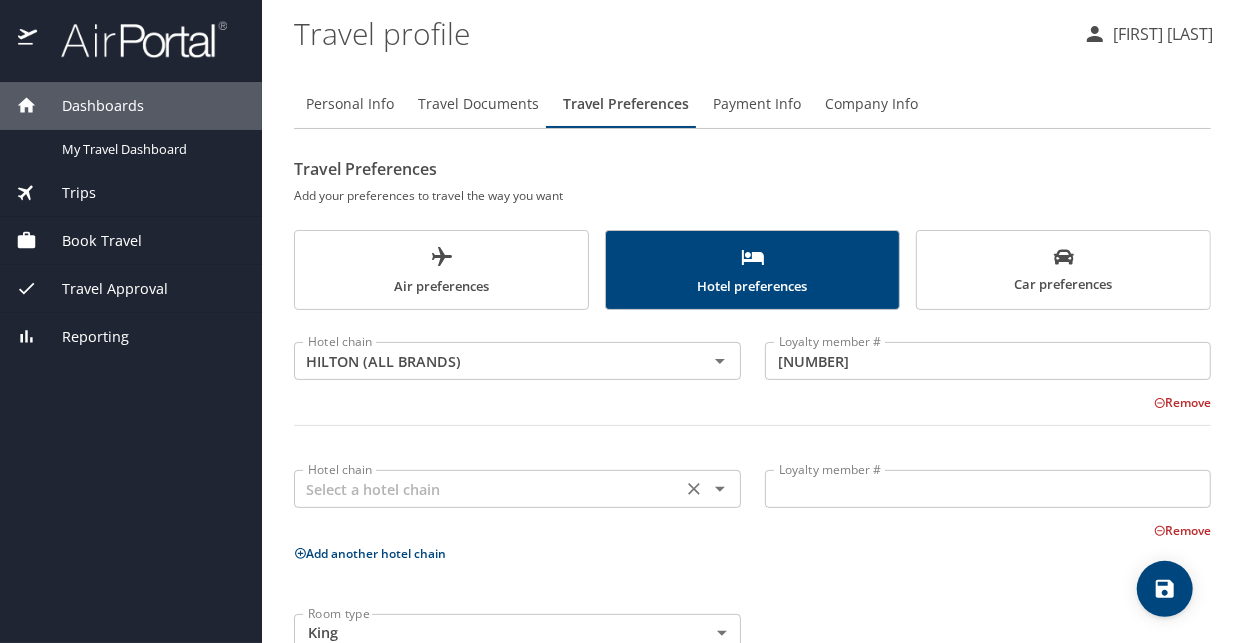 click at bounding box center [488, 489] 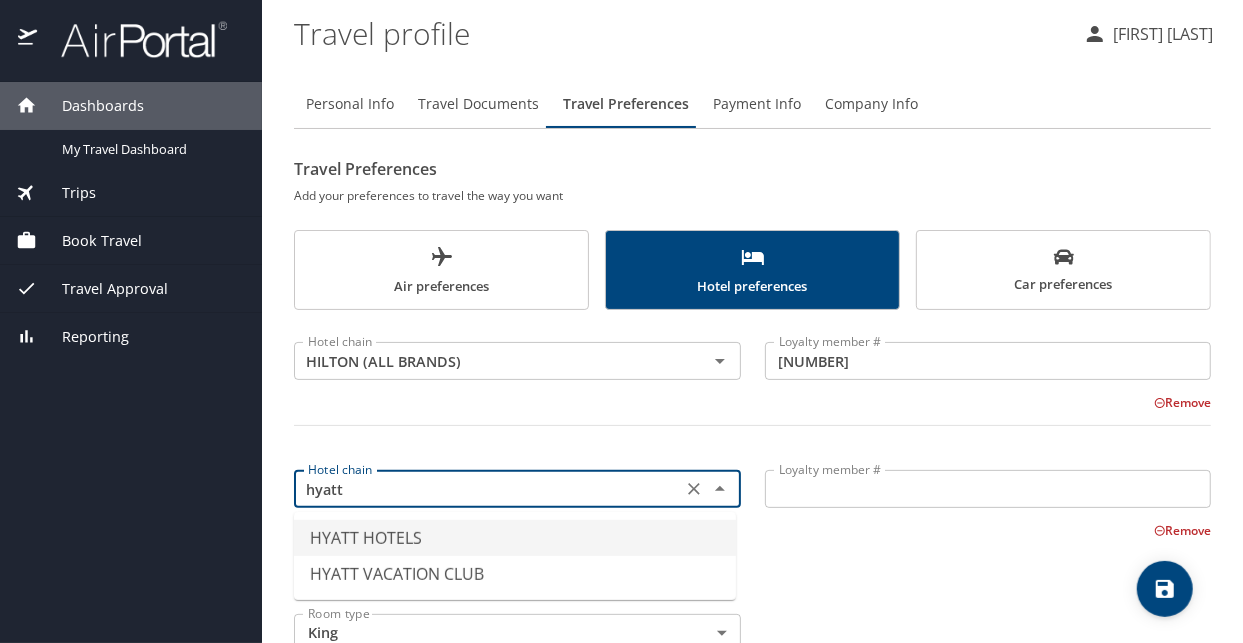 click on "HYATT HOTELS" at bounding box center (515, 538) 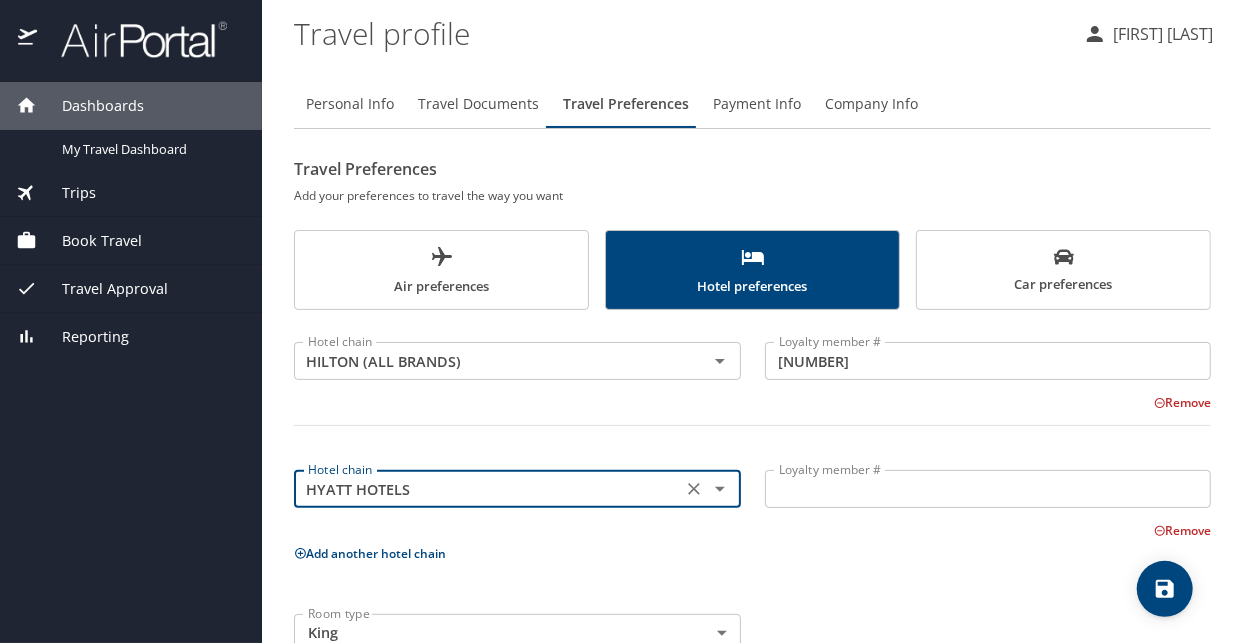 type on "HYATT HOTELS" 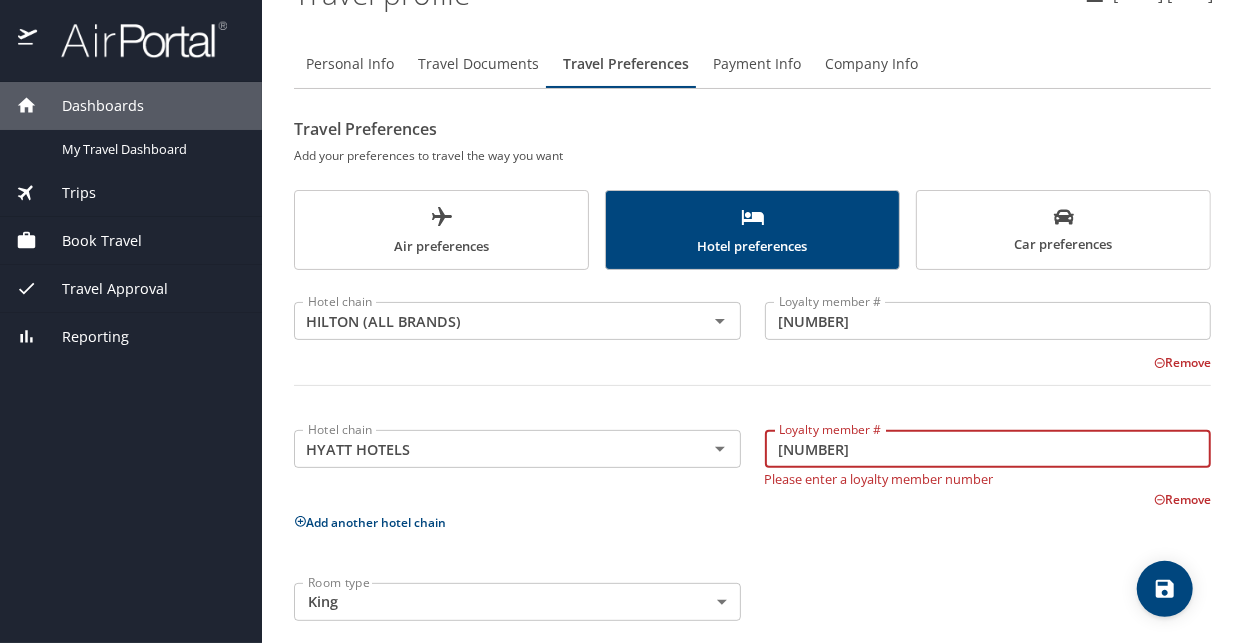 scroll, scrollTop: 60, scrollLeft: 0, axis: vertical 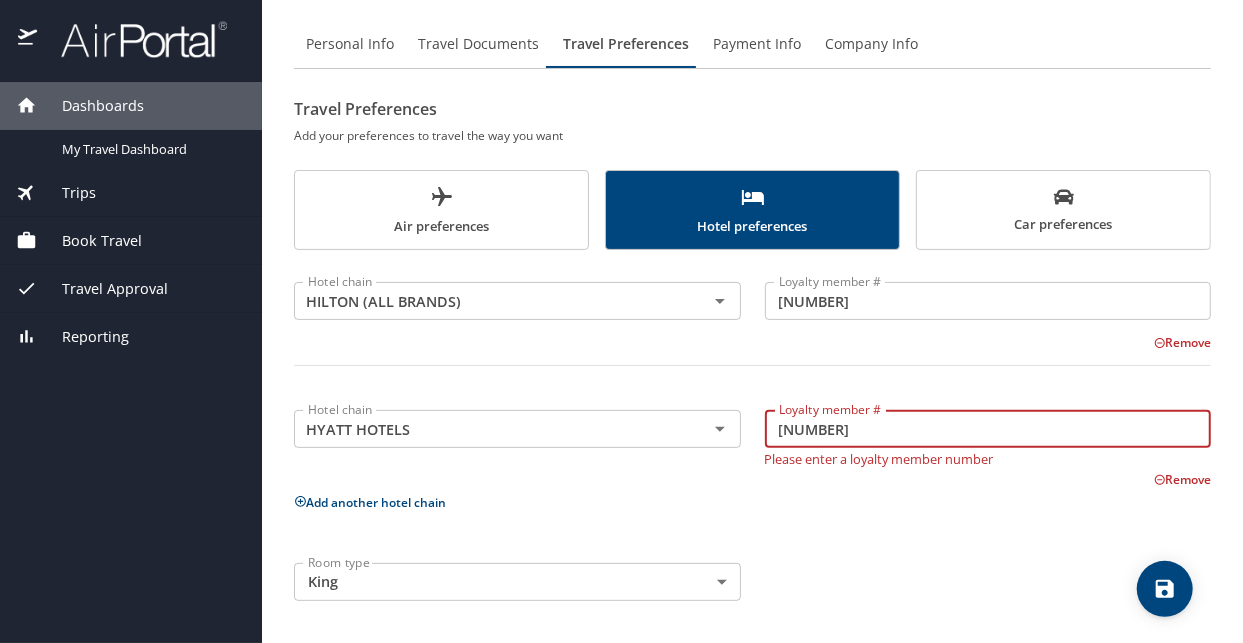 type on "532473707G" 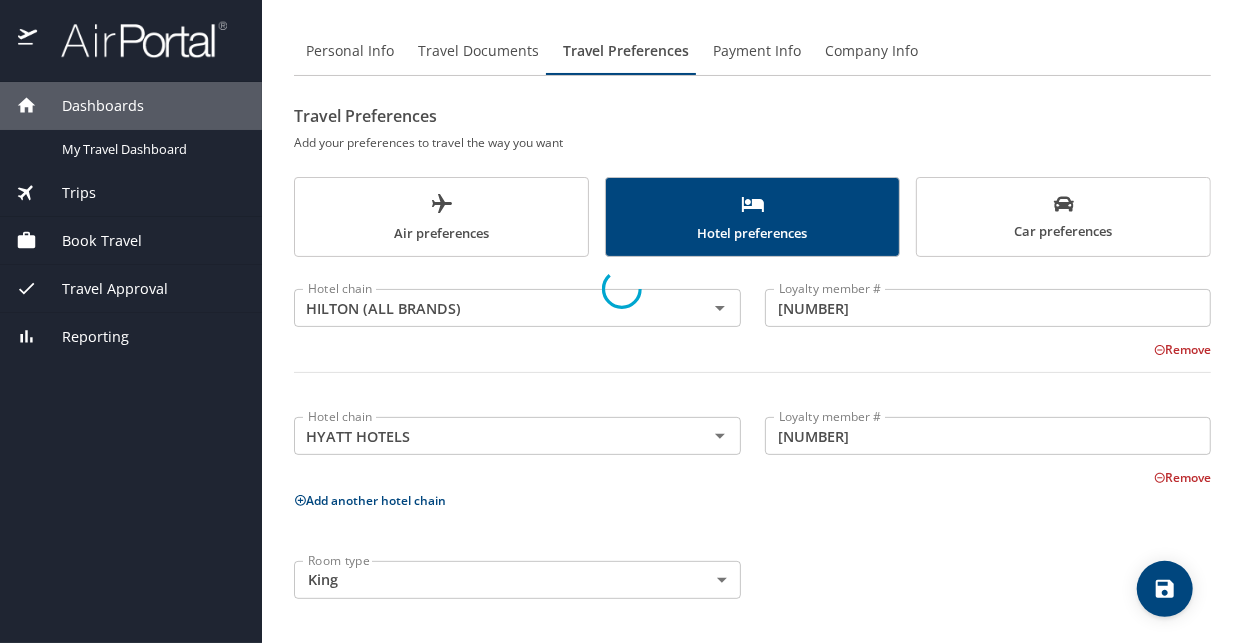 scroll, scrollTop: 52, scrollLeft: 0, axis: vertical 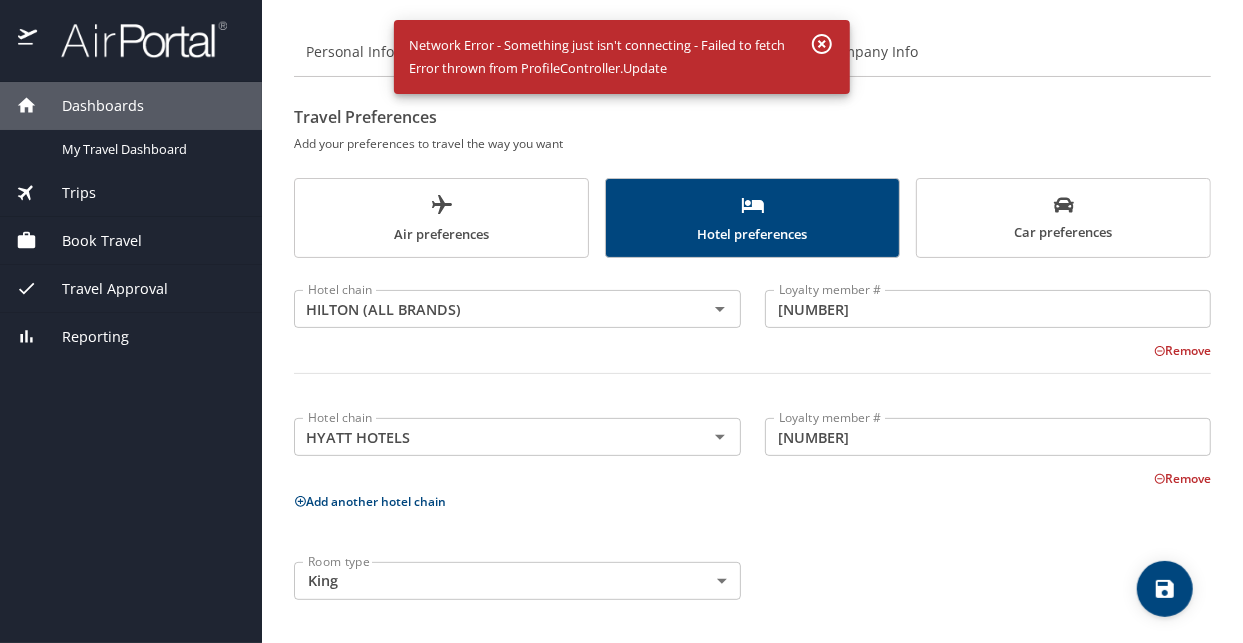 click 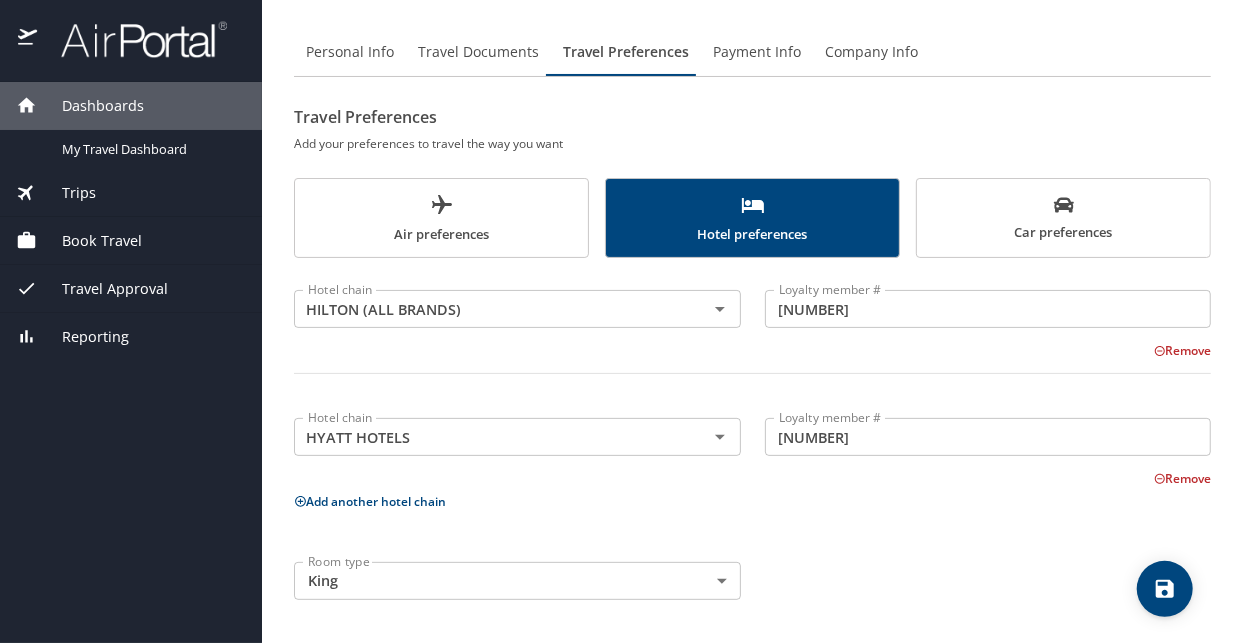 click 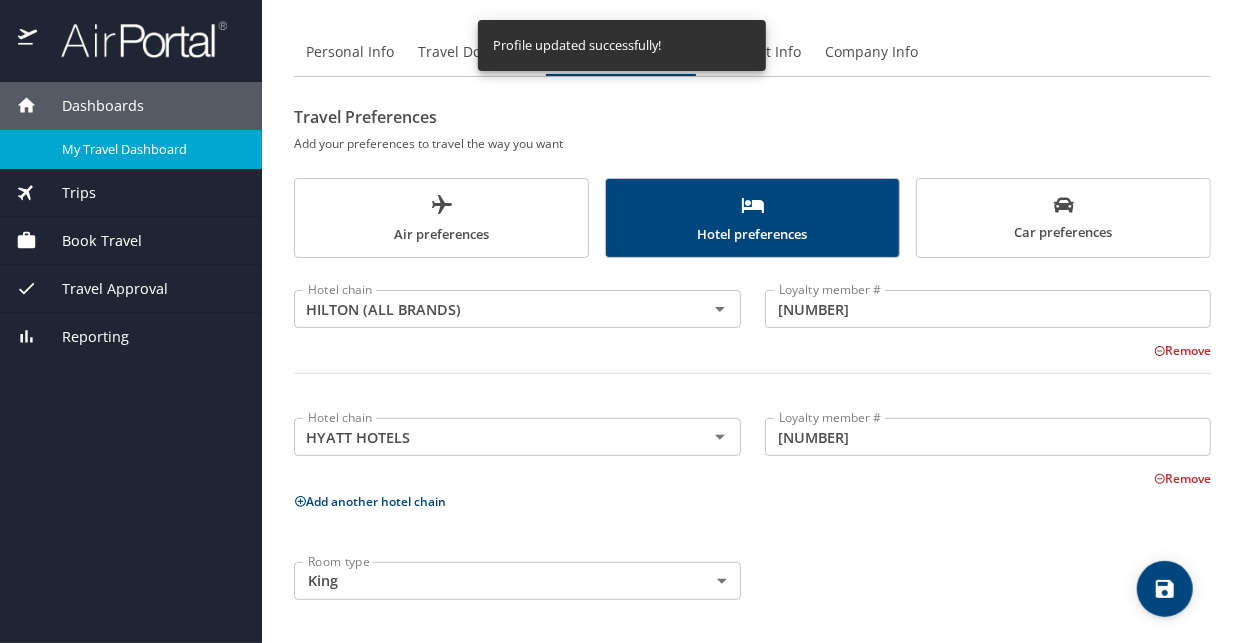 click on "My Travel Dashboard" at bounding box center (131, 149) 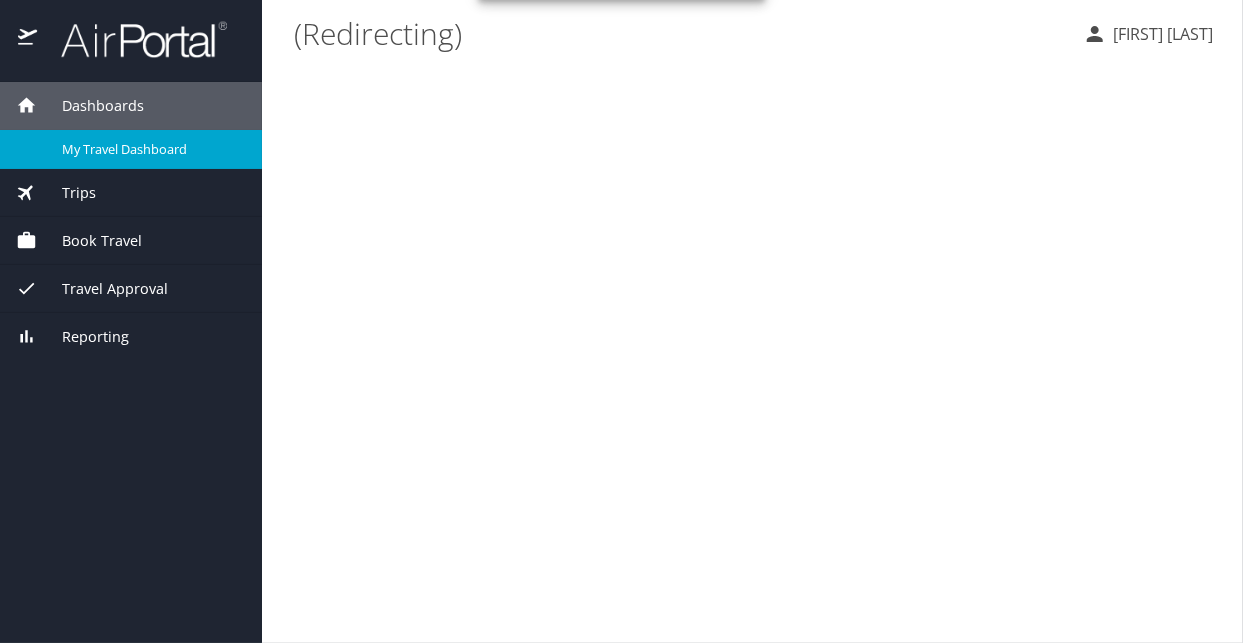 scroll, scrollTop: 0, scrollLeft: 0, axis: both 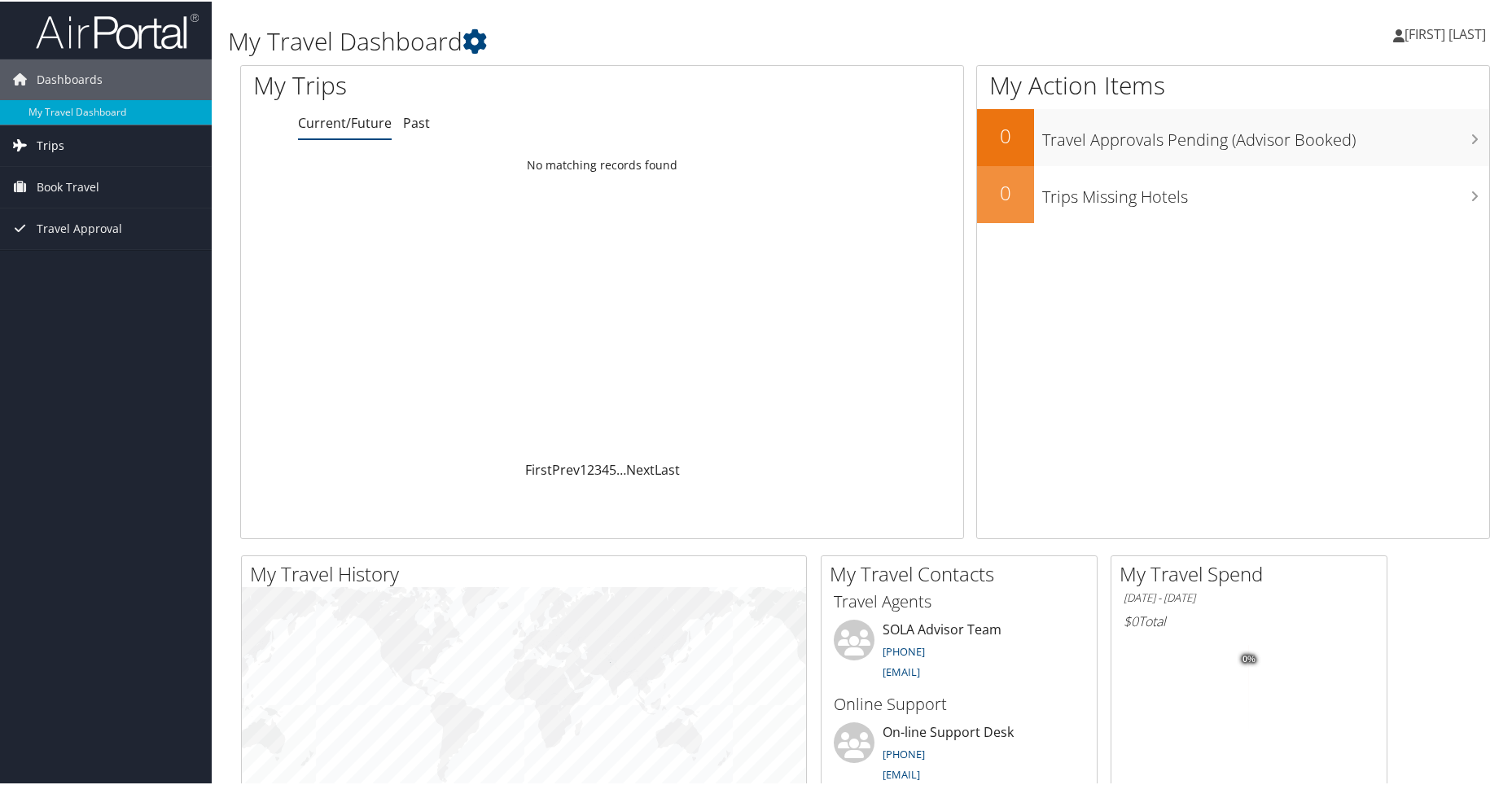 click on "Trips" at bounding box center [106, 144] 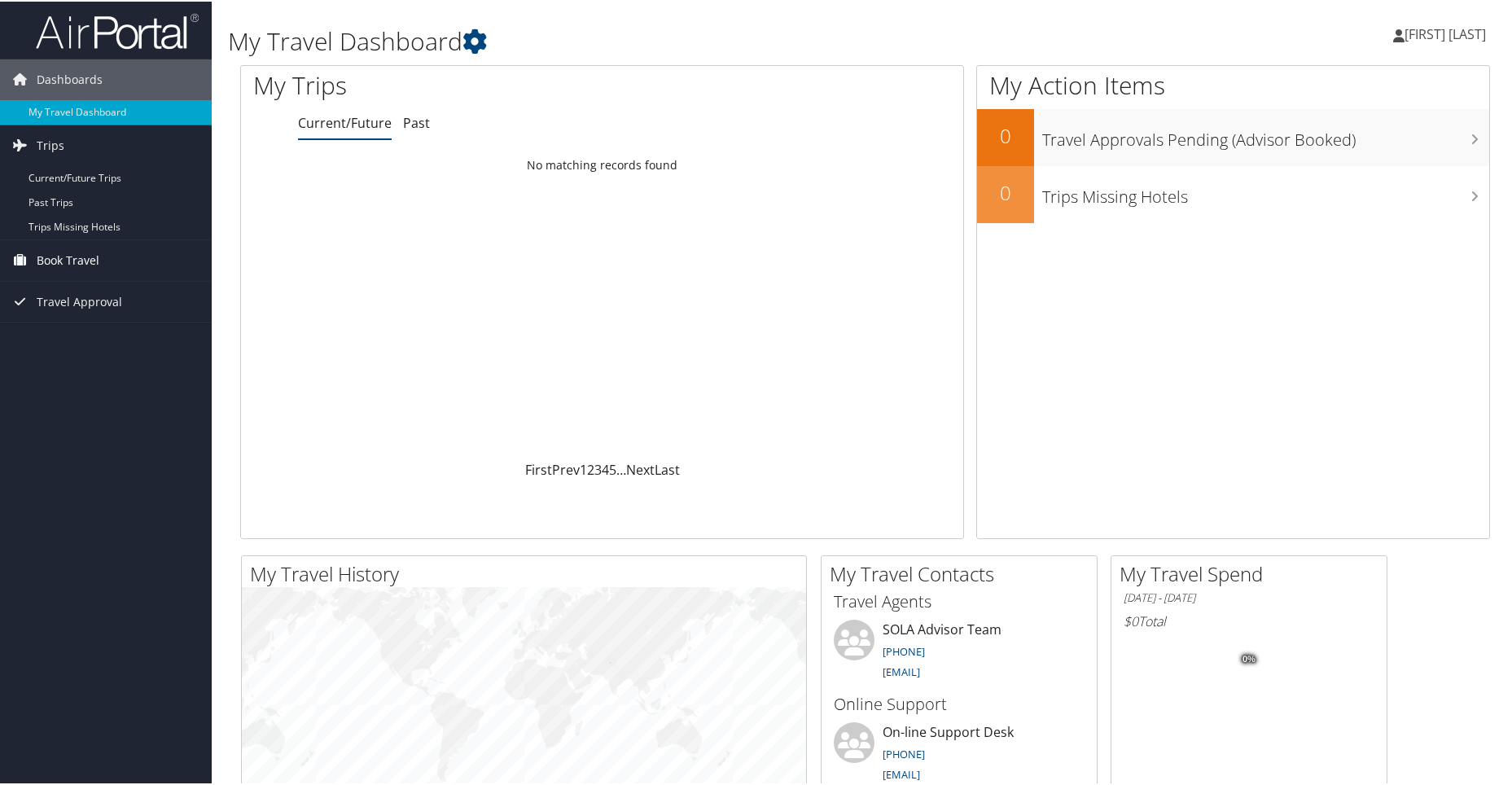 click on "Book Travel" at bounding box center (68, 259) 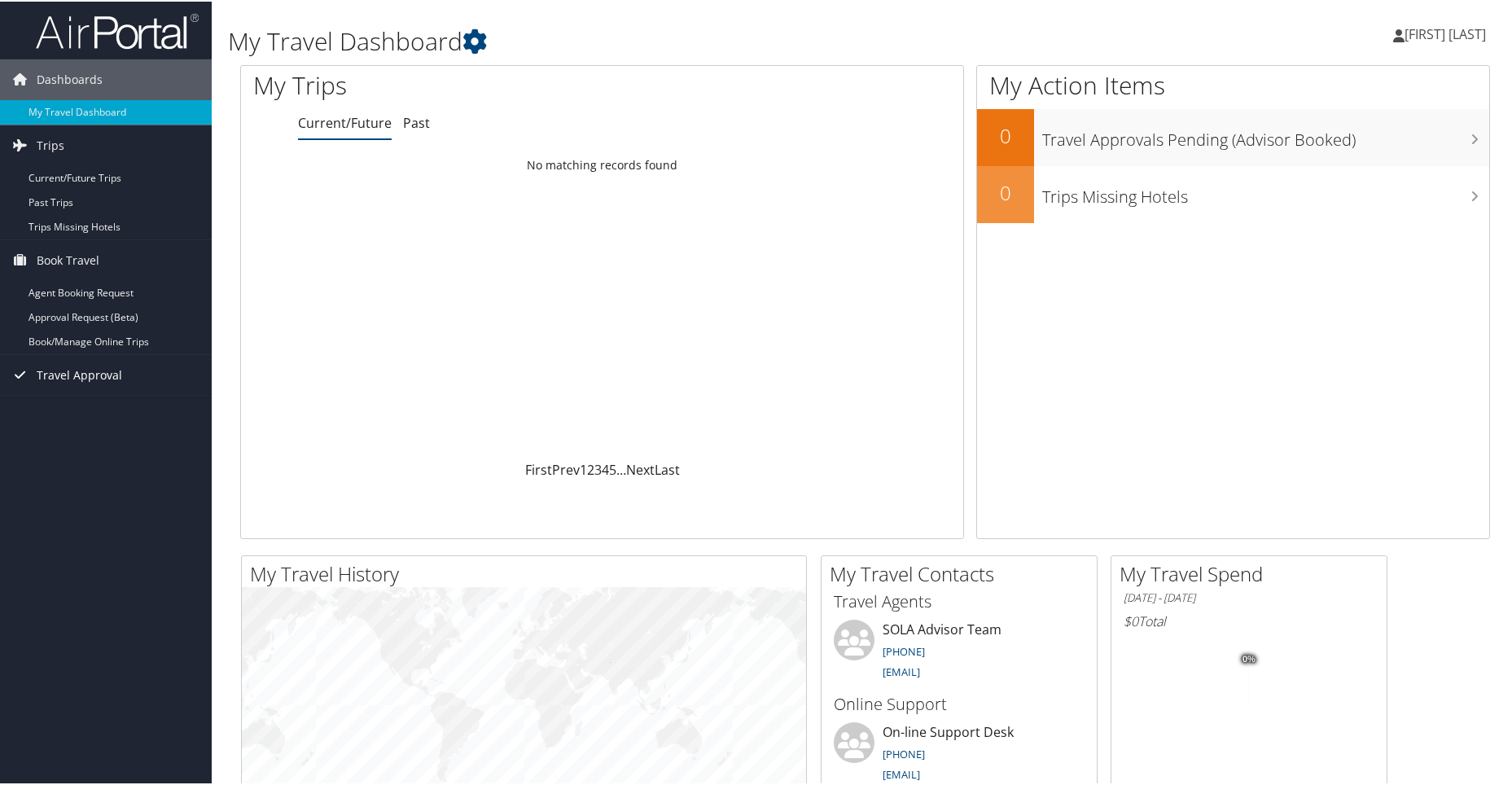 click on "Travel Approval" at bounding box center (79, 374) 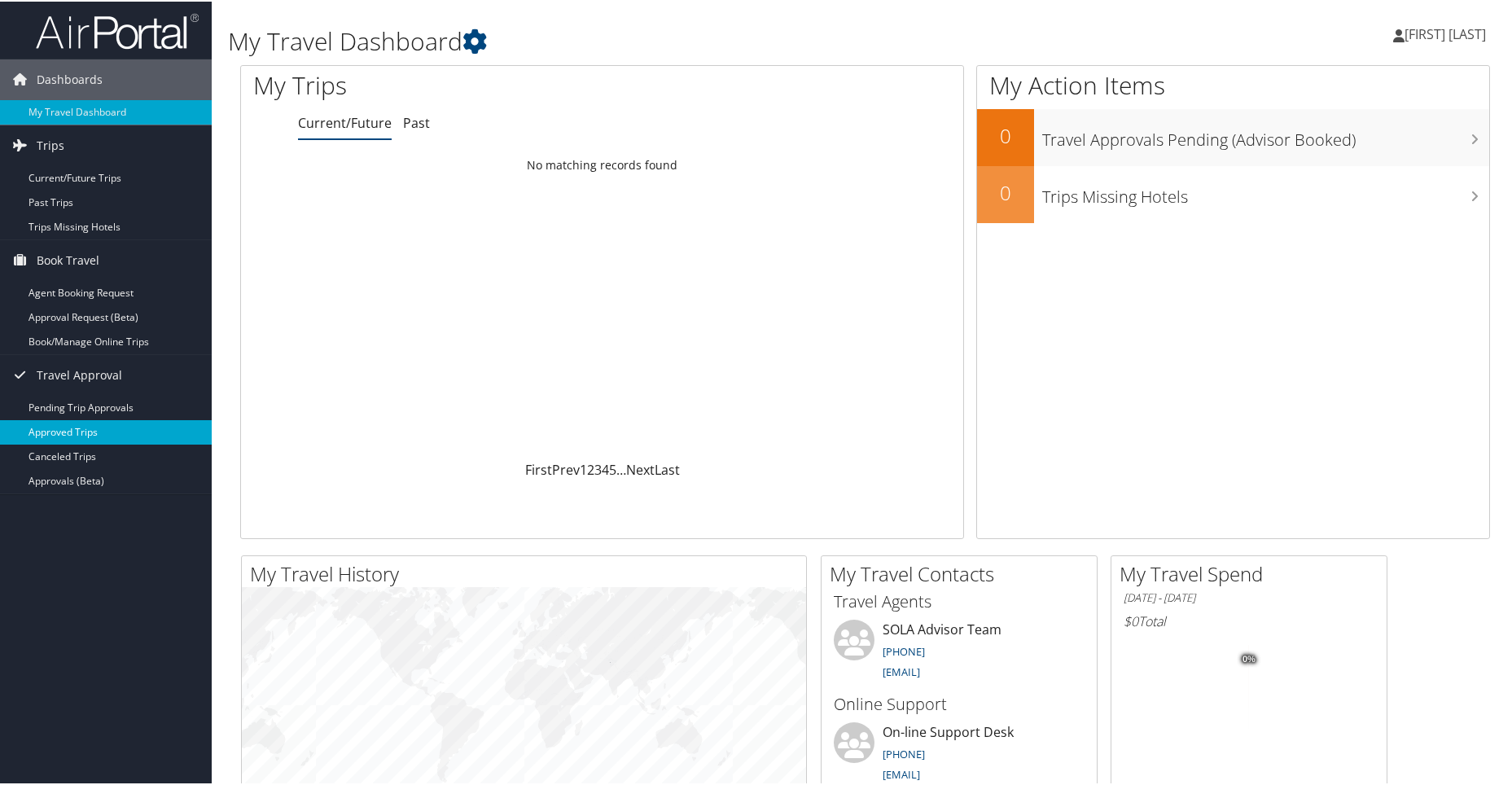 click on "Approved Trips" at bounding box center (106, 431) 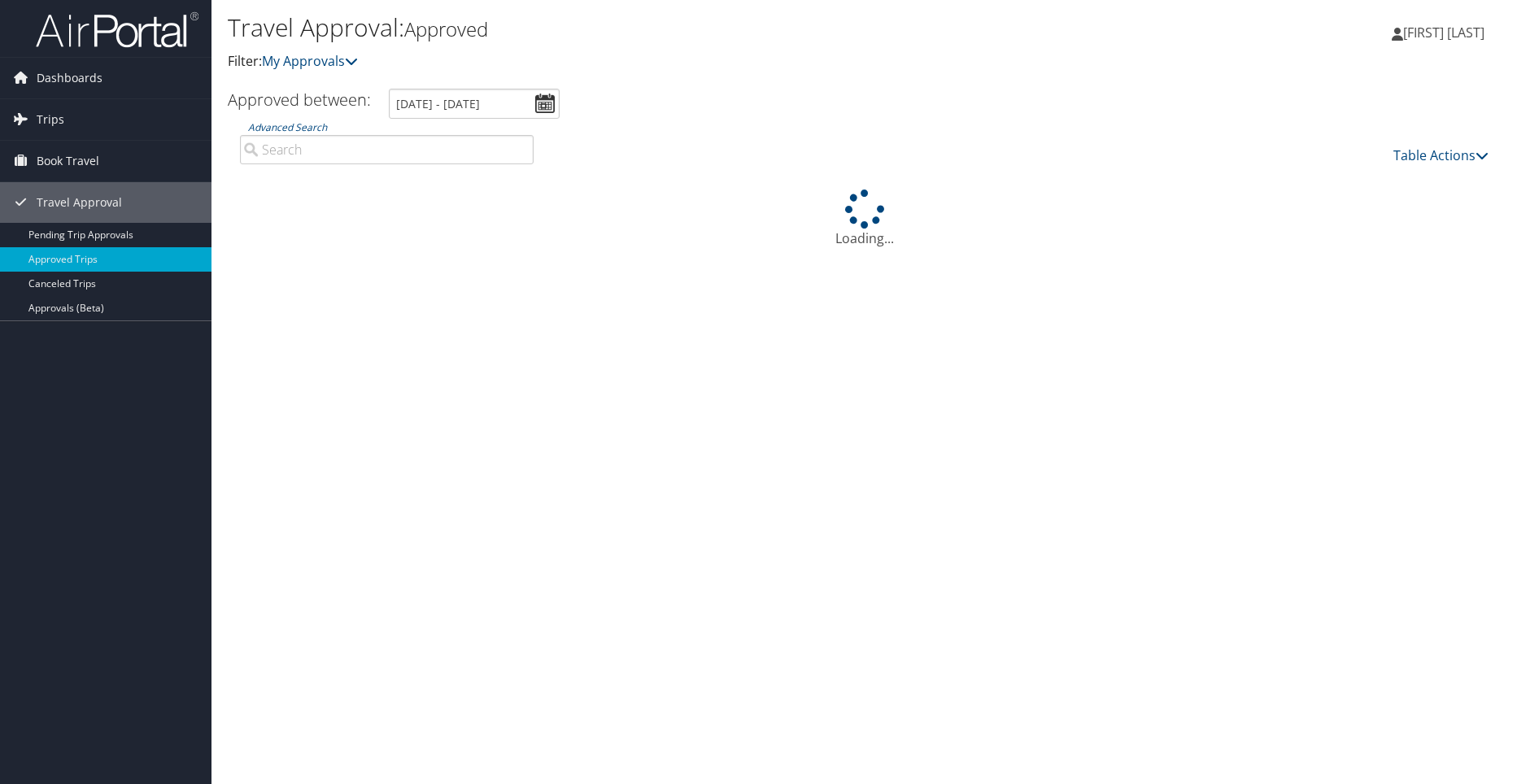 scroll, scrollTop: 0, scrollLeft: 0, axis: both 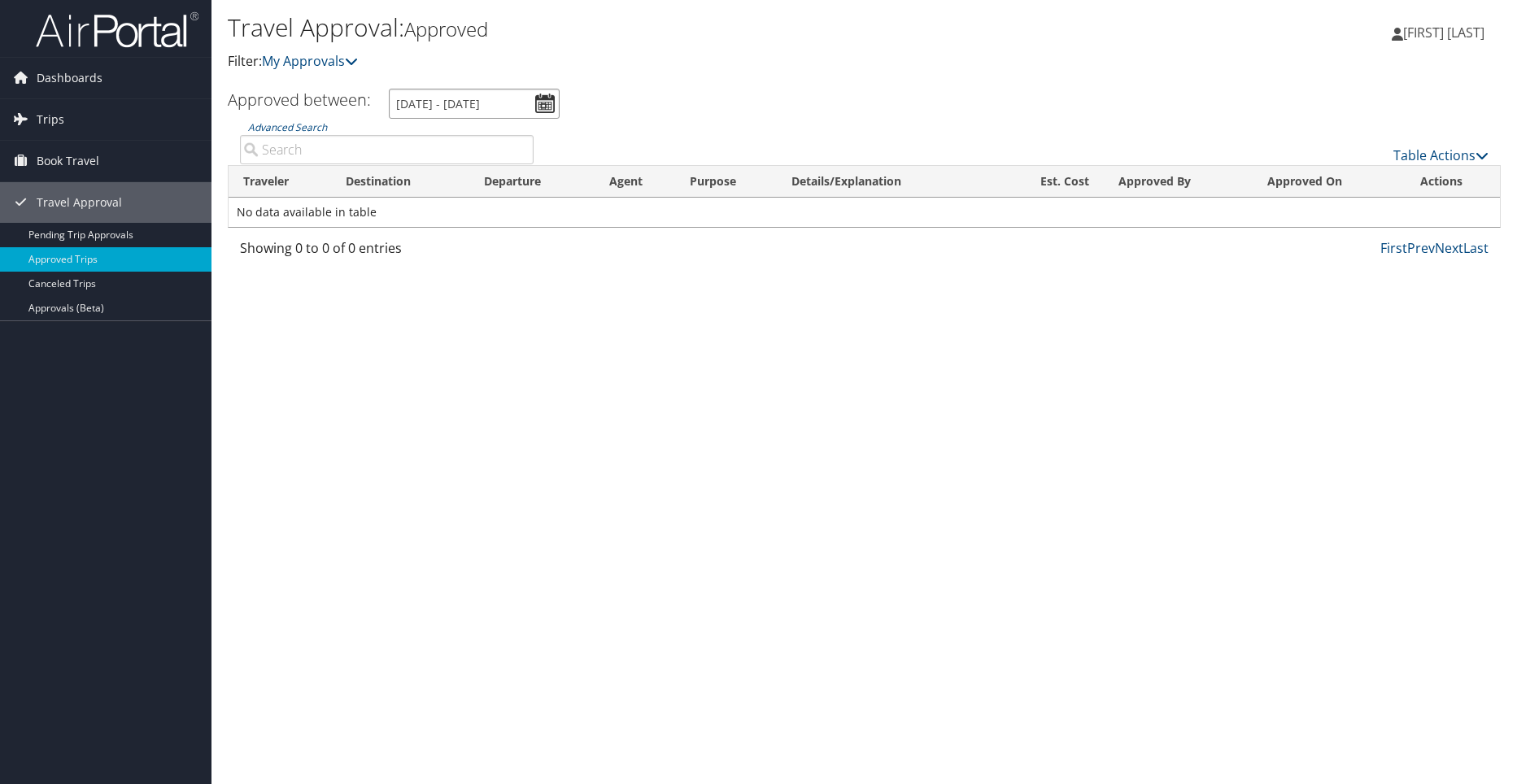 click on "[DATE] - [DATE]" at bounding box center [474, 103] 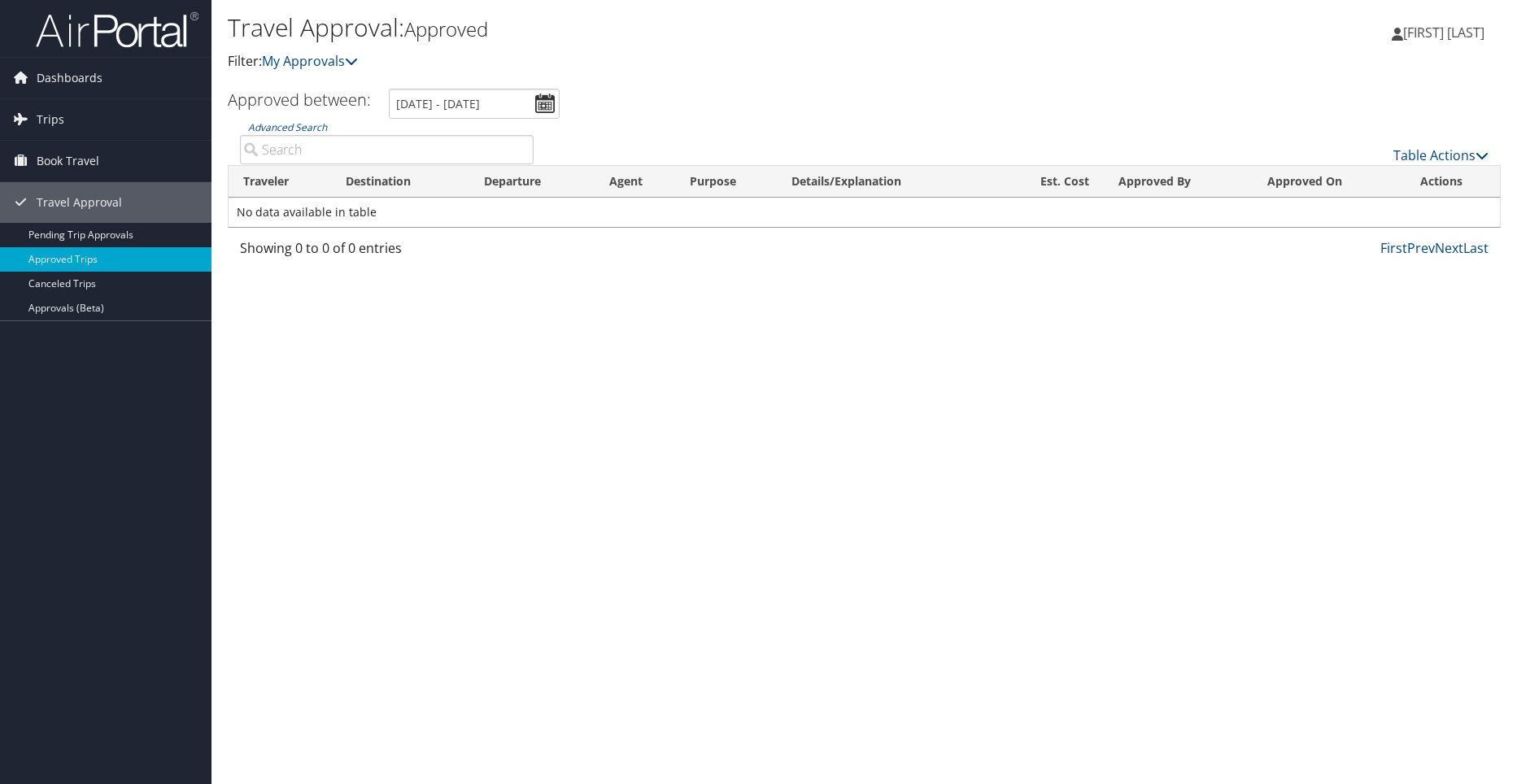 click on "Travel Approval:
Approved
Filter:
My Approvals
[FIRST] [LAST]
[FIRST] [LAST]
My Settings
Travel Agency Contacts Give Feedback" at bounding box center [864, 392] 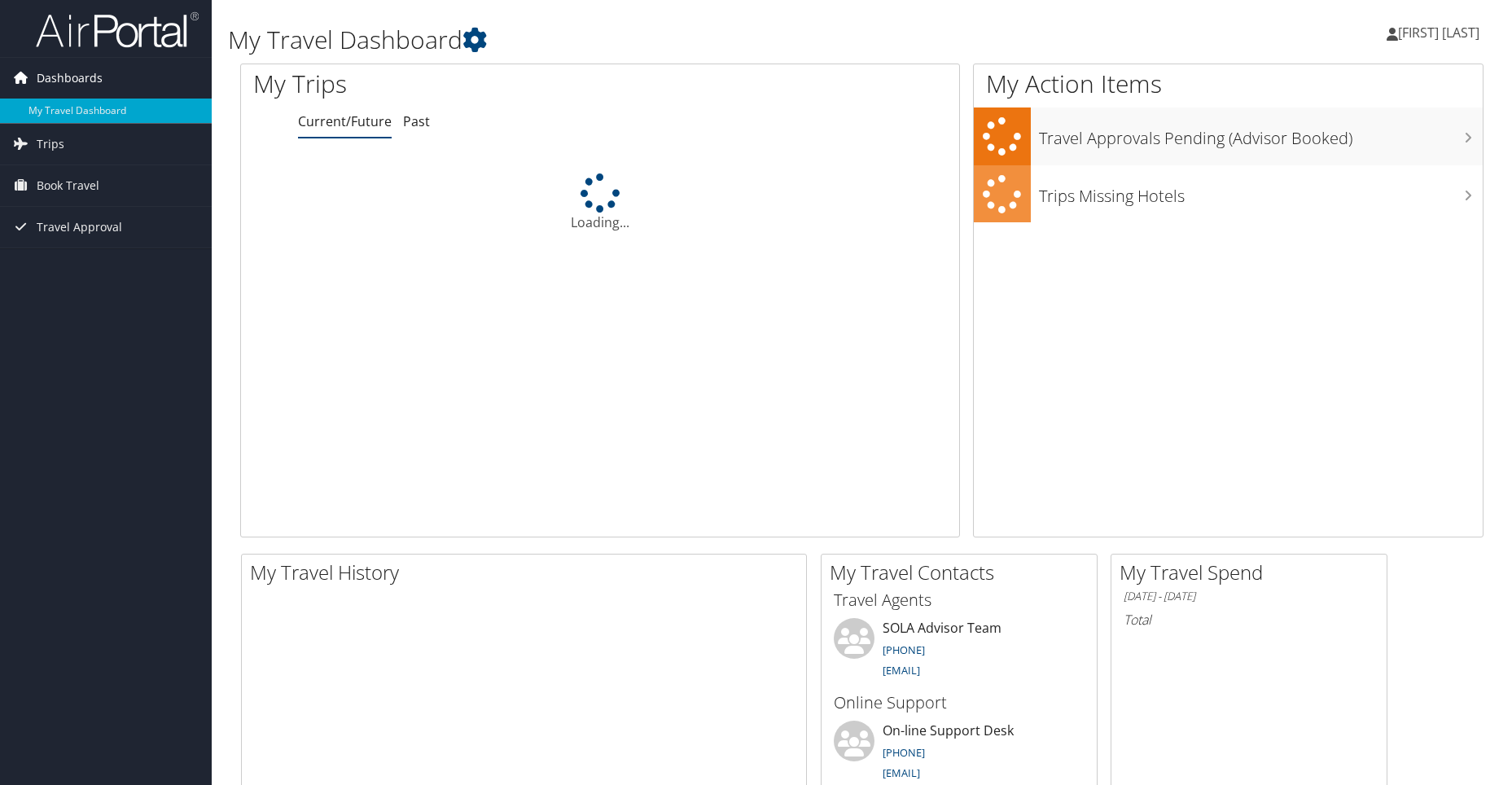 scroll, scrollTop: 0, scrollLeft: 0, axis: both 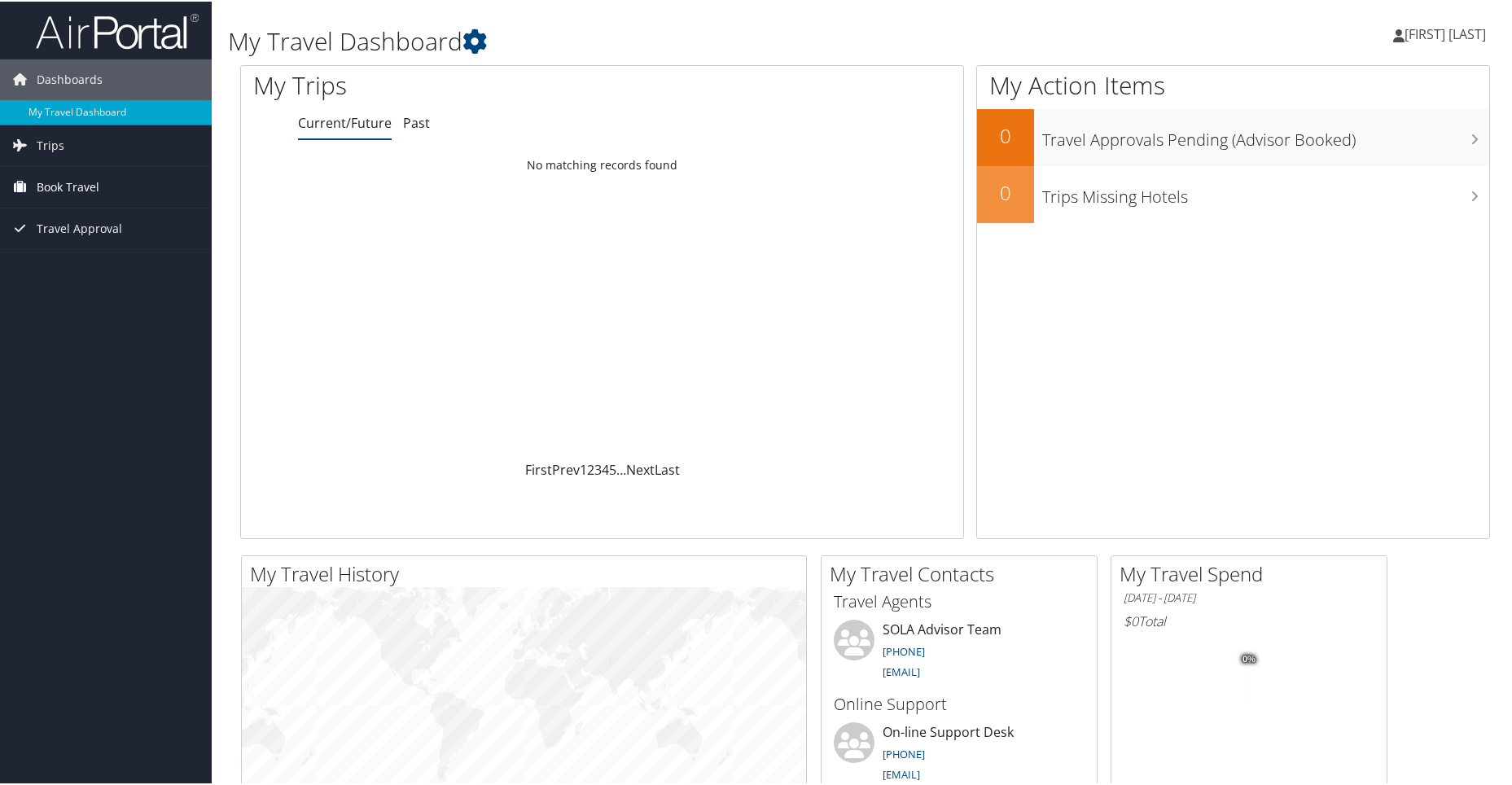 click on "Book Travel" at bounding box center [68, 186] 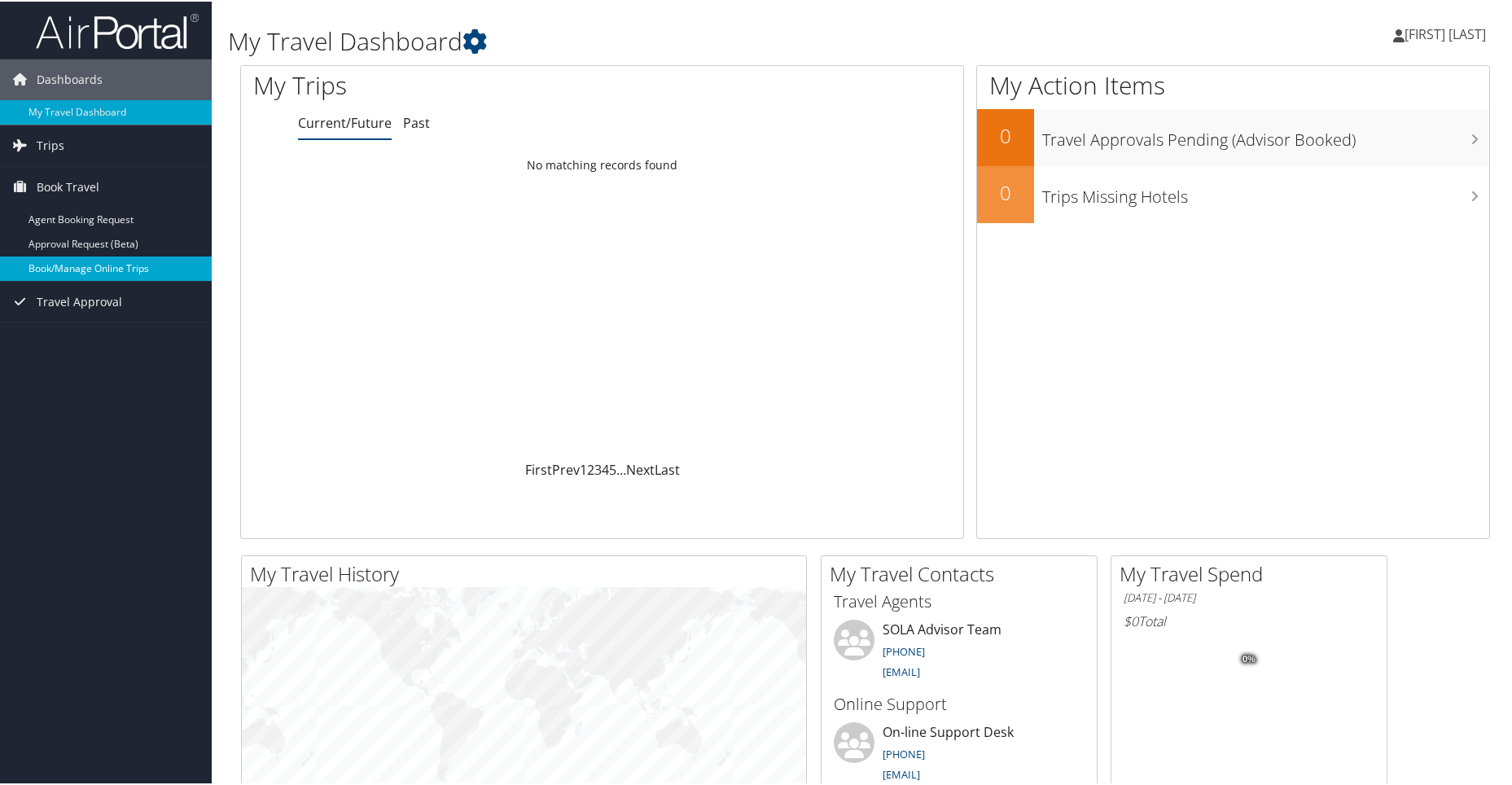 click on "Book/Manage Online Trips" at bounding box center (106, 267) 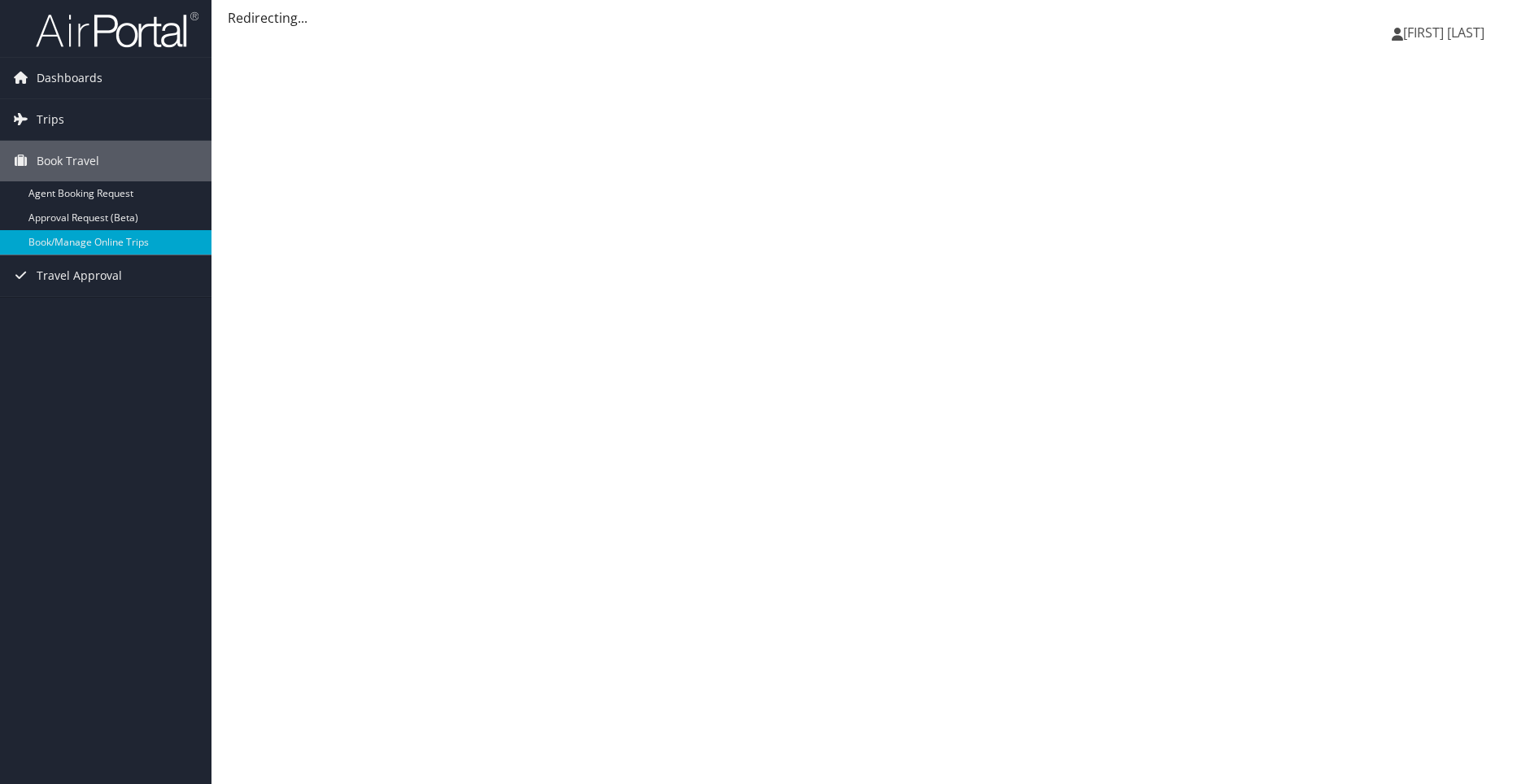 scroll, scrollTop: 0, scrollLeft: 0, axis: both 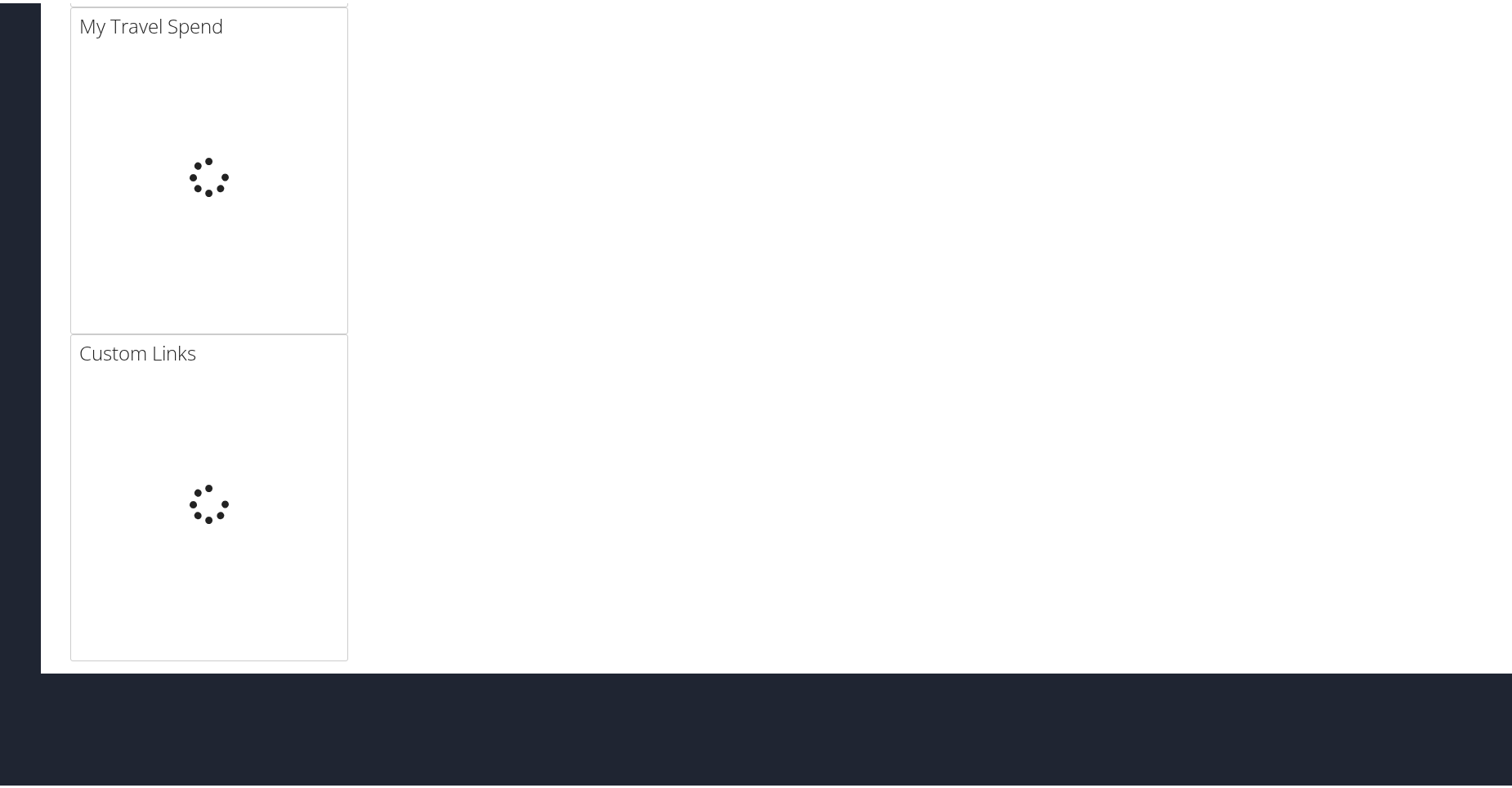 click at bounding box center (1478, -755) 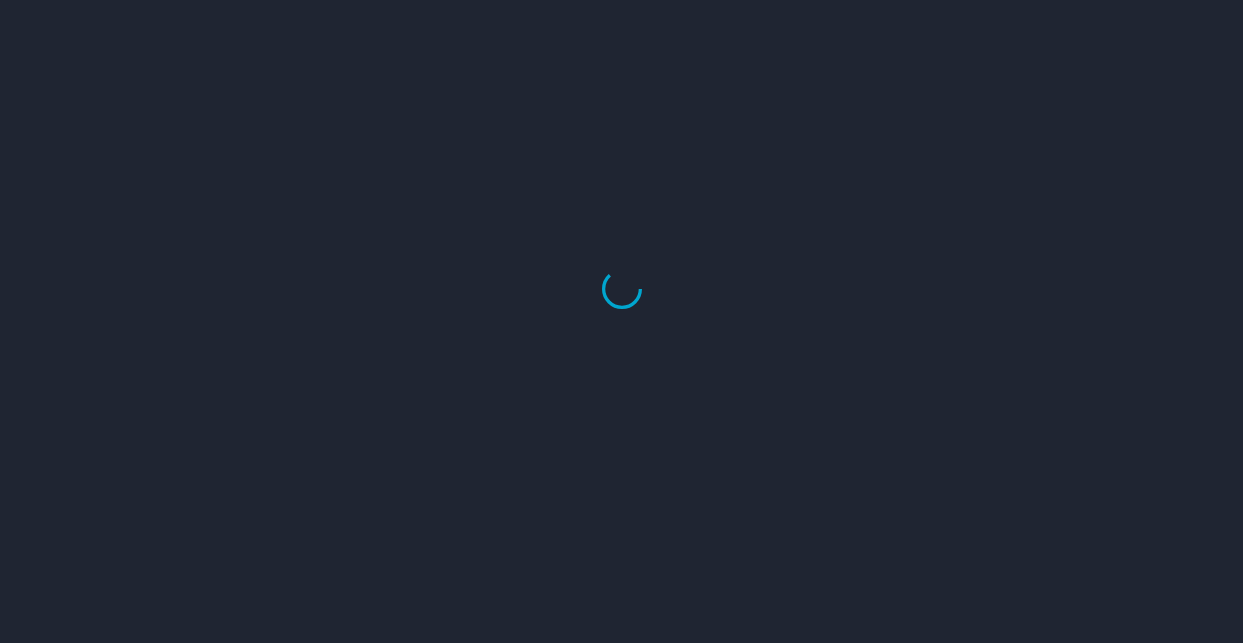 scroll, scrollTop: 0, scrollLeft: 0, axis: both 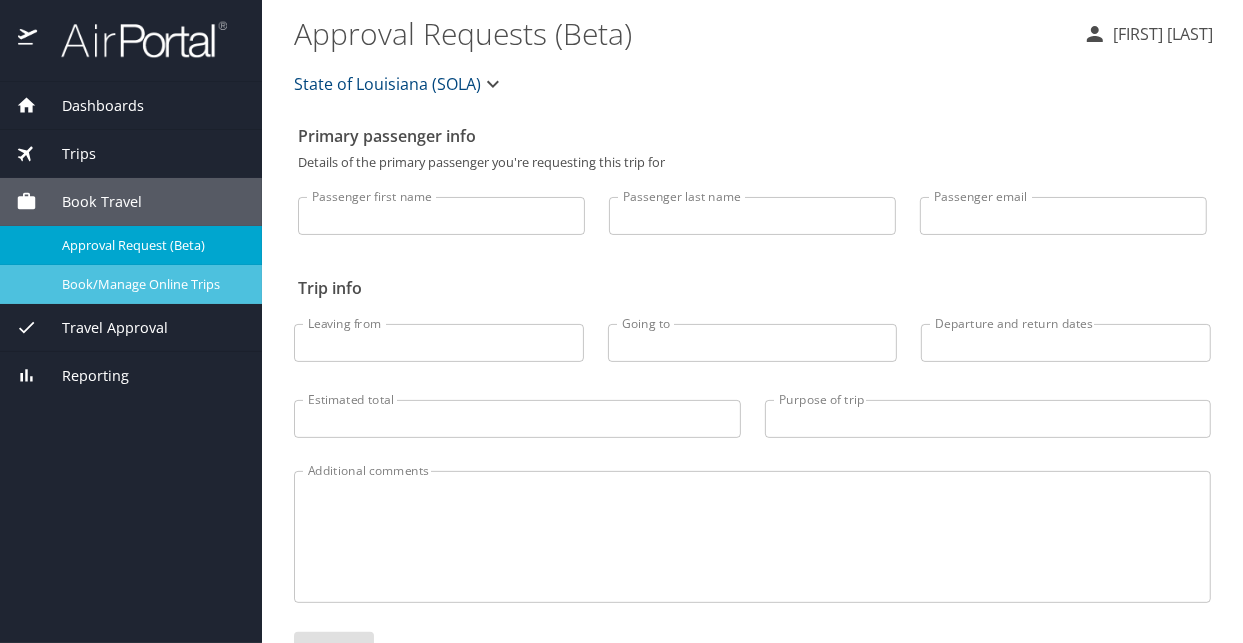 click on "Book/Manage Online Trips" at bounding box center [131, 284] 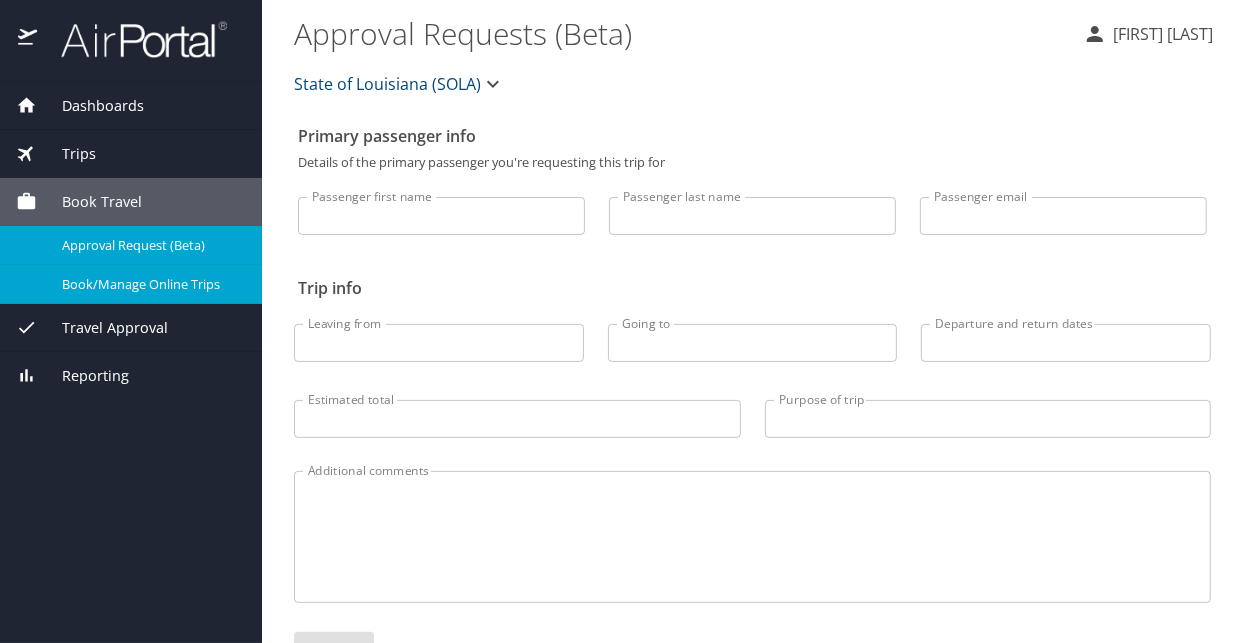 click on "Dashboards" at bounding box center (90, 106) 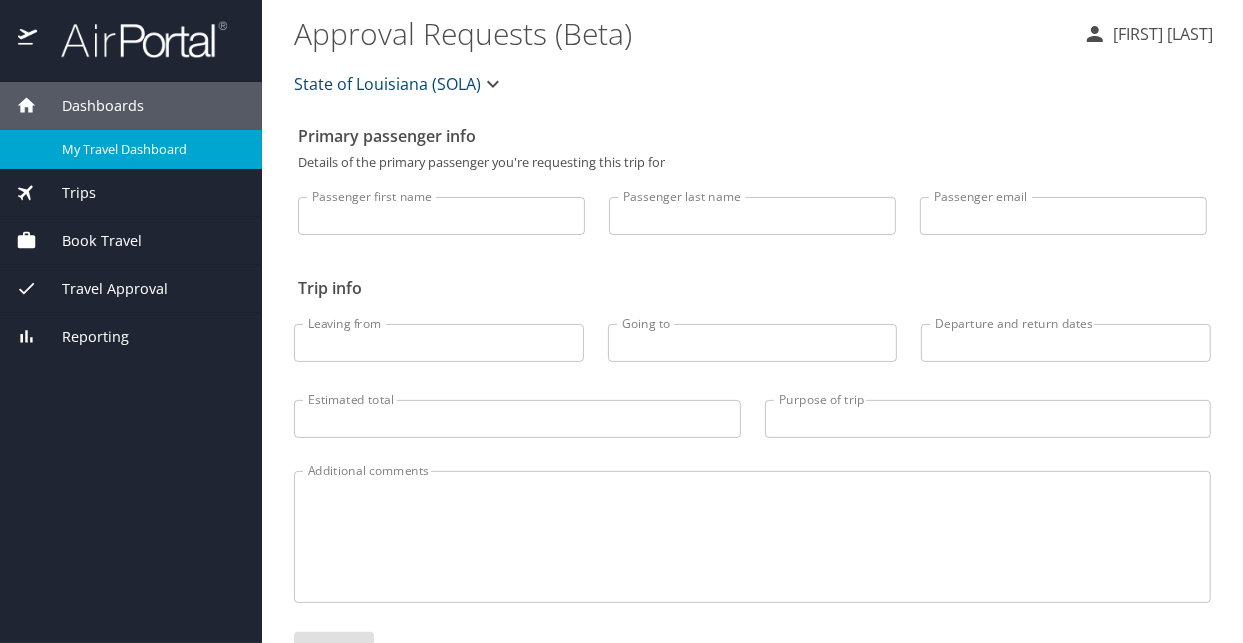 click on "My Travel Dashboard" at bounding box center (150, 149) 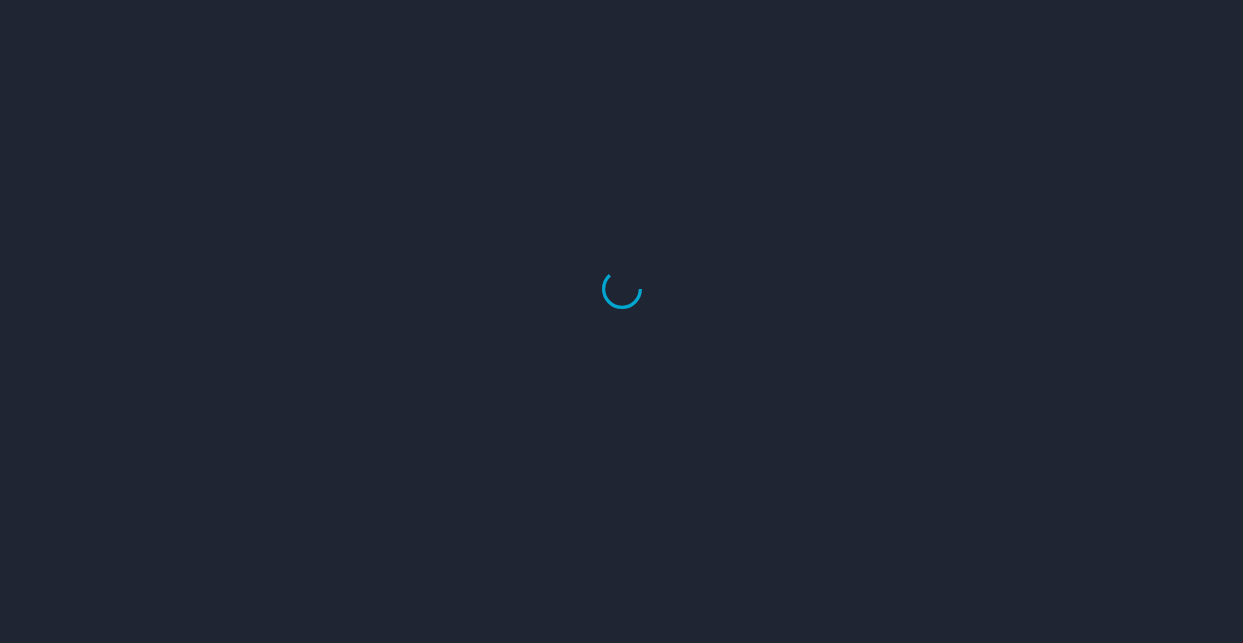 scroll, scrollTop: 0, scrollLeft: 0, axis: both 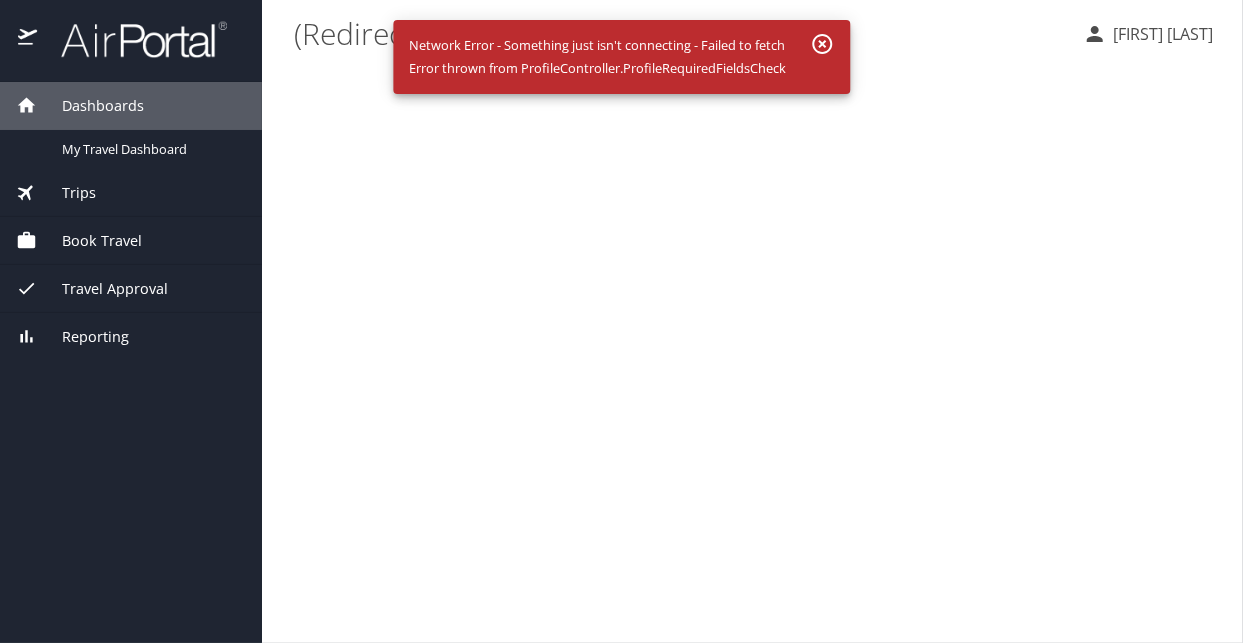 click 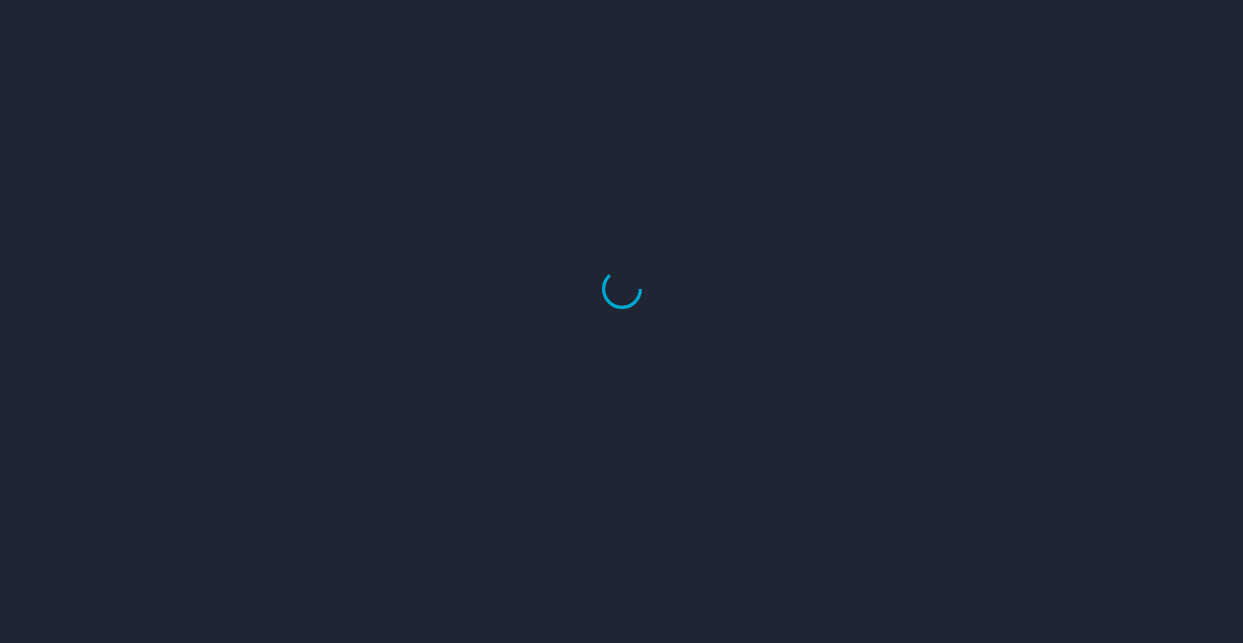 scroll, scrollTop: 0, scrollLeft: 0, axis: both 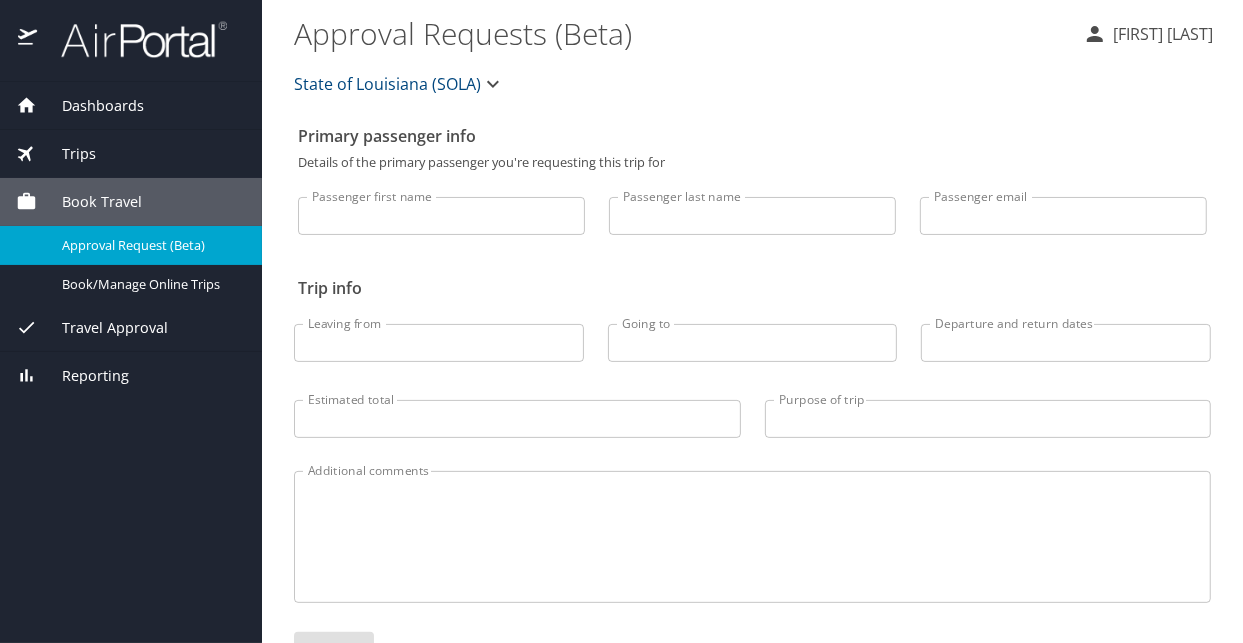 click on "[FIRST] [LAST]" at bounding box center (1160, 34) 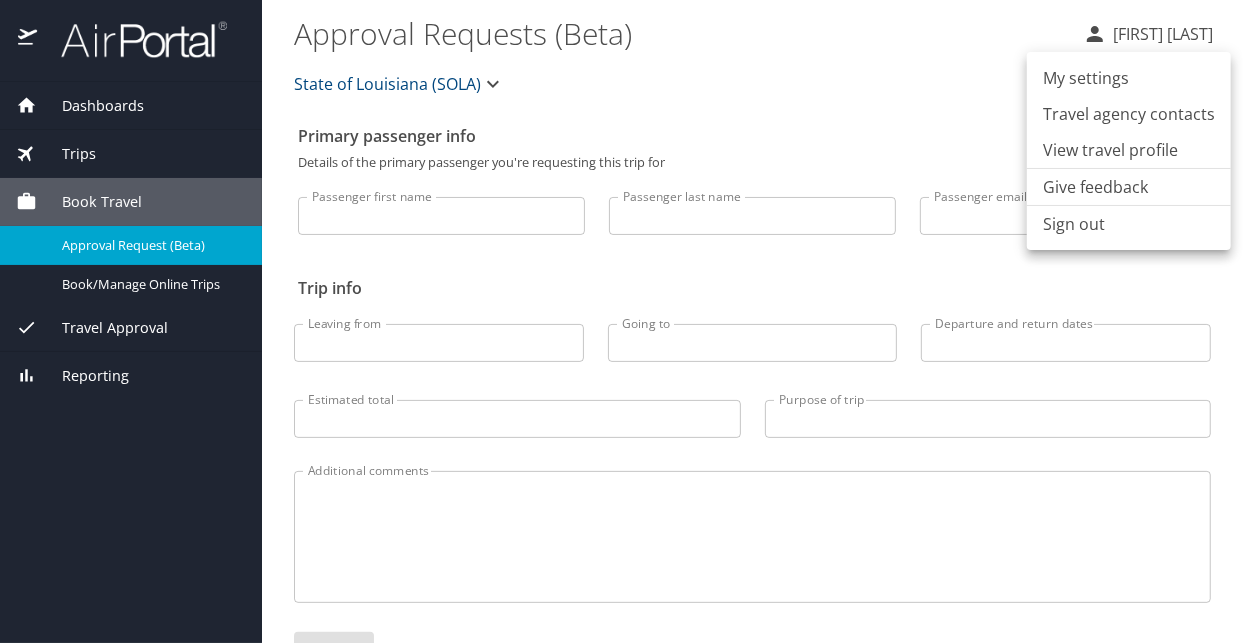 click at bounding box center (621, 321) 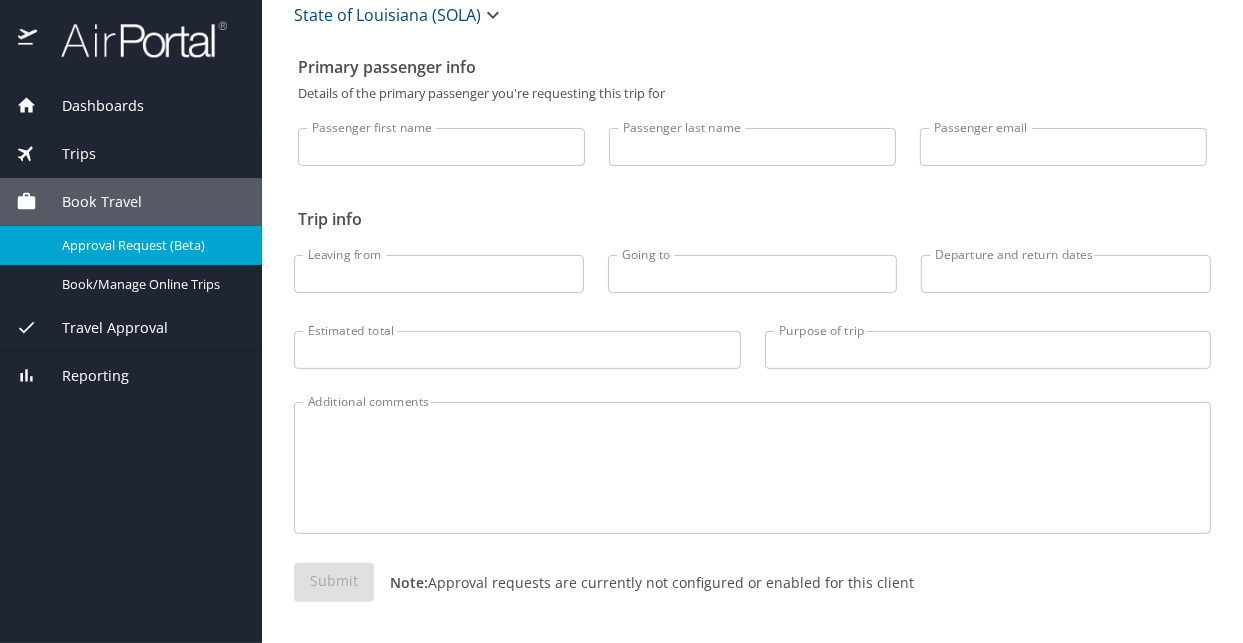 scroll, scrollTop: 72, scrollLeft: 0, axis: vertical 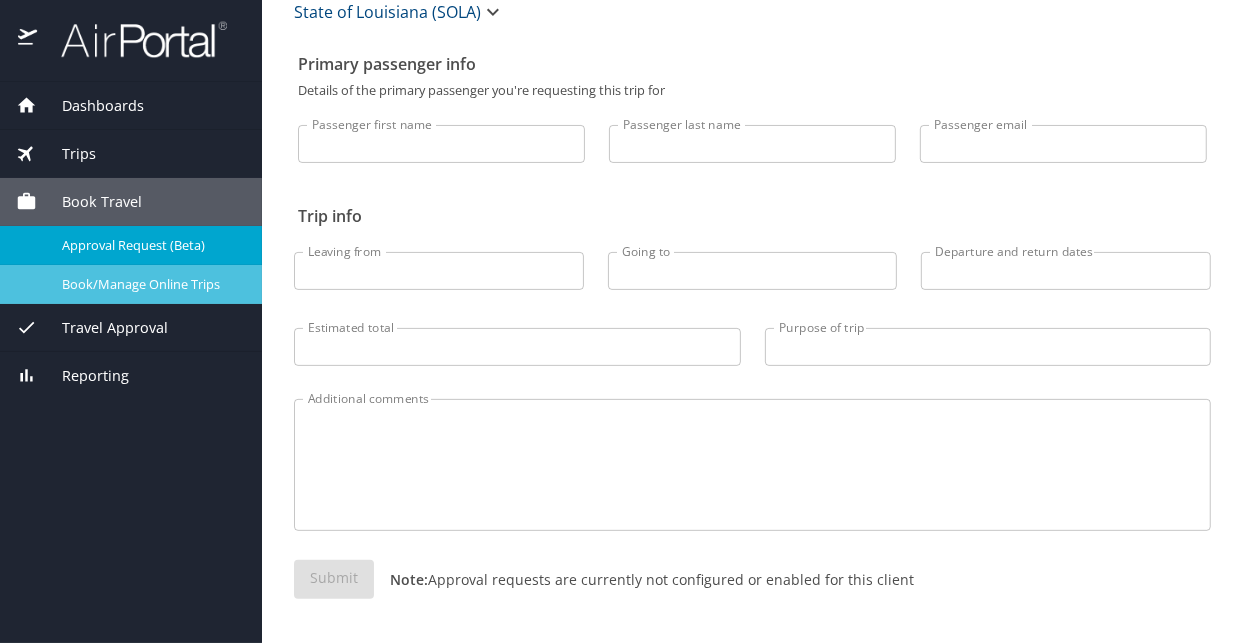 click on "Book/Manage Online Trips" at bounding box center (131, 284) 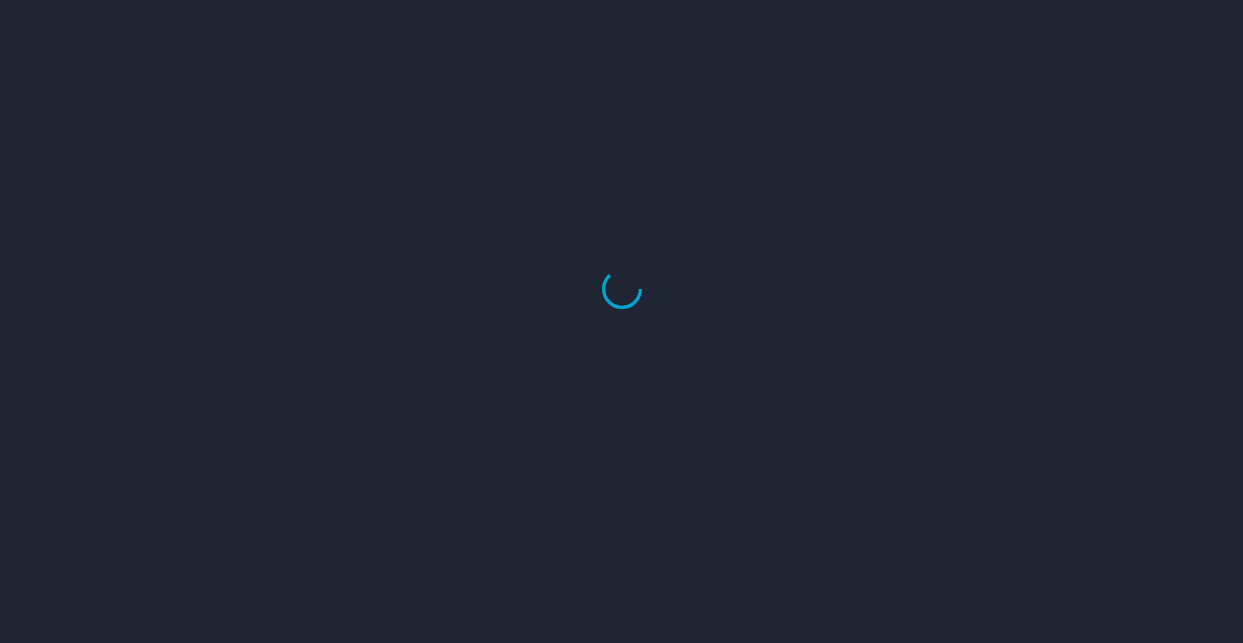 scroll, scrollTop: 0, scrollLeft: 0, axis: both 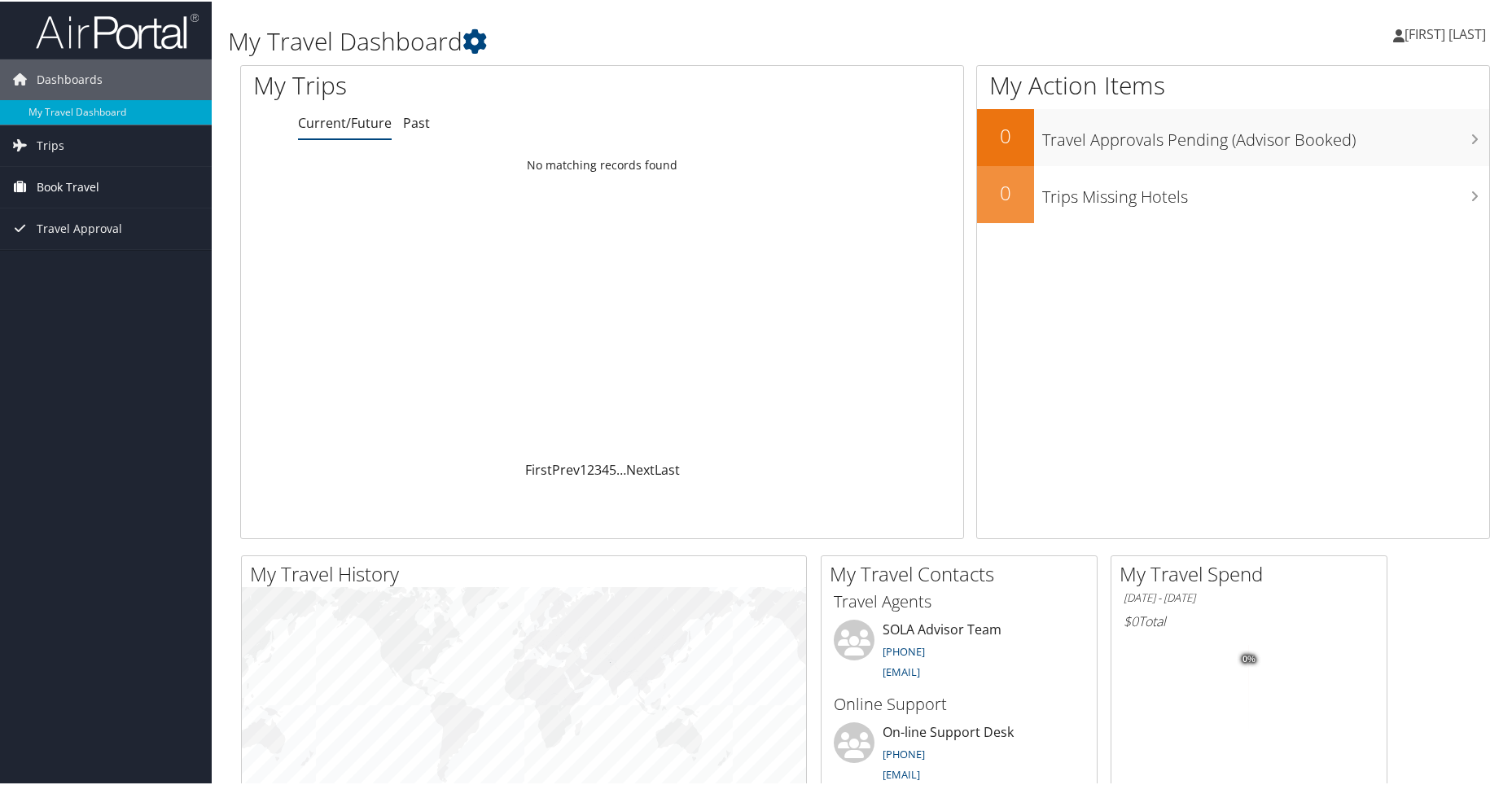 click on "Book Travel" at bounding box center [68, 186] 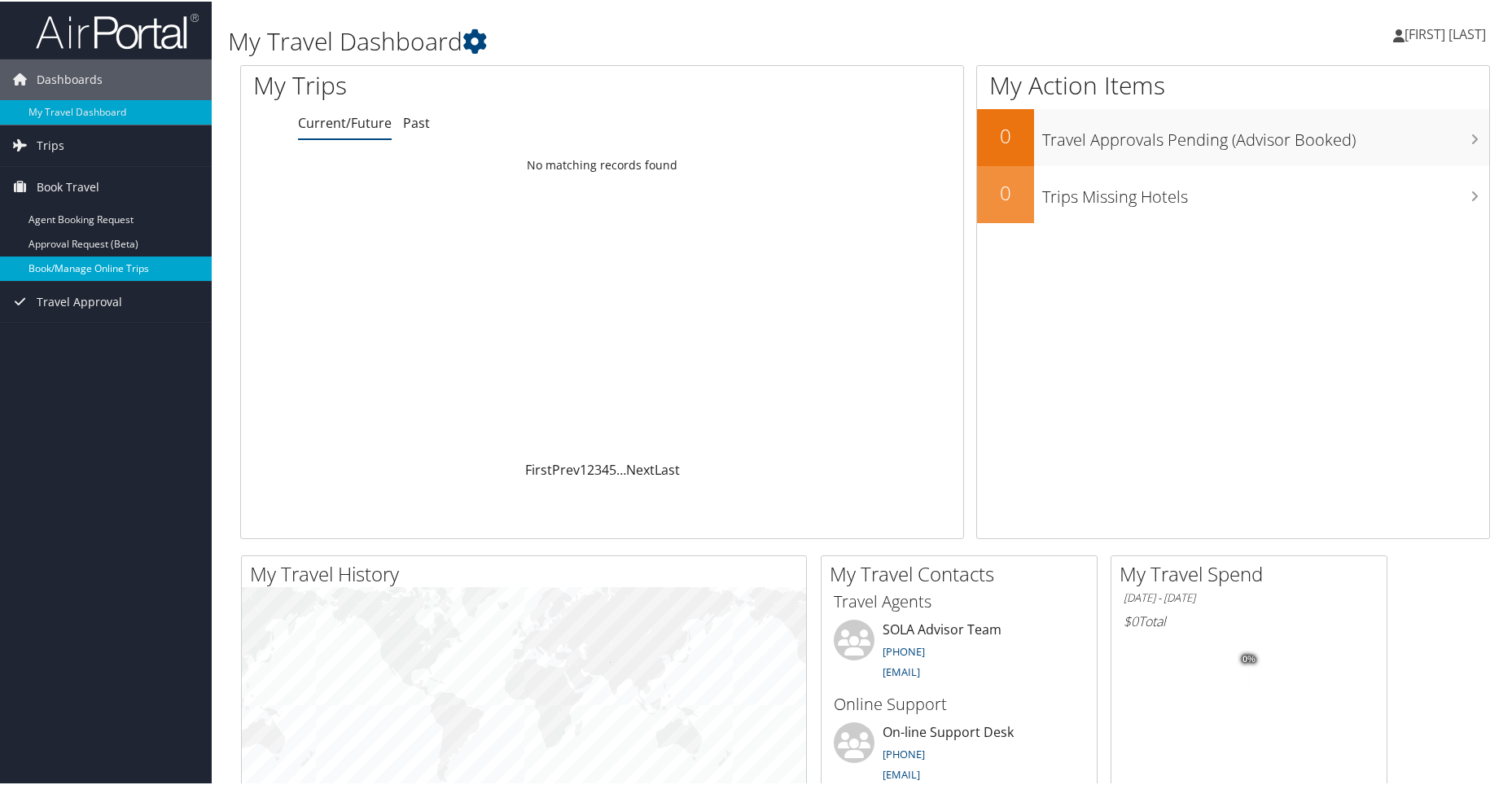 click on "Book/Manage Online Trips" at bounding box center (106, 267) 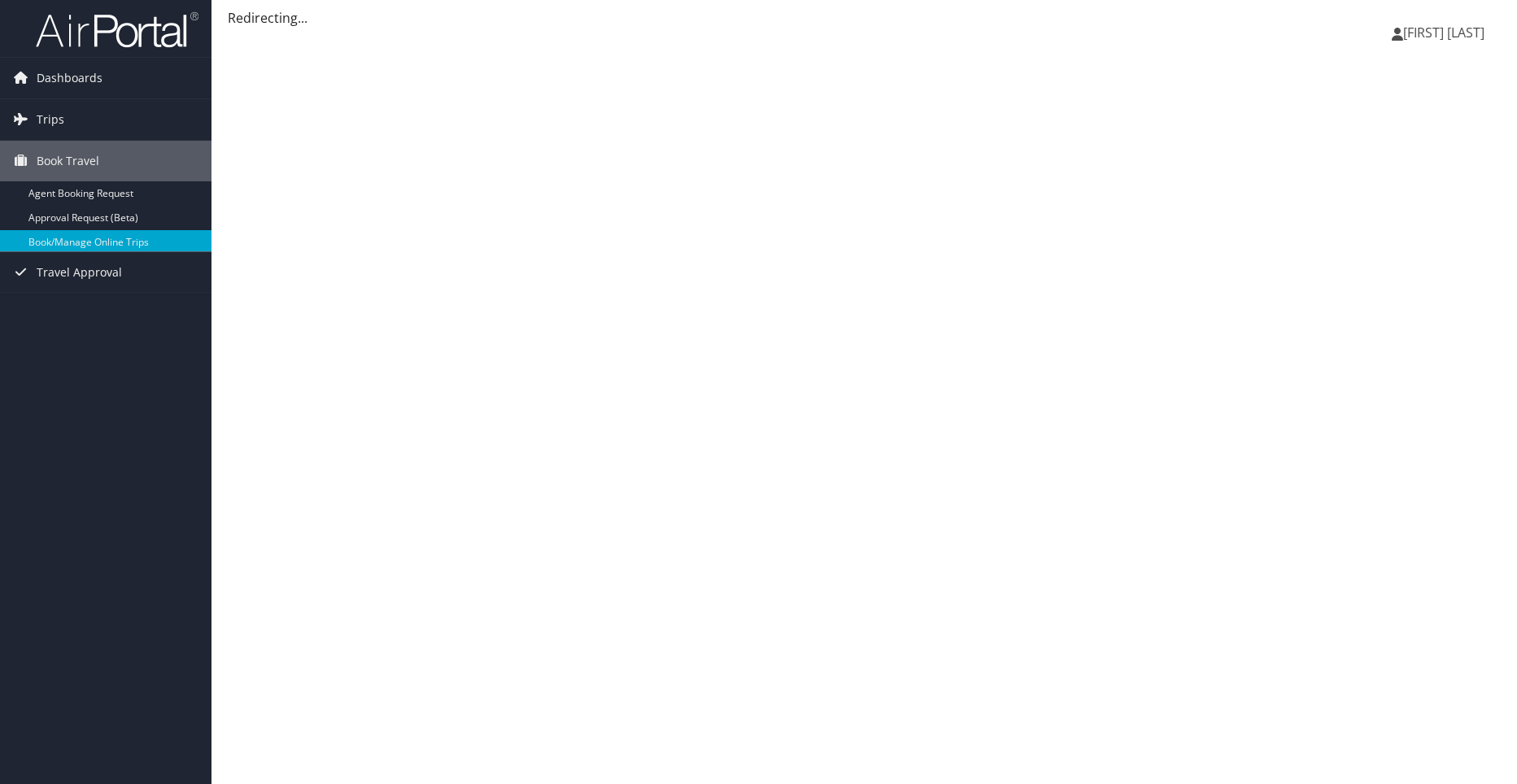 scroll, scrollTop: 0, scrollLeft: 0, axis: both 